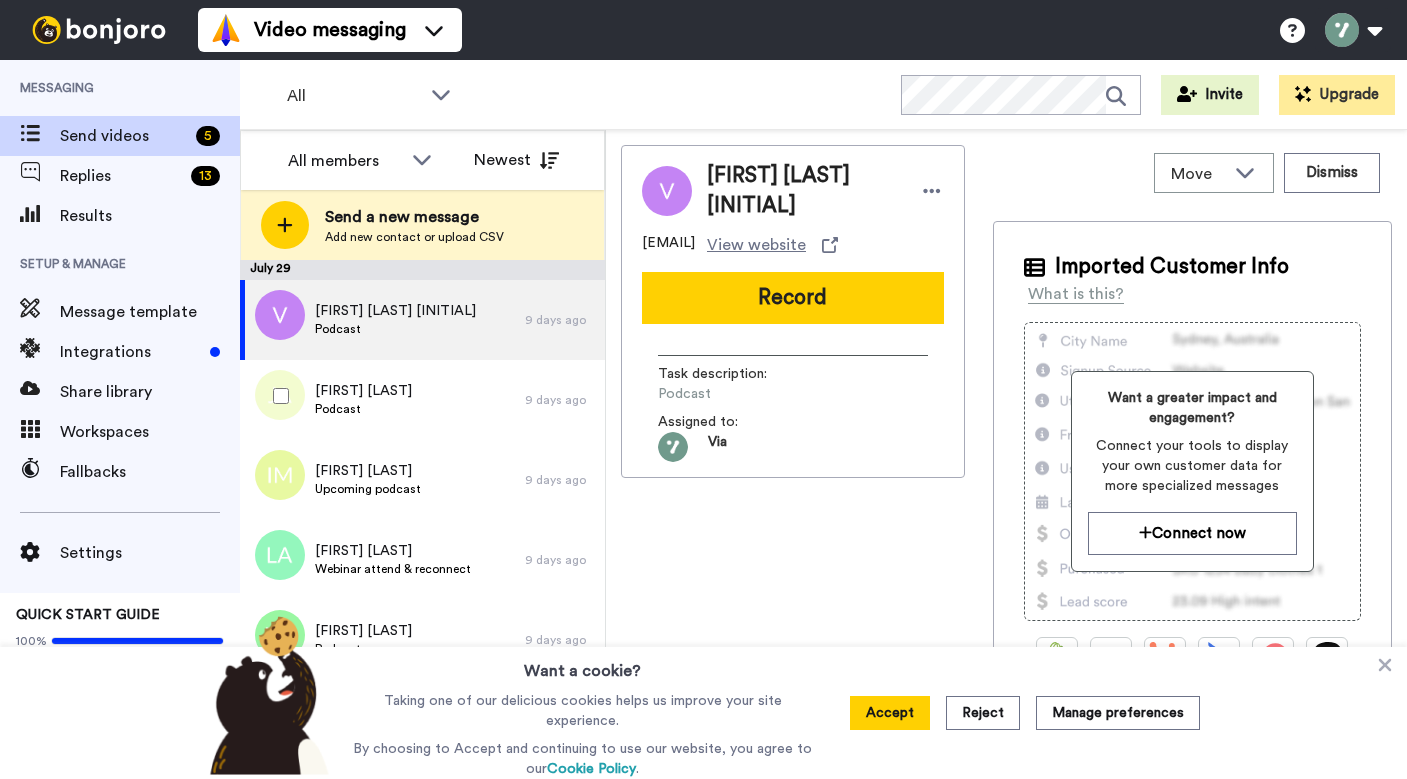 scroll, scrollTop: 0, scrollLeft: 0, axis: both 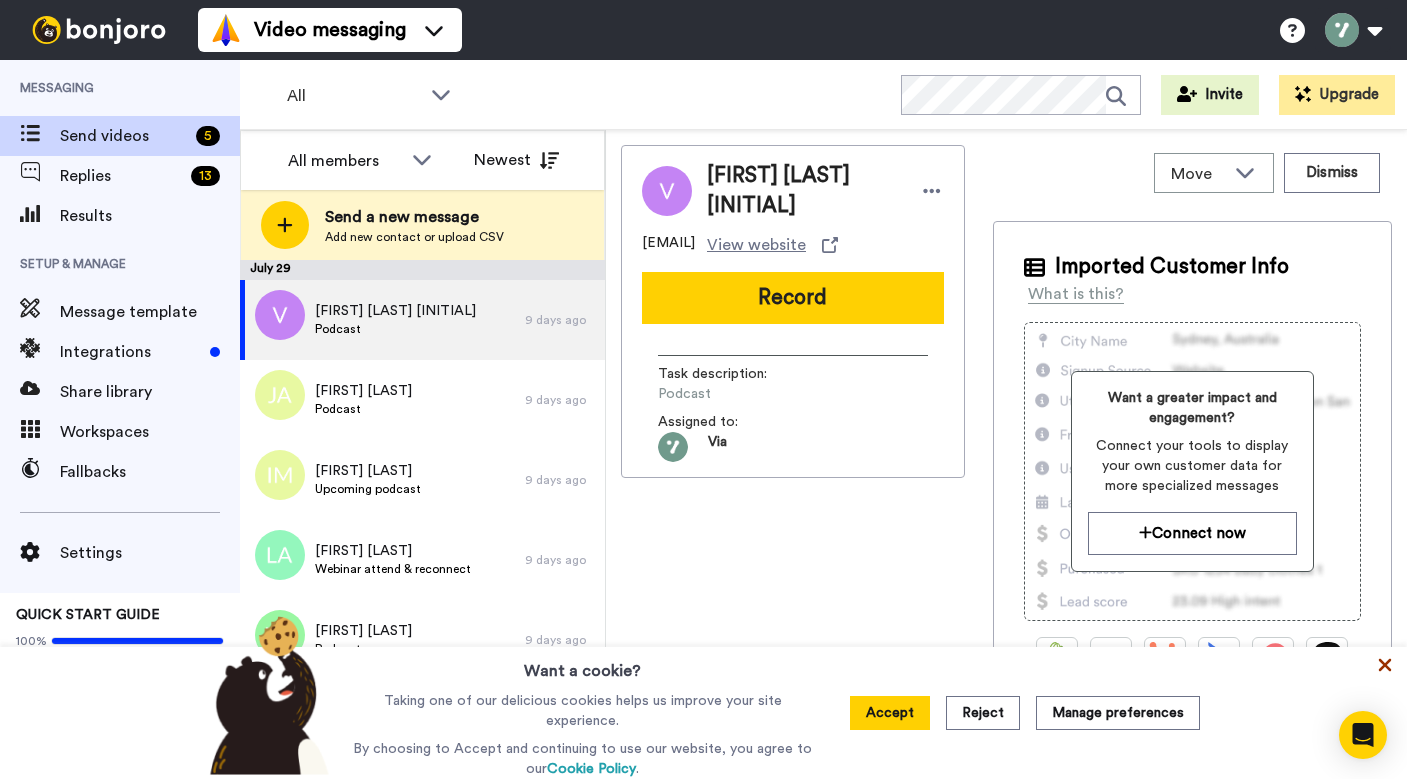 click 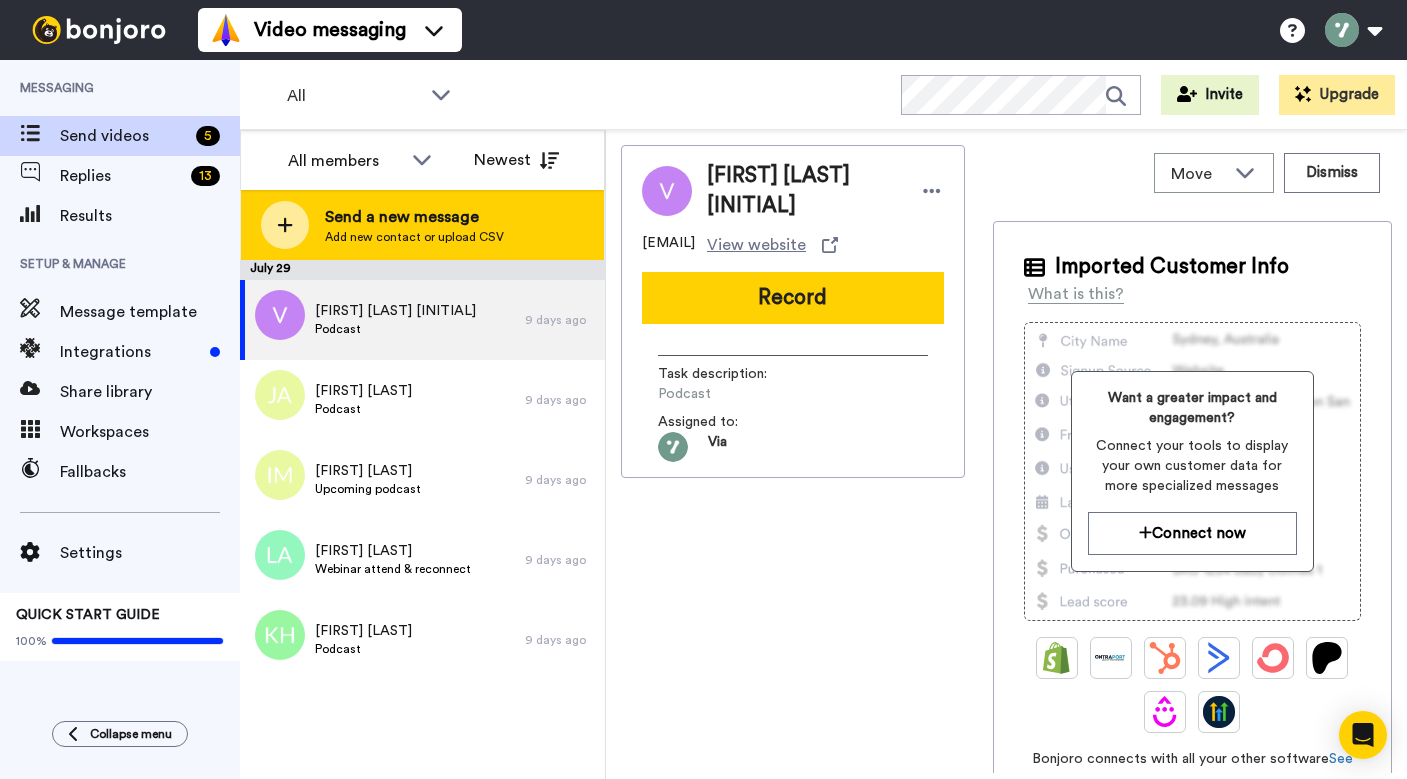 click on "Add new contact or upload CSV" at bounding box center [414, 237] 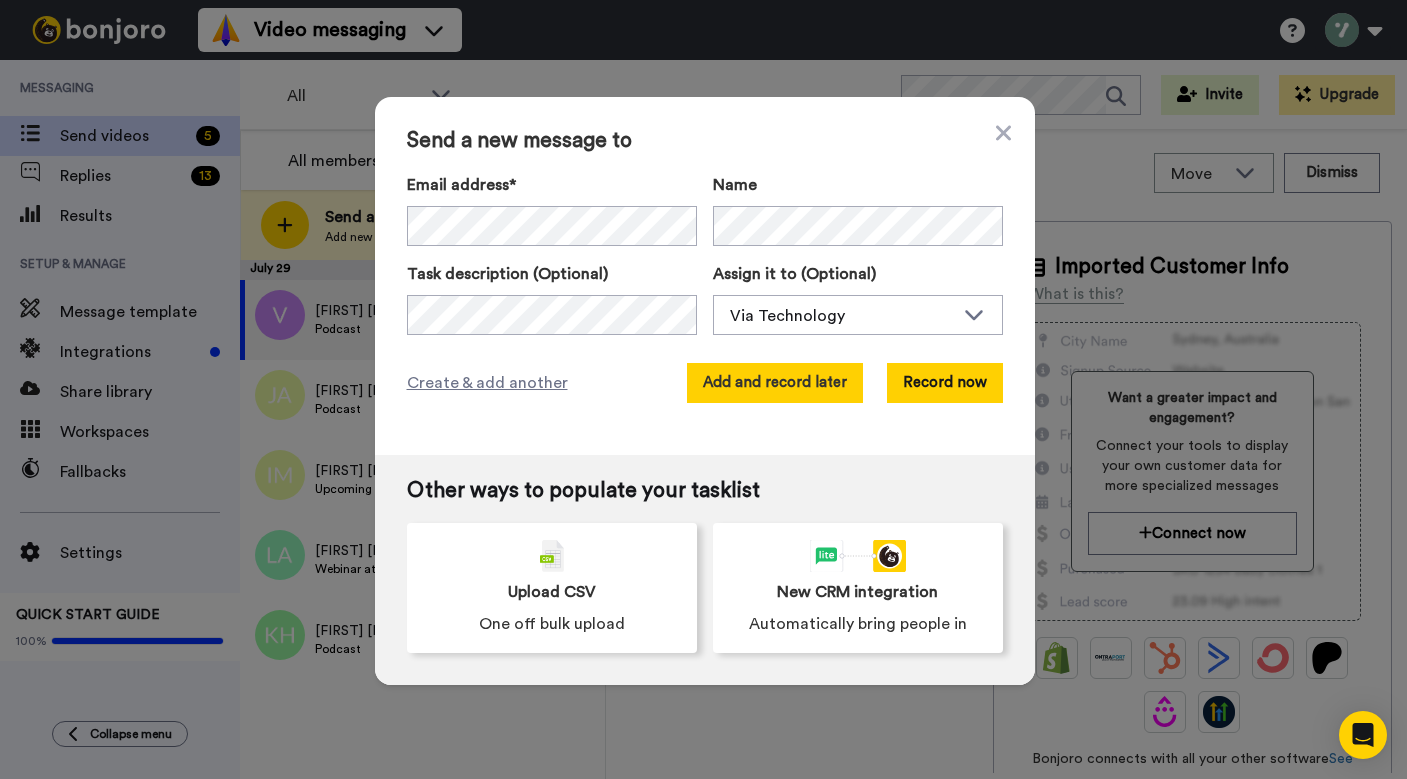 click on "Add and record later" at bounding box center (775, 383) 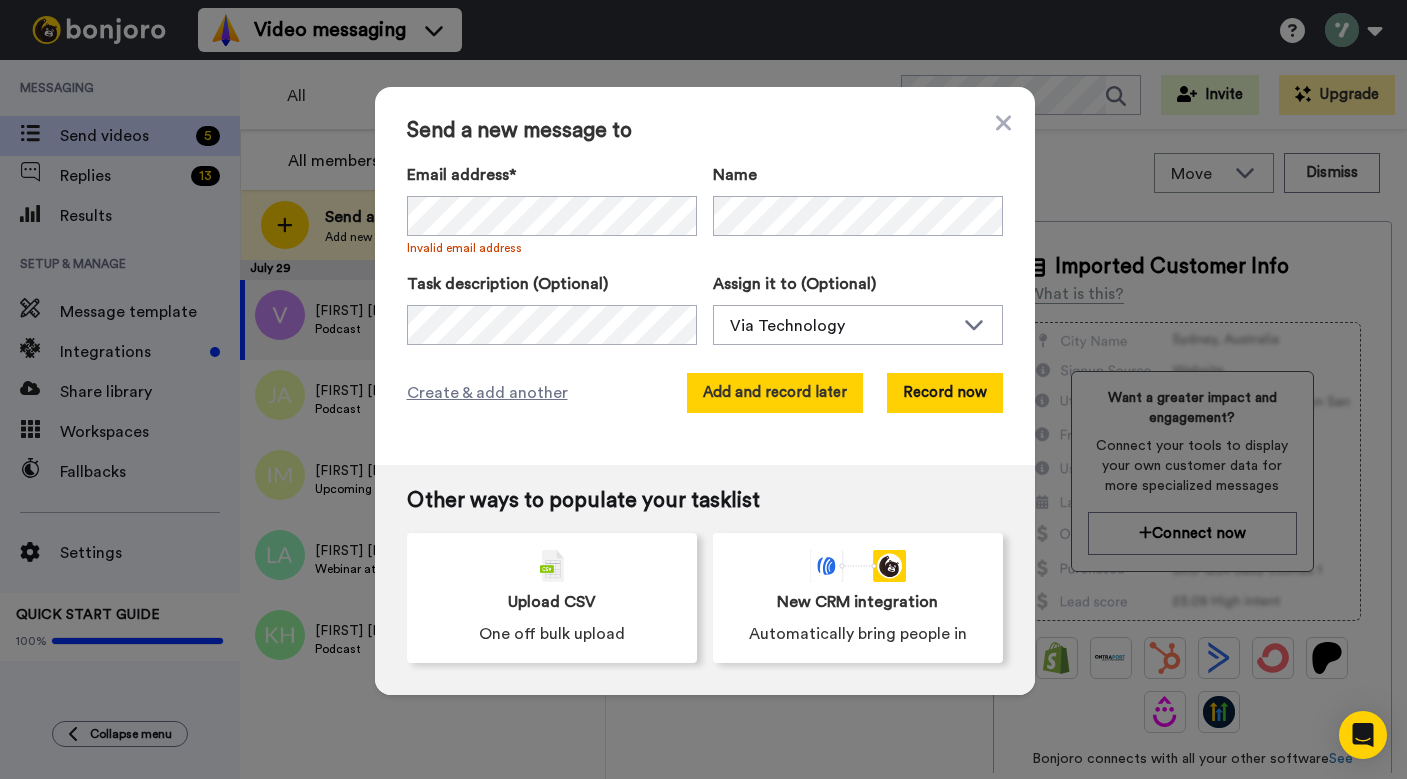 click on "Add and record later" at bounding box center [775, 393] 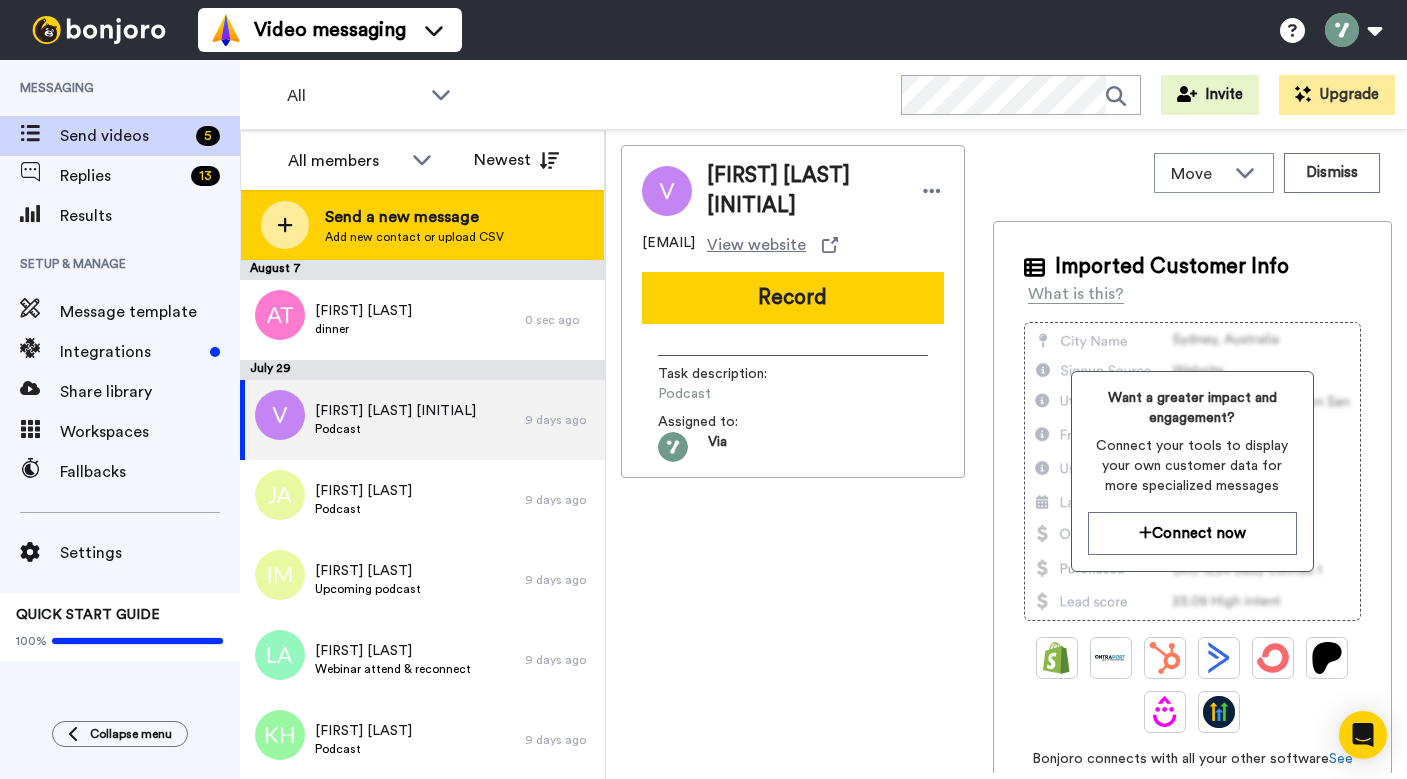 click on "Send a new message" at bounding box center (414, 217) 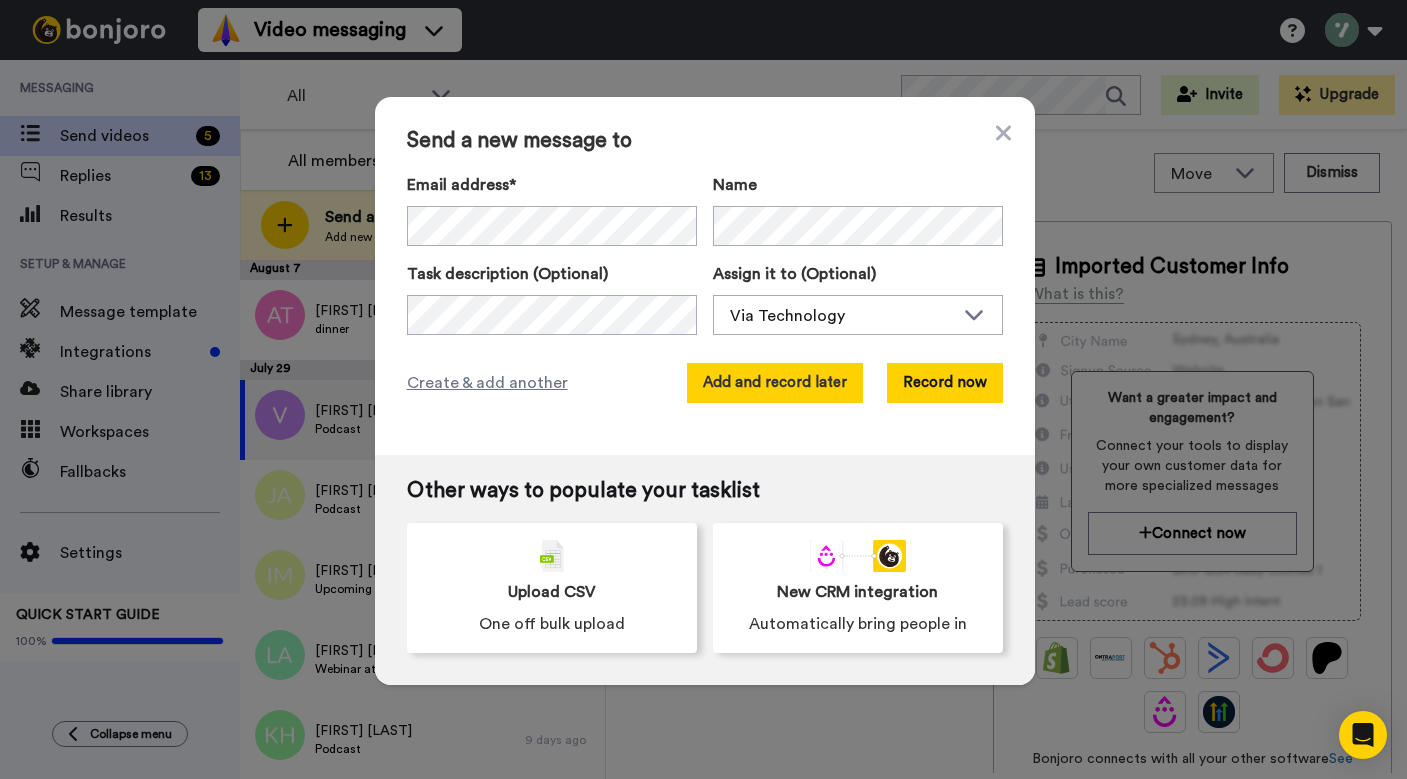 click on "Add and record later" at bounding box center (775, 383) 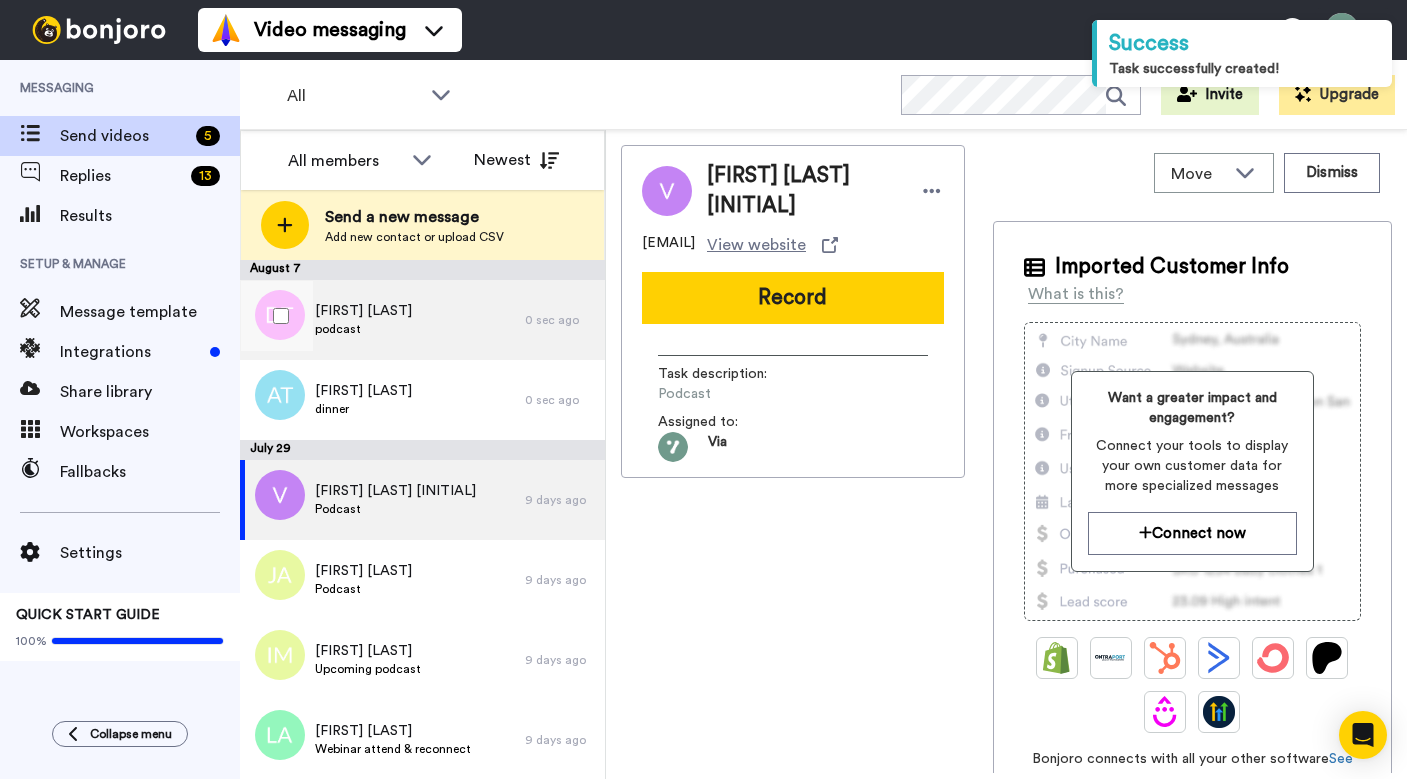 click on "Dan Thomasson podcast" at bounding box center [382, 320] 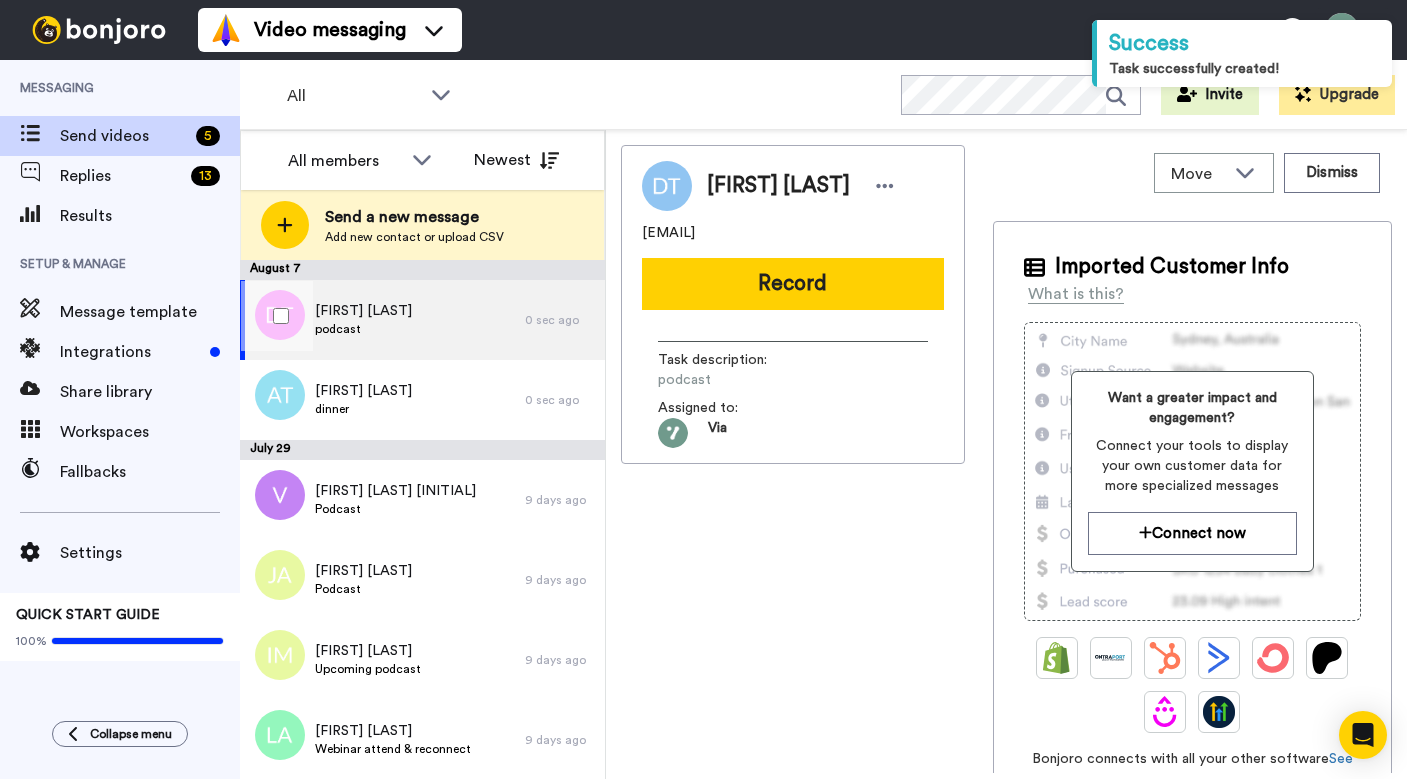 click at bounding box center [277, 316] 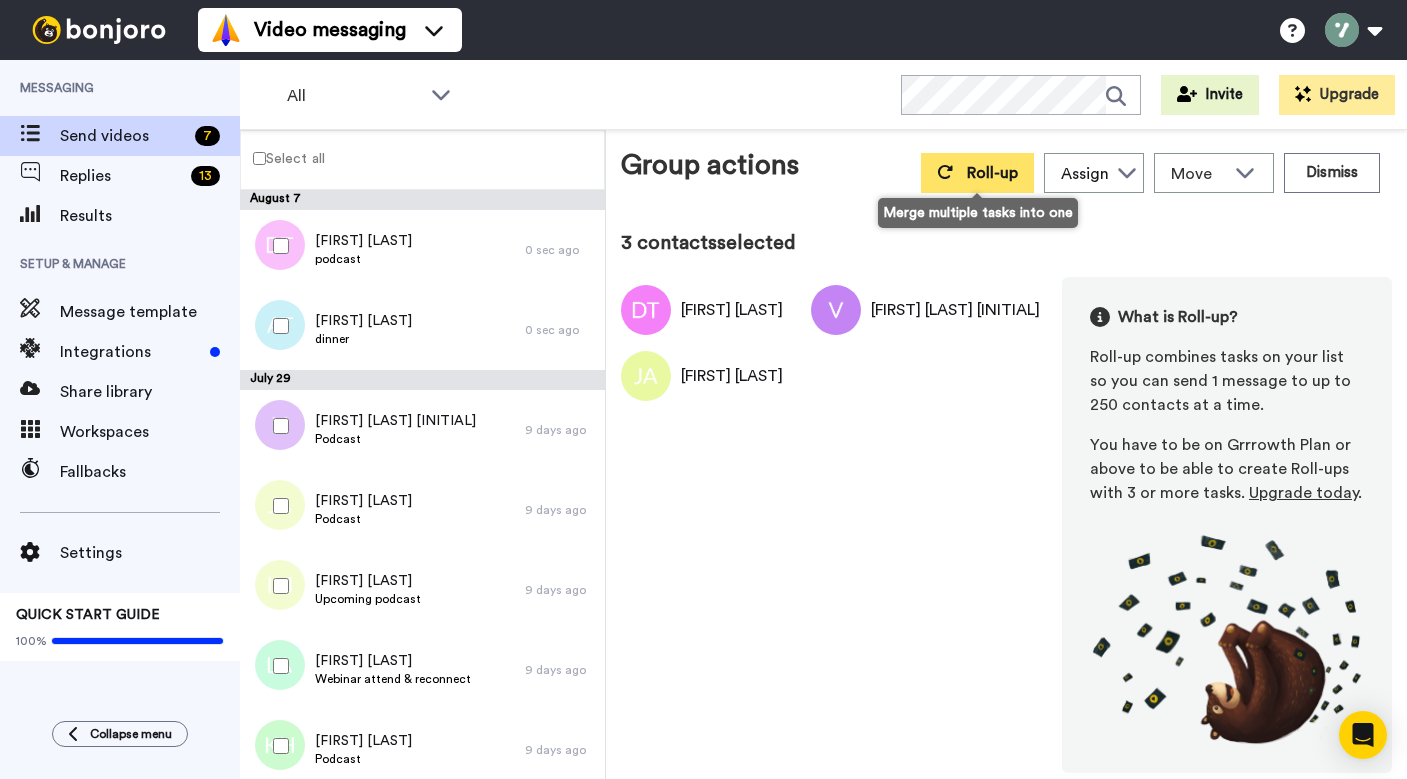 click on "Roll-up" at bounding box center (992, 173) 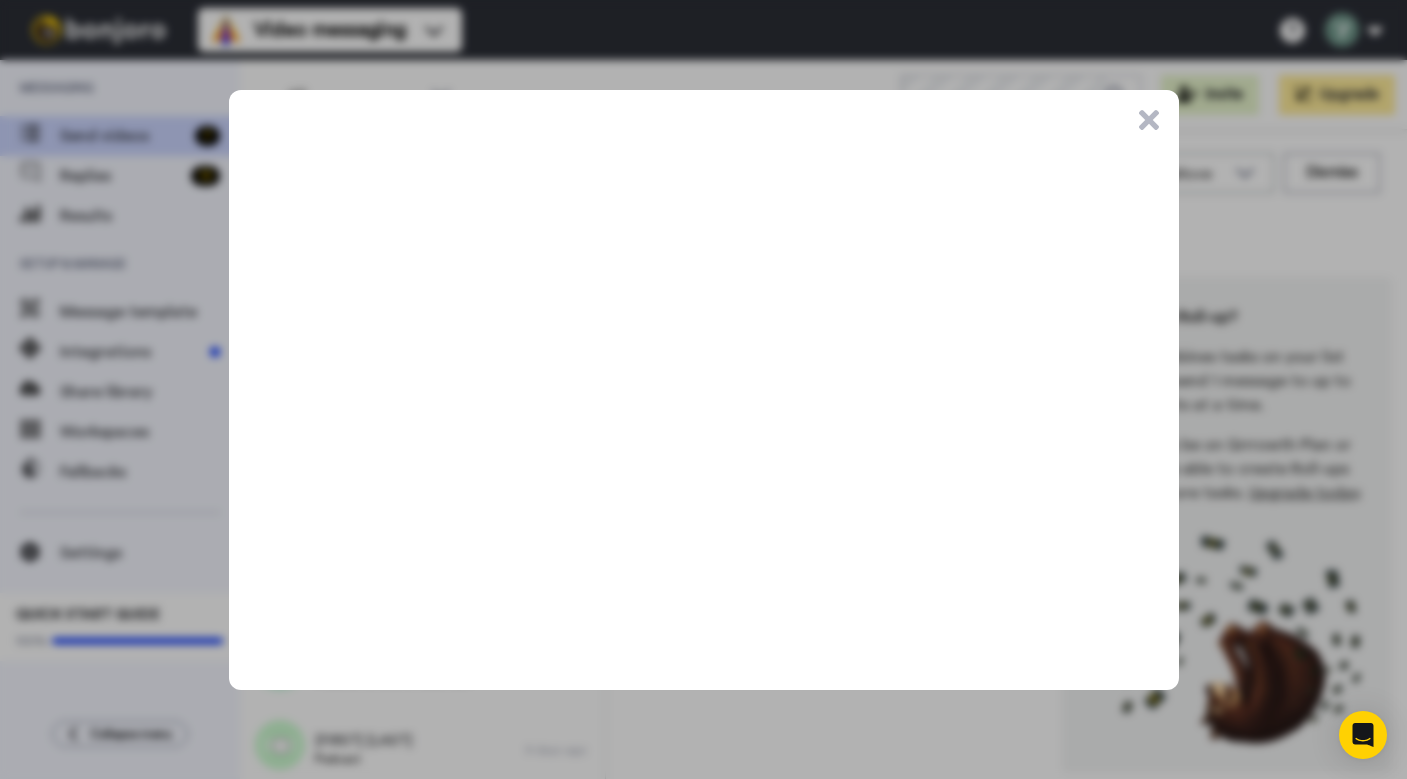 click on ".cls-1{stroke-width:0px;}" at bounding box center (1149, 120) 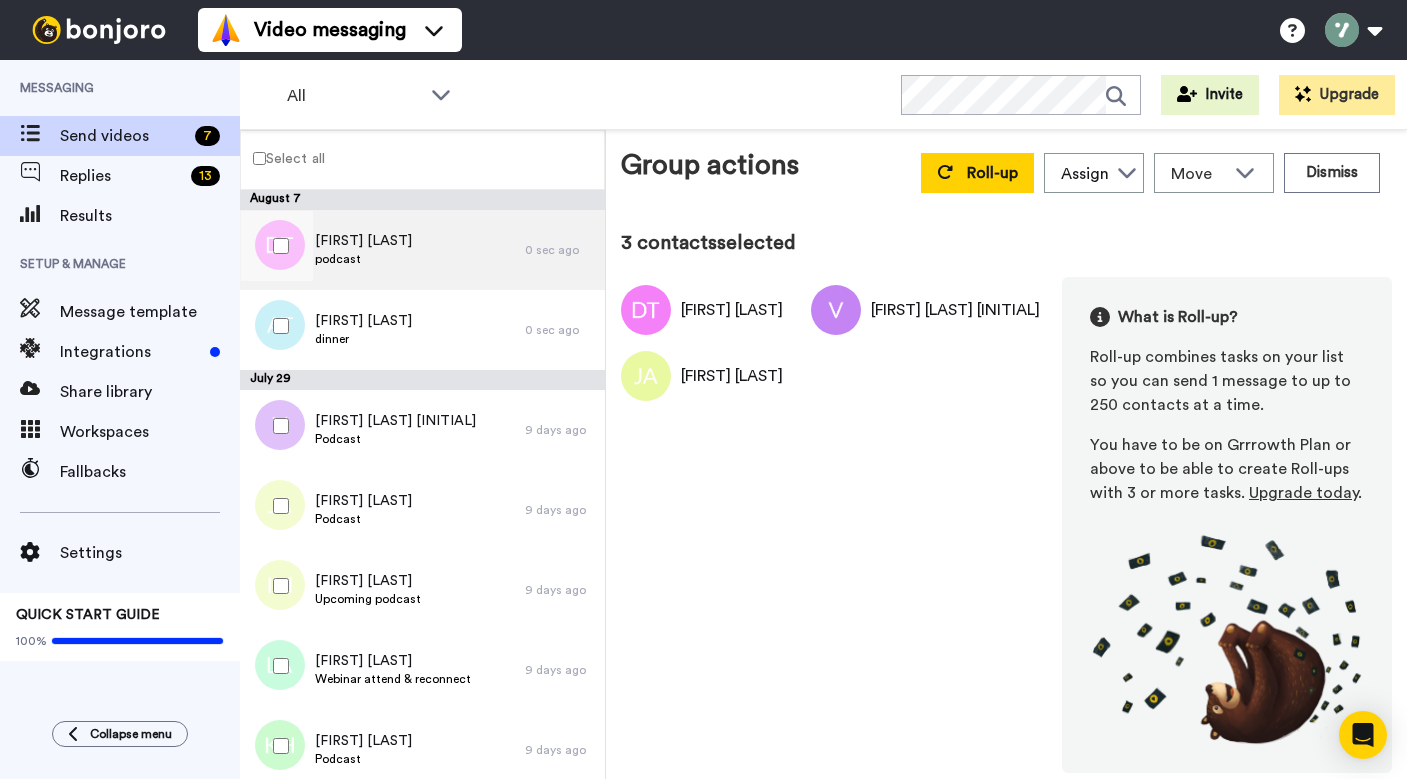 click on "Dan Thomasson podcast" at bounding box center (382, 250) 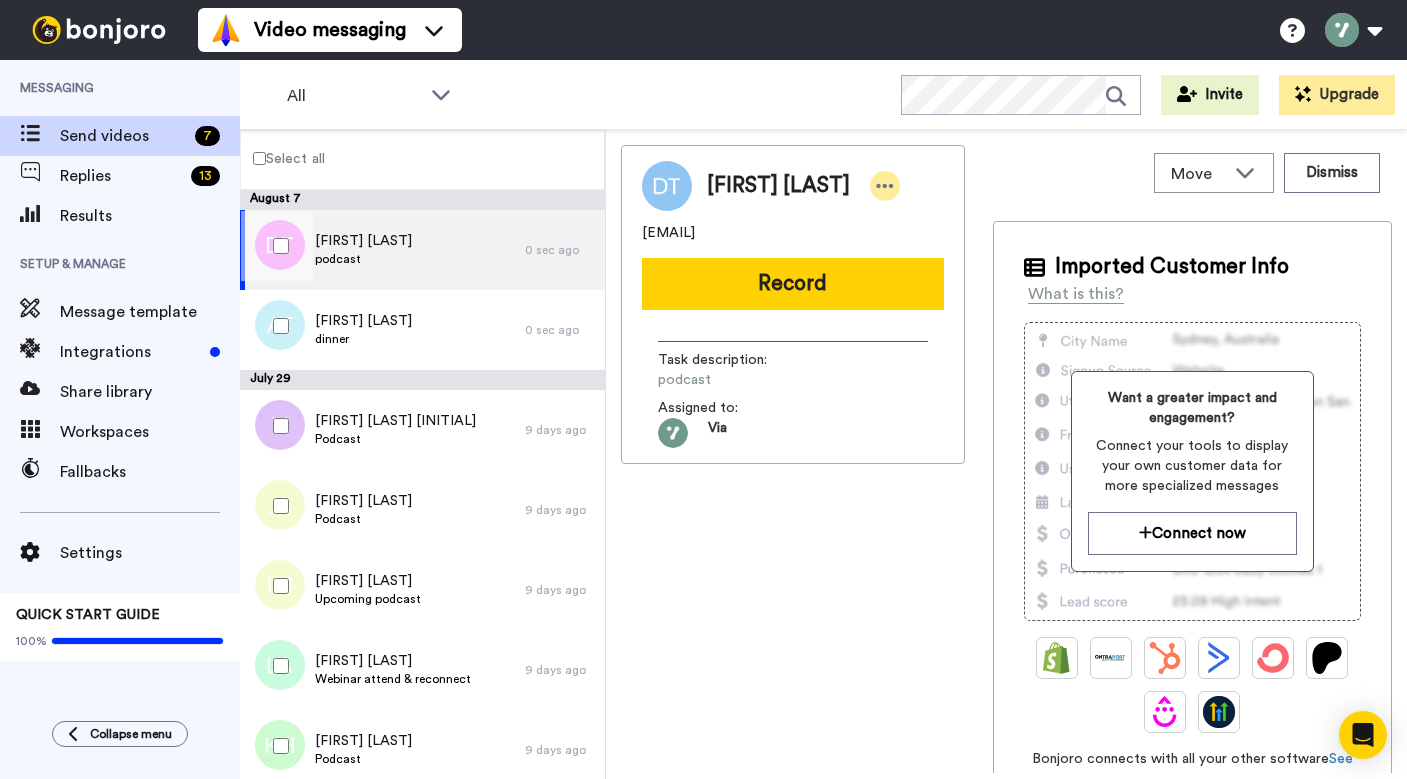 click at bounding box center (885, 186) 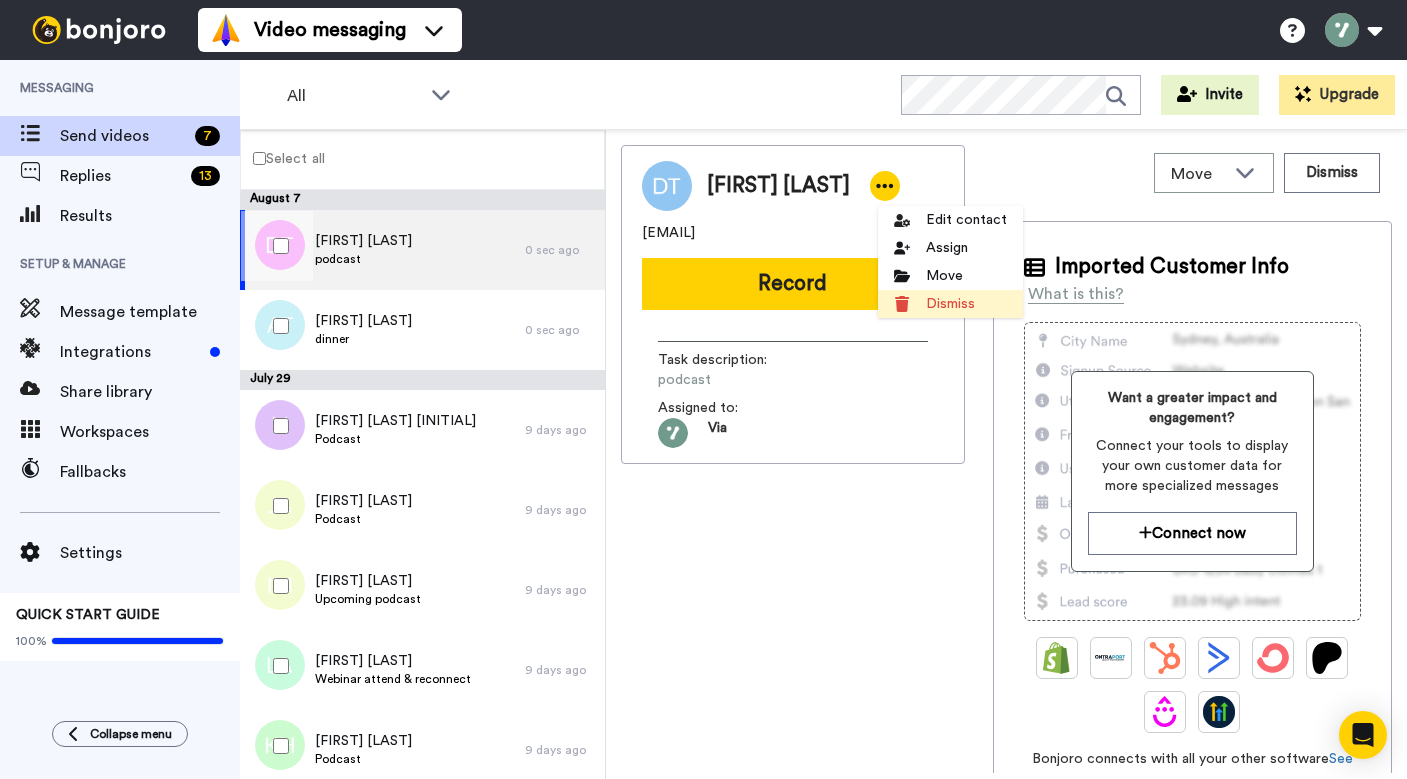 click on "Dismiss" at bounding box center [950, 304] 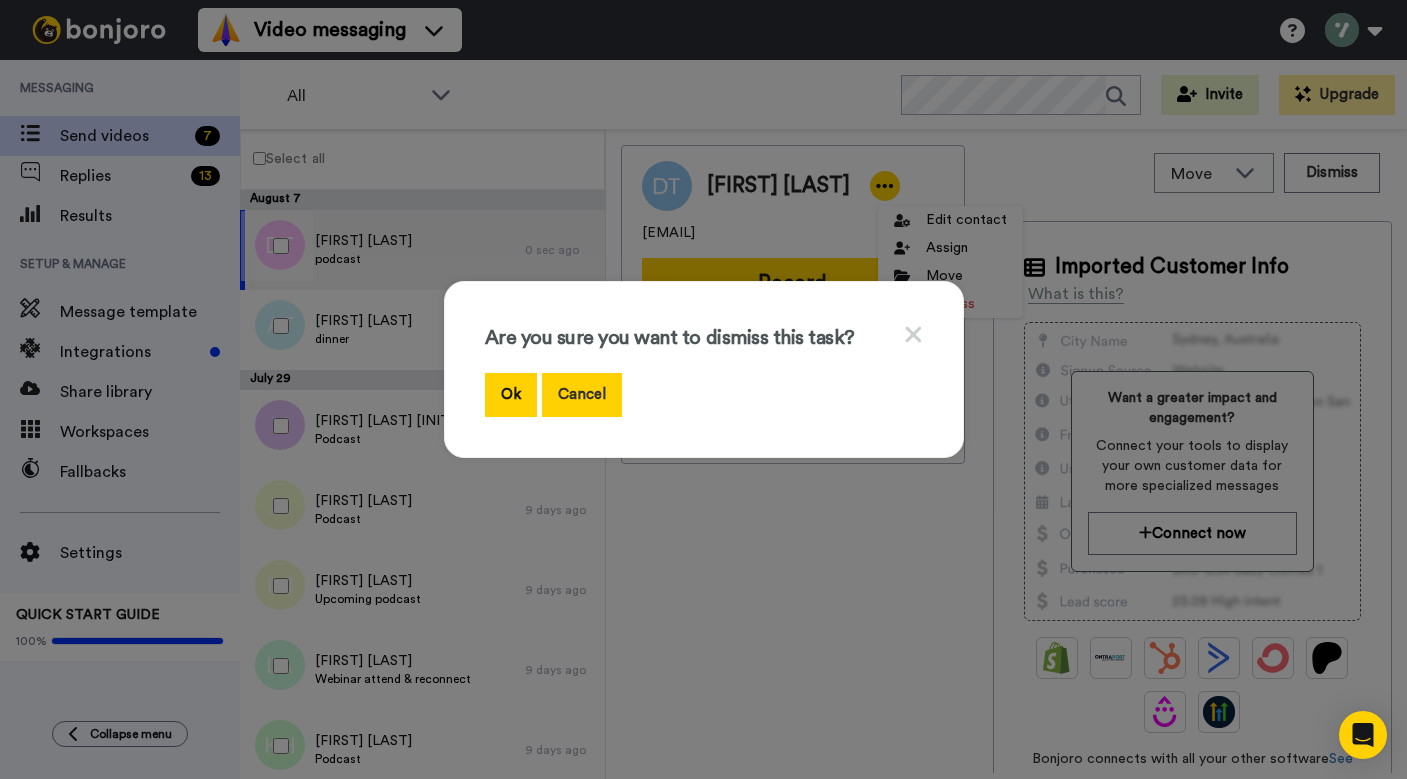 click on "Cancel" at bounding box center [582, 394] 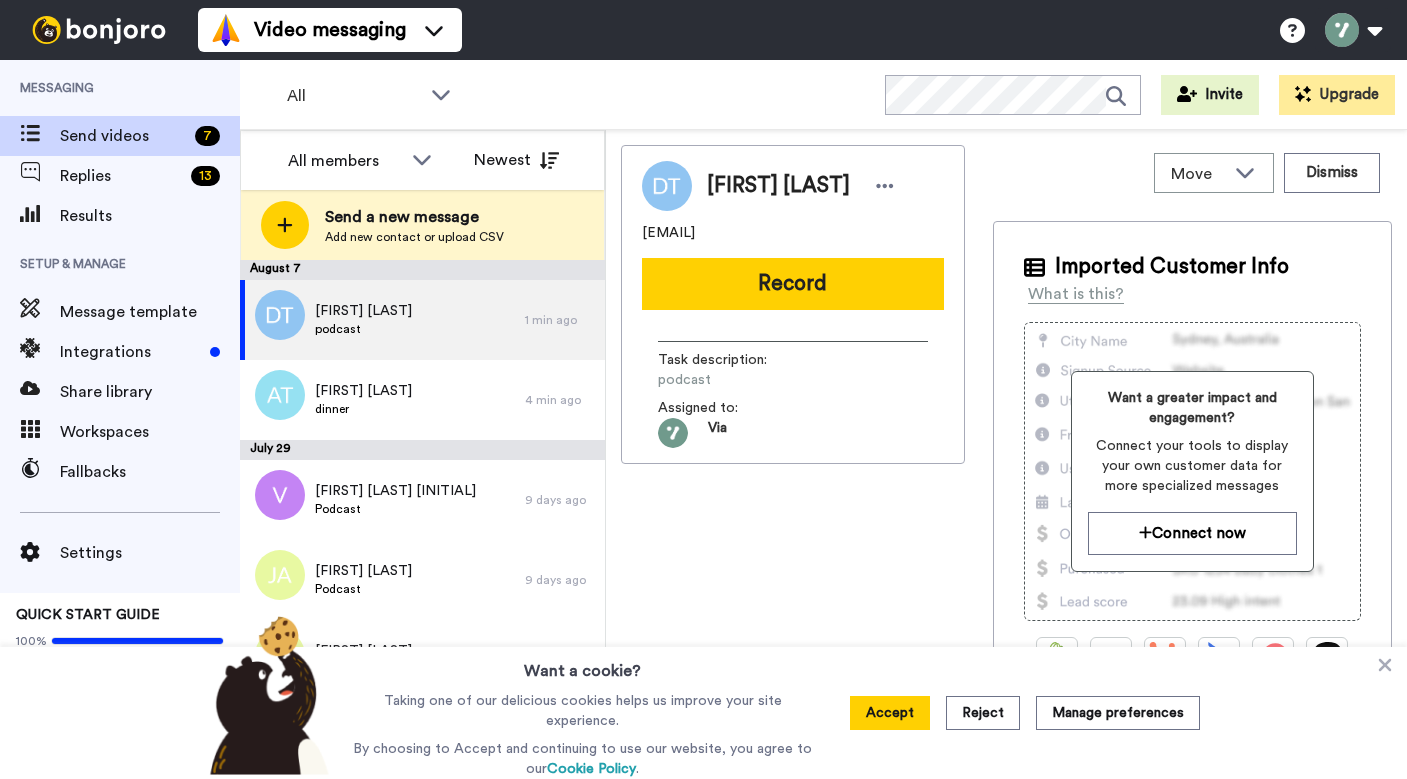 scroll, scrollTop: 0, scrollLeft: 0, axis: both 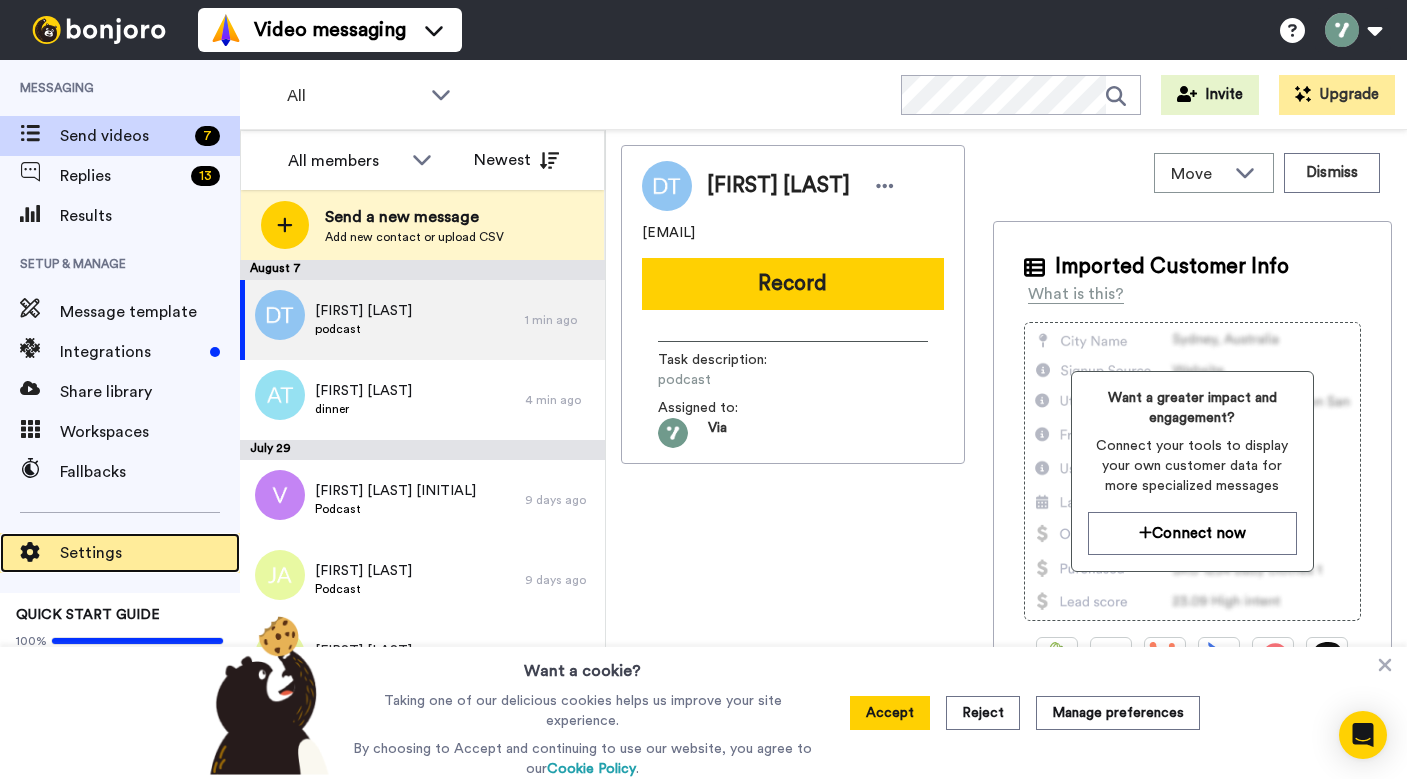 click on "Settings" at bounding box center [120, 553] 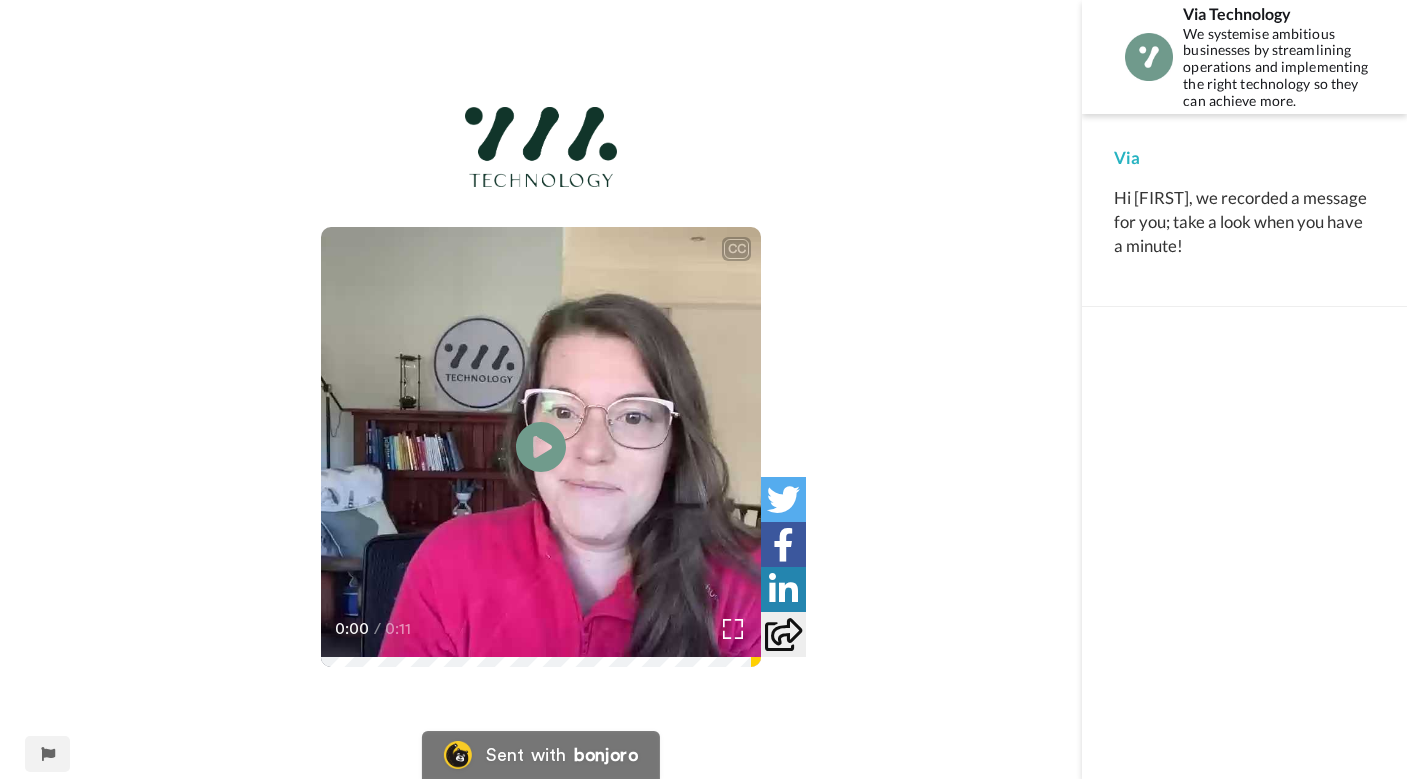 scroll, scrollTop: 0, scrollLeft: 0, axis: both 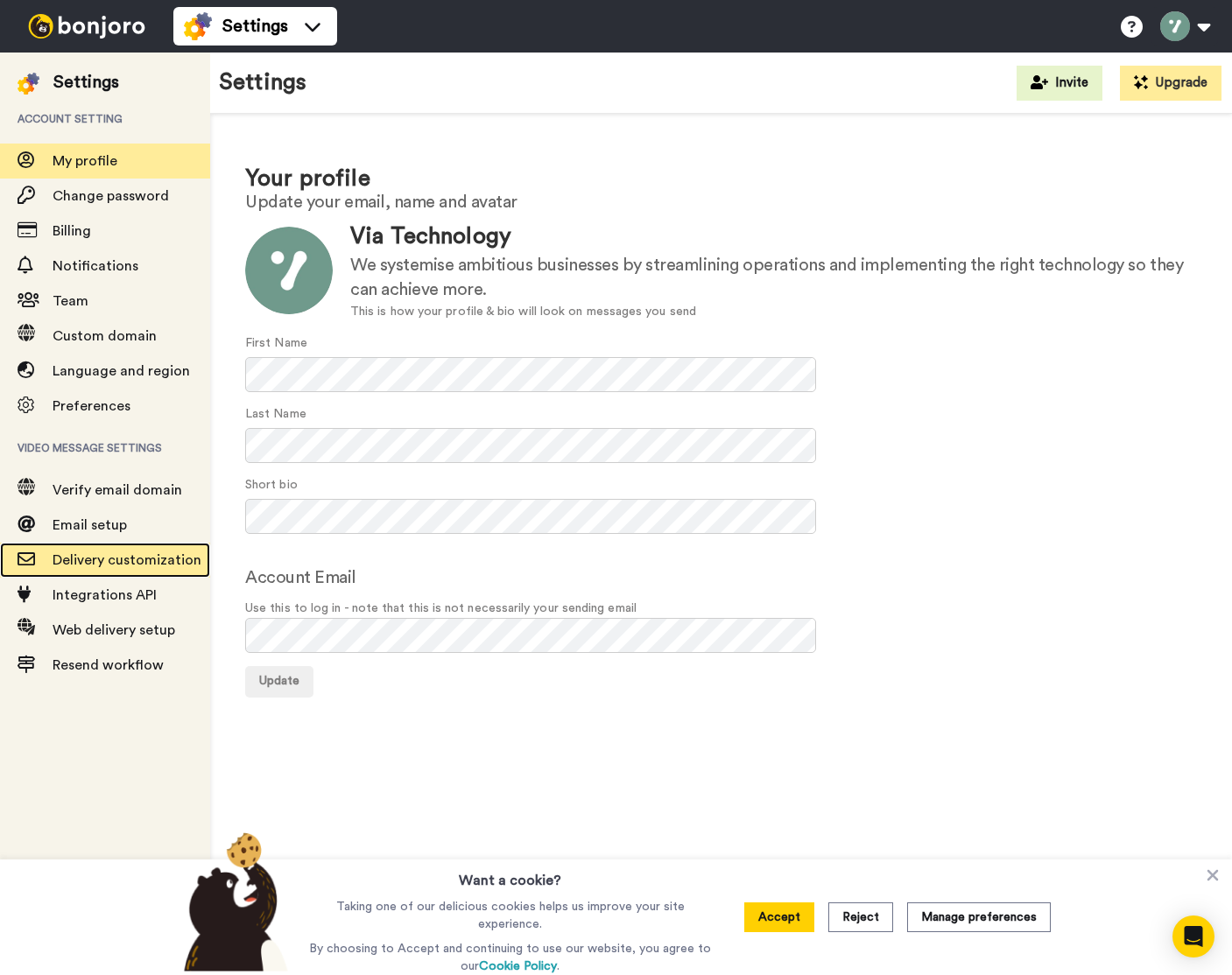 click on "Delivery customization" at bounding box center [131, 560] 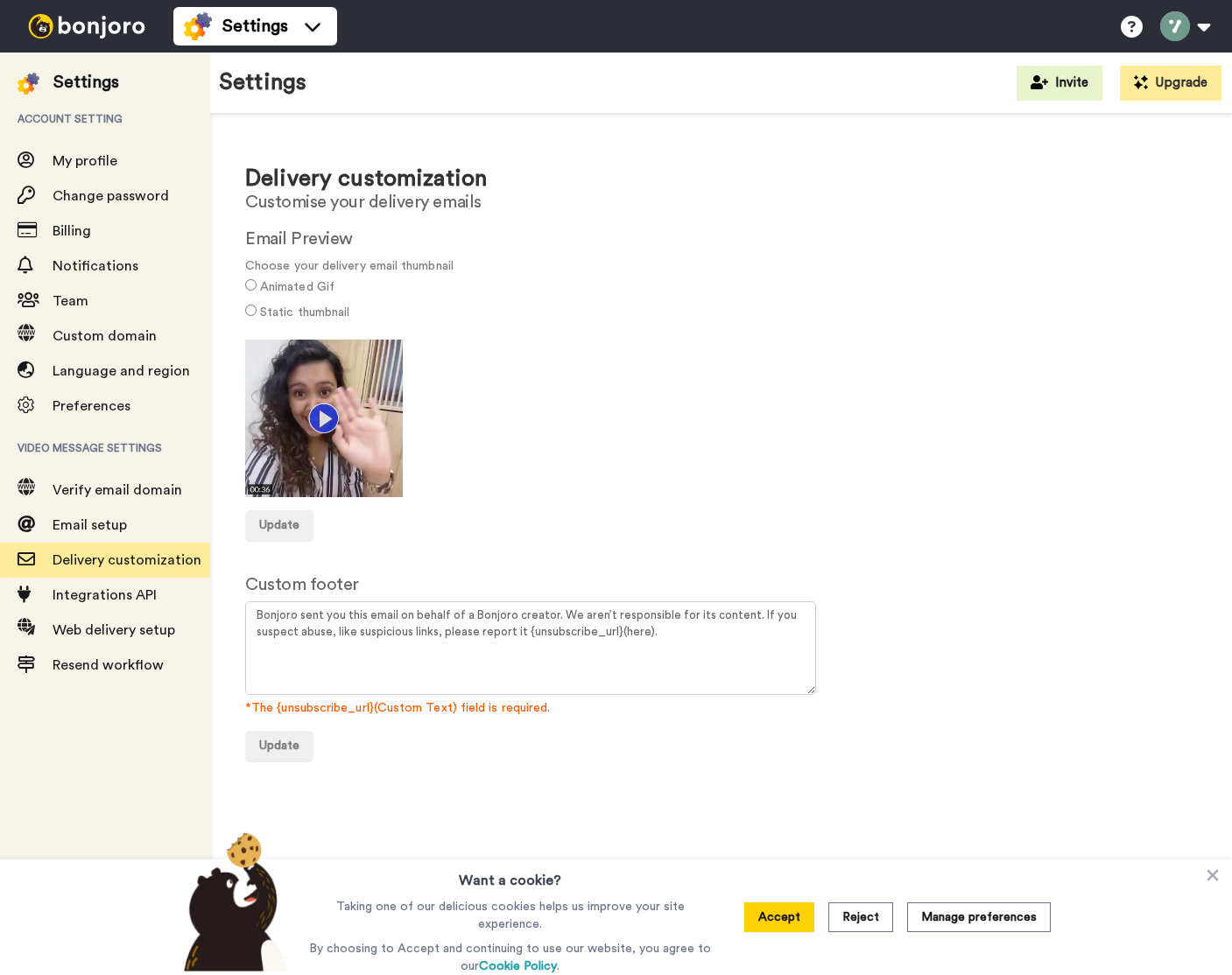 scroll, scrollTop: 0, scrollLeft: 0, axis: both 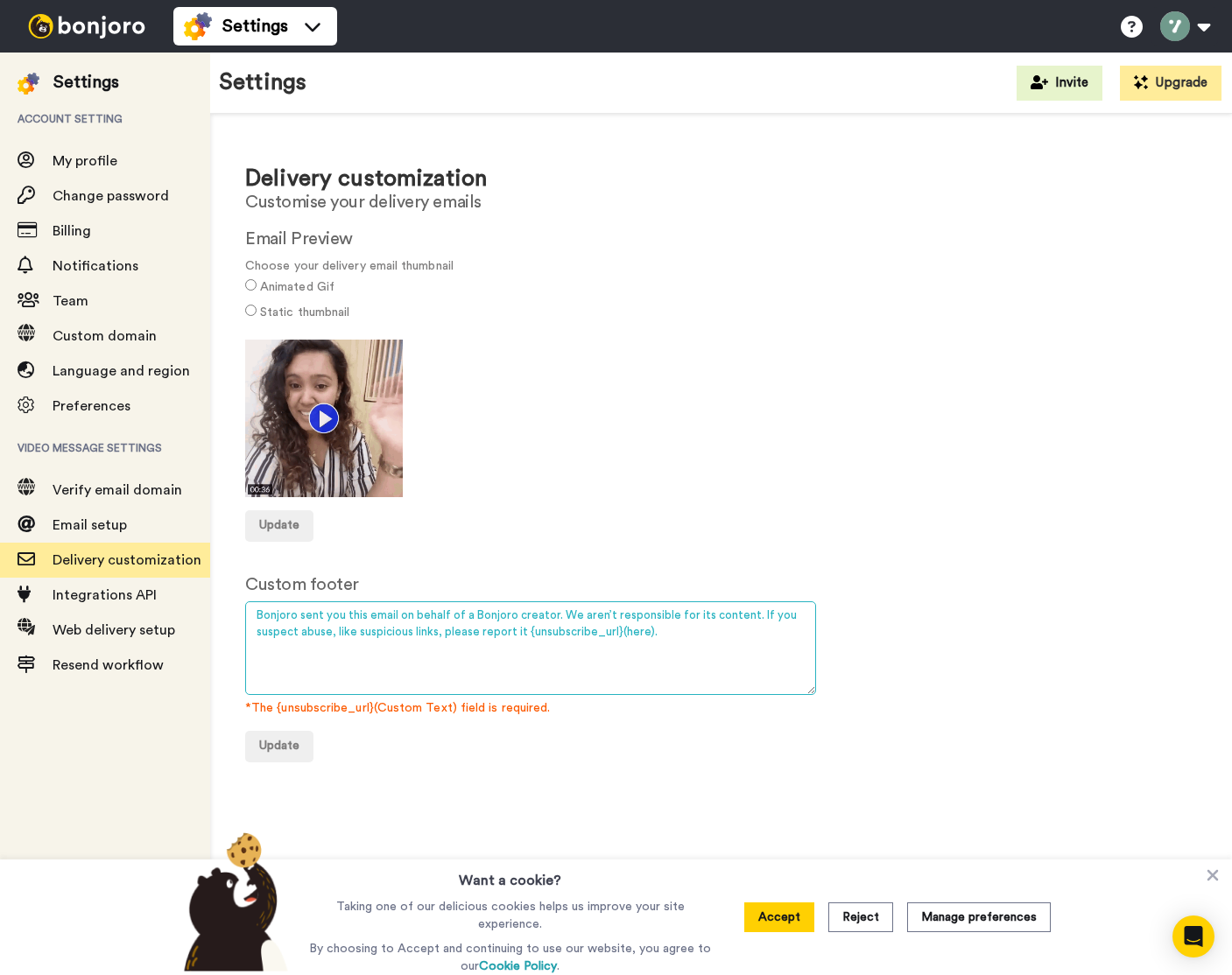 click on "Bonjoro sent you this email on behalf of a Bonjoro creator. We aren’t responsible for its content. If you suspect abuse, like suspicious links, please report it {unsubscribe_url}(here)." at bounding box center (531, 648) 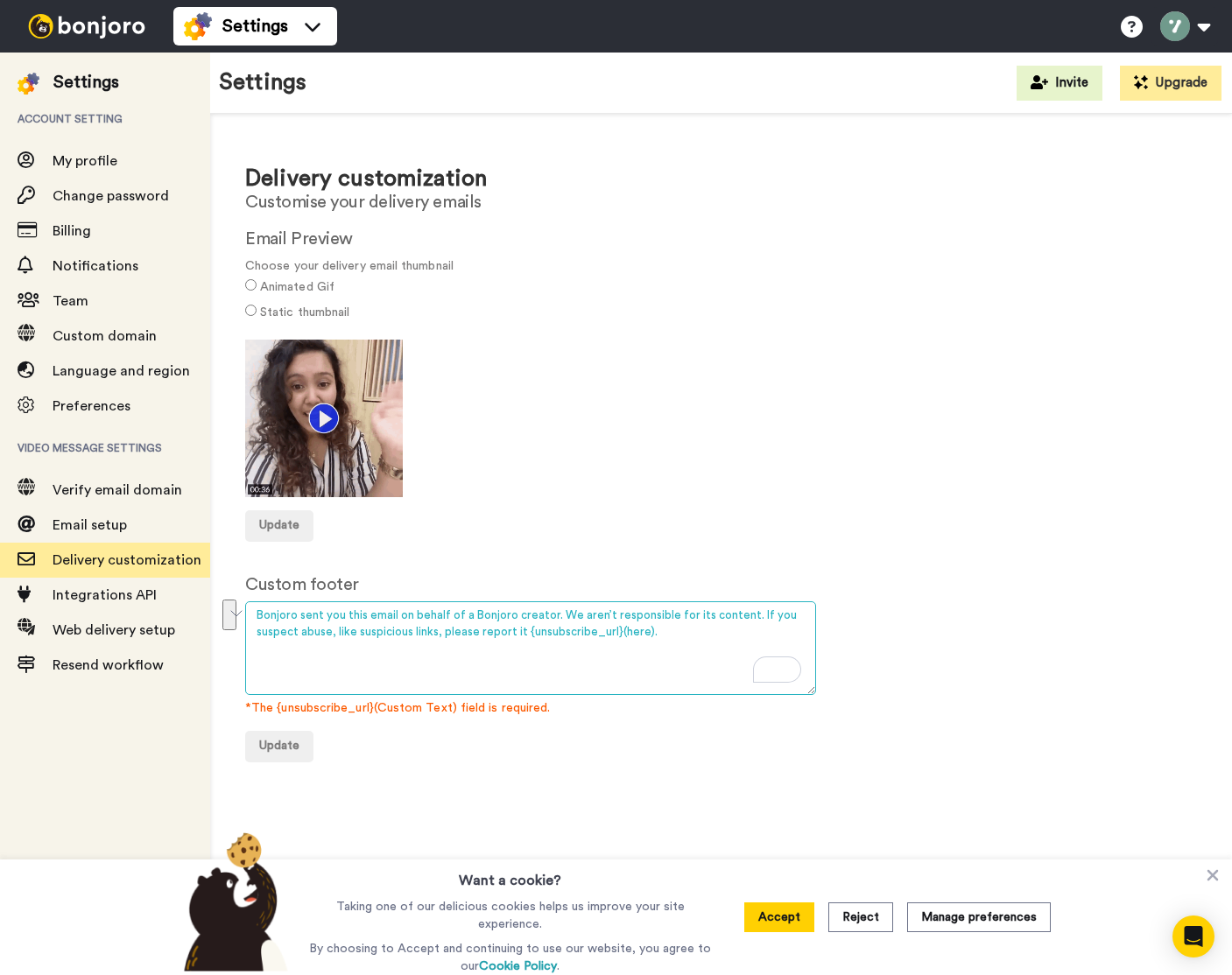 drag, startPoint x: 519, startPoint y: 628, endPoint x: 774, endPoint y: 617, distance: 255.2371 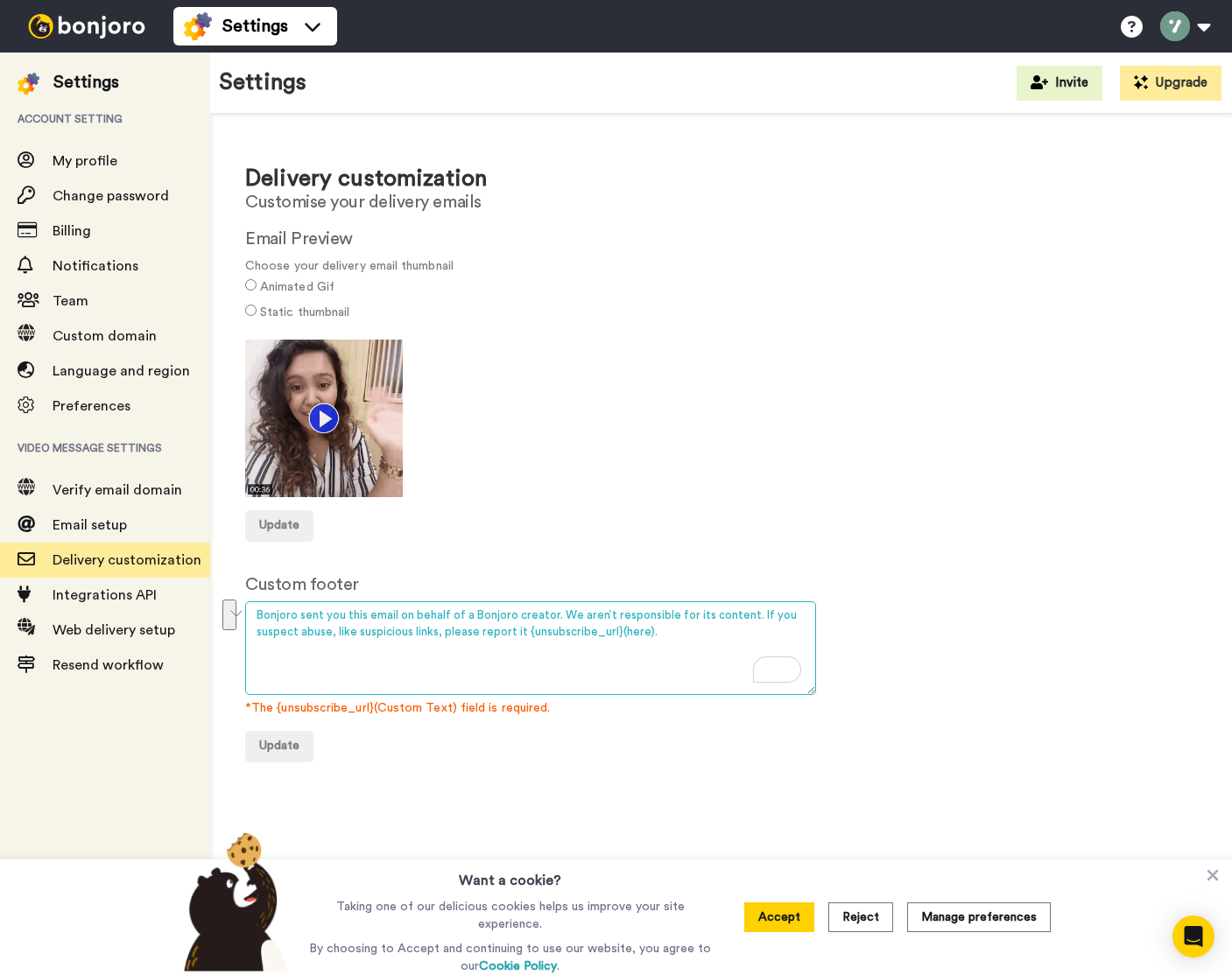 click on "Bonjoro sent you this email on behalf of a Bonjoro creator. We aren’t responsible for its content. If you suspect abuse, like suspicious links, please report it {unsubscribe_url}(here)." at bounding box center [531, 648] 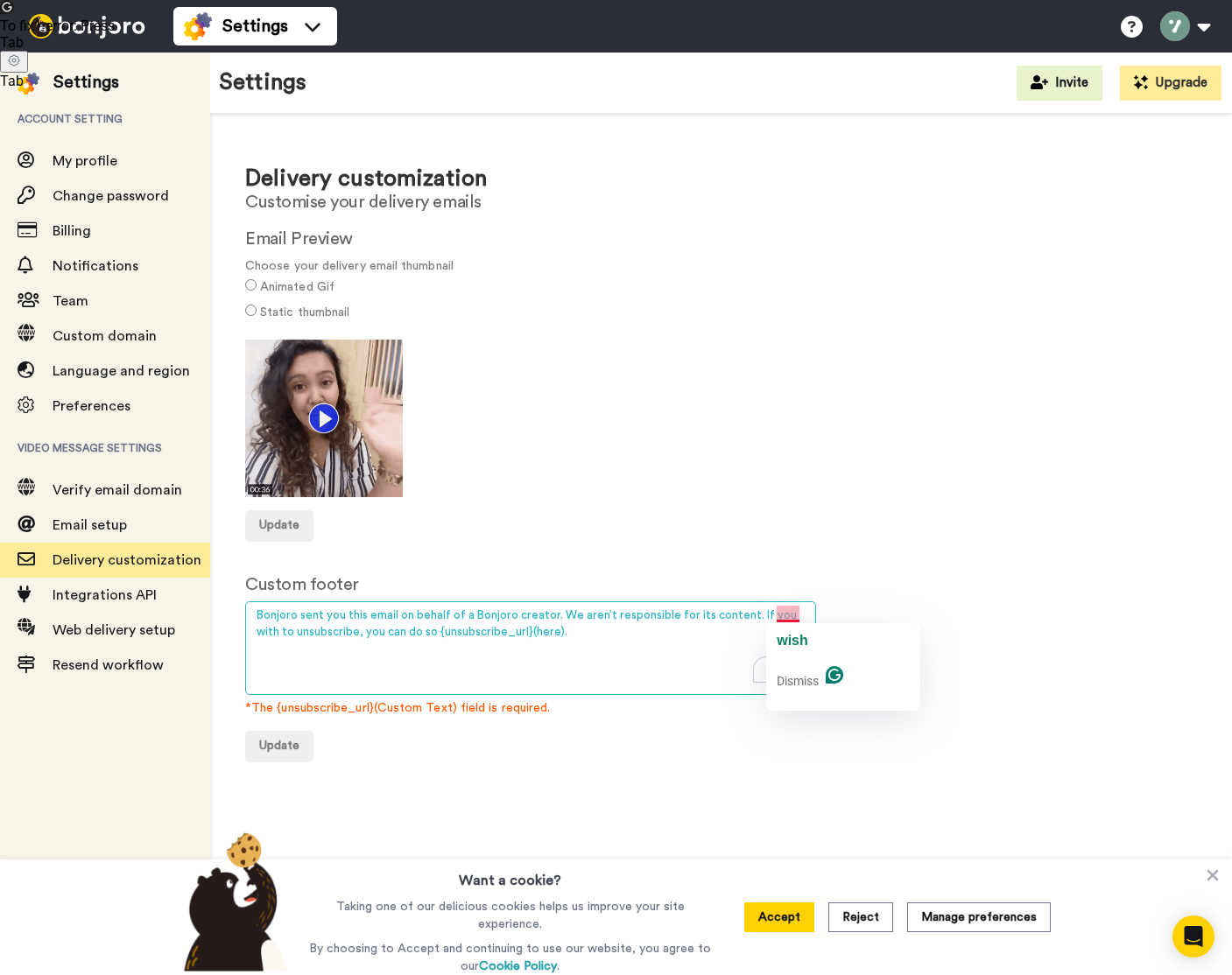 click on "Bonjoro sent you this email on behalf of a Bonjoro creator. We aren’t responsible for its content. If you suspect abuse, like suspicious links, please report it {unsubscribe_url}(here)." at bounding box center (531, 648) 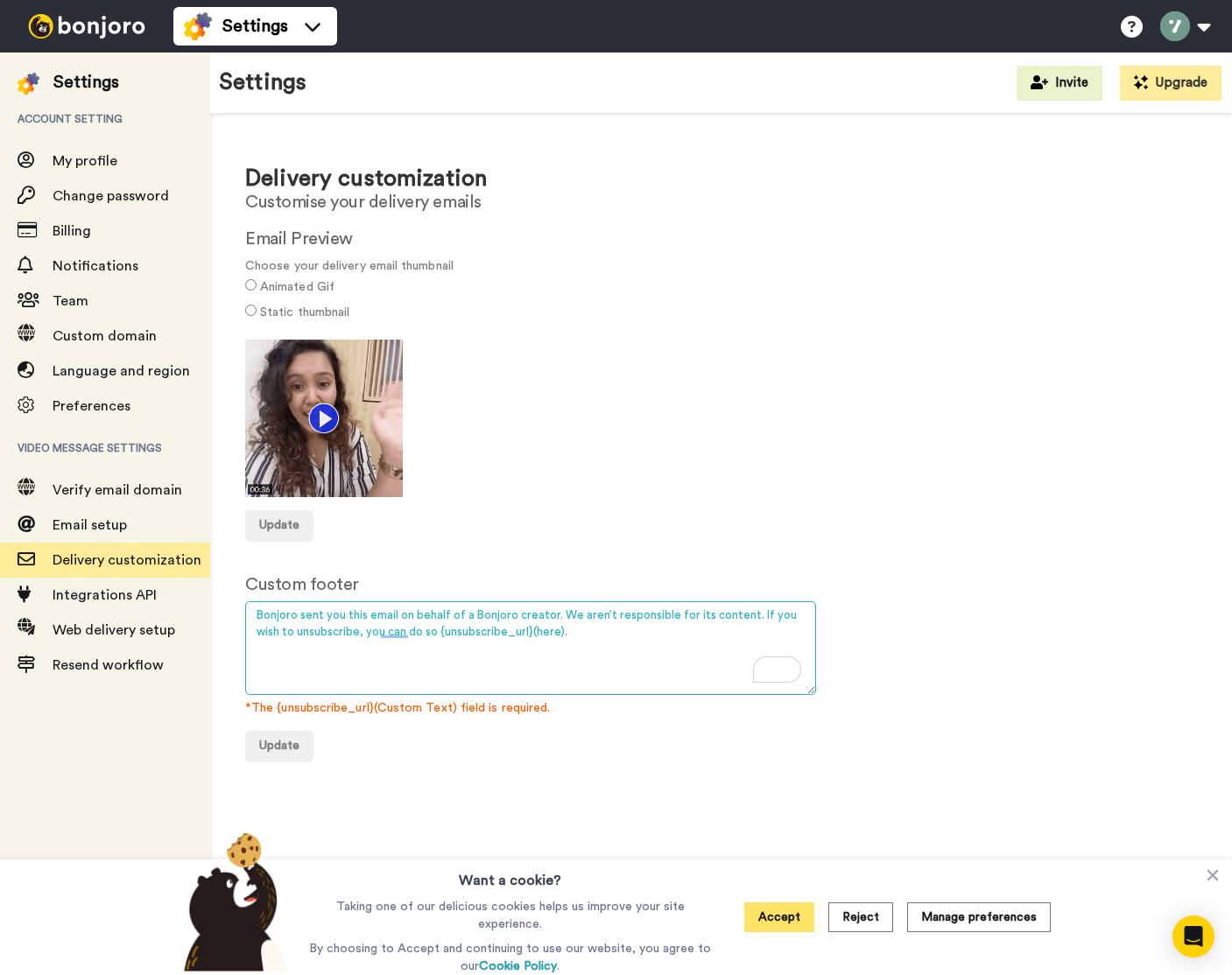 type on "Bonjoro sent you this email on behalf of a Bonjoro creator. We aren’t responsible for its content. If you wish to unsubscribe, you can do so {unsubscribe_url}(here)." 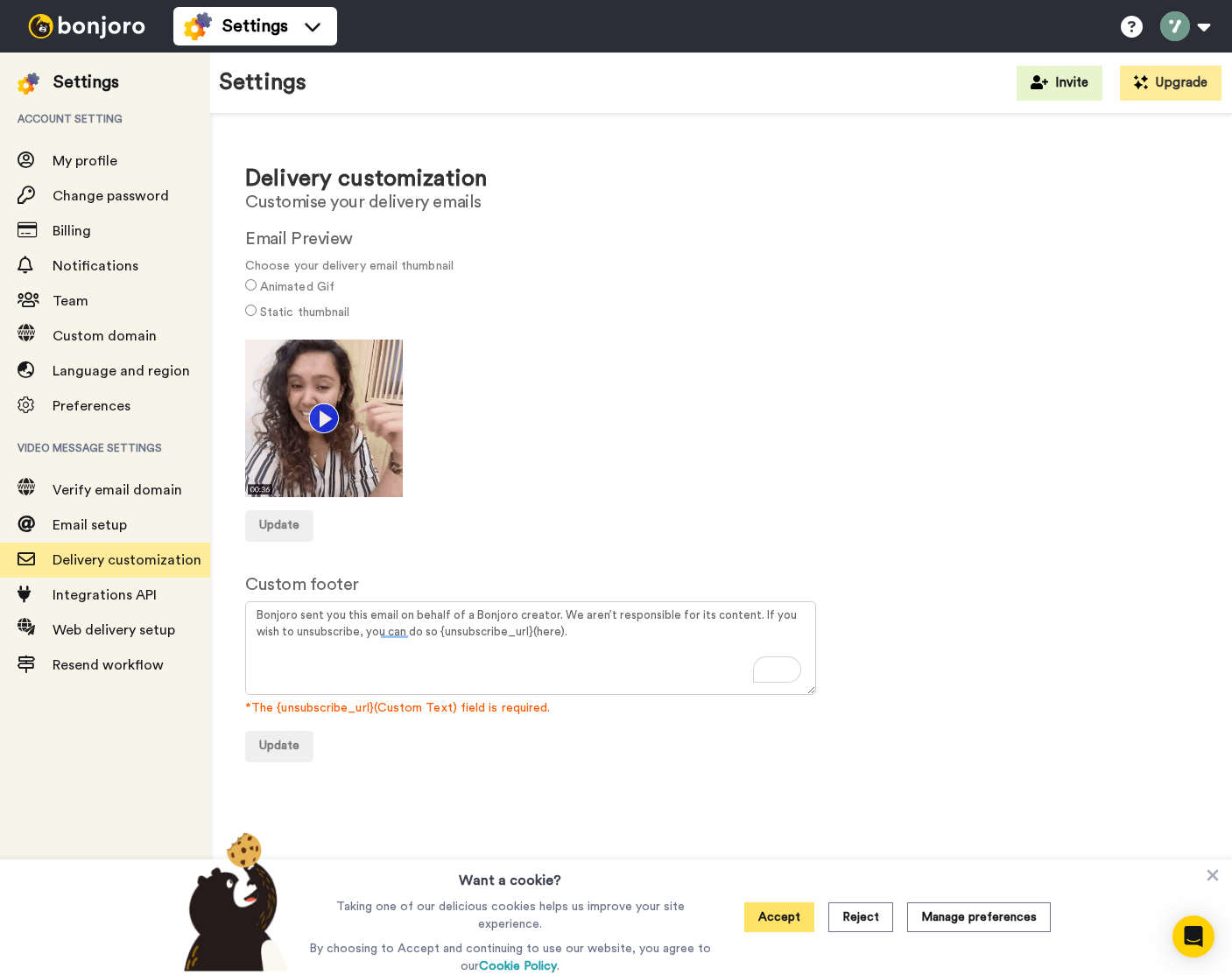 click on "Accept" at bounding box center (779, 917) 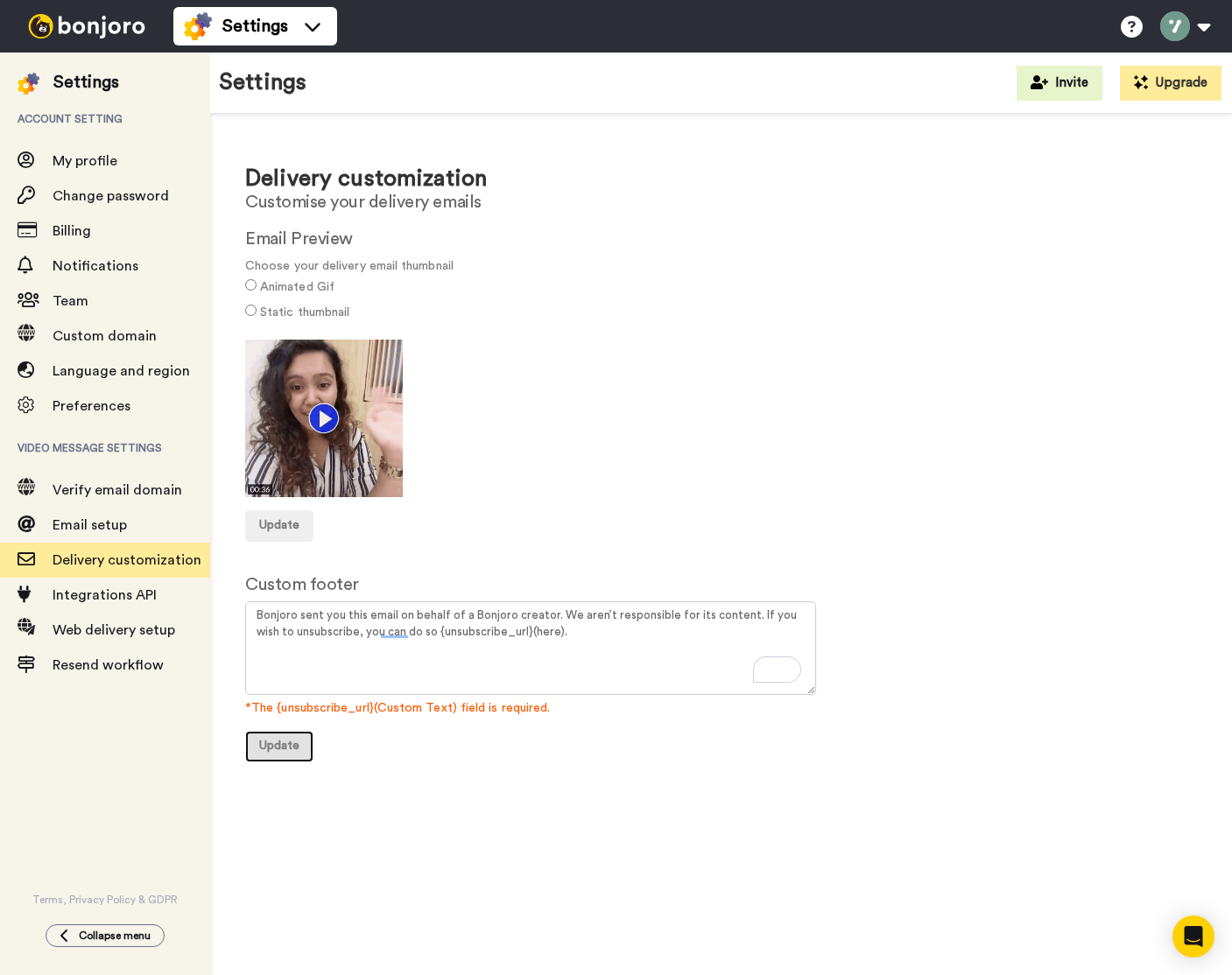 click on "Update" at bounding box center (279, 747) 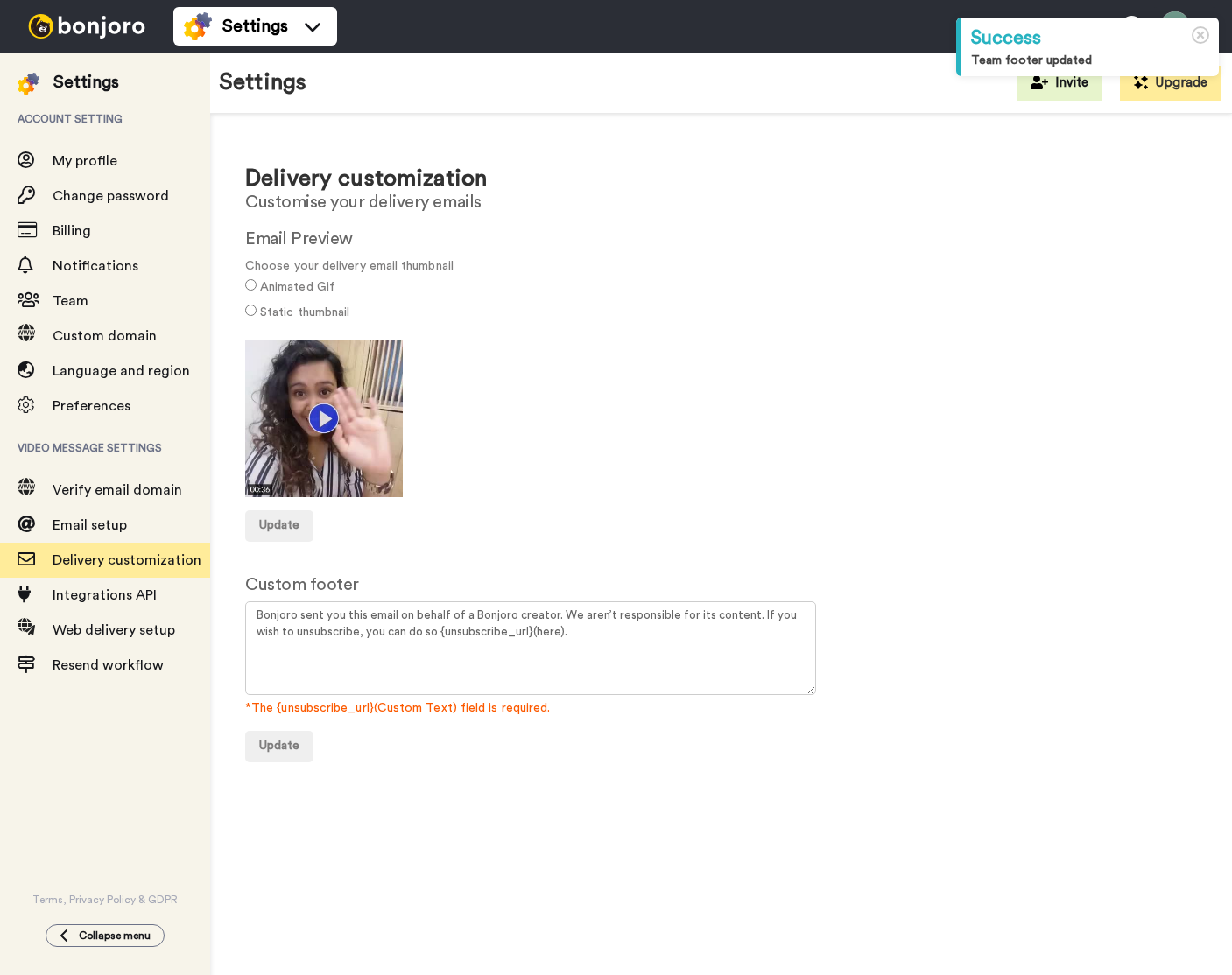 scroll, scrollTop: 0, scrollLeft: 0, axis: both 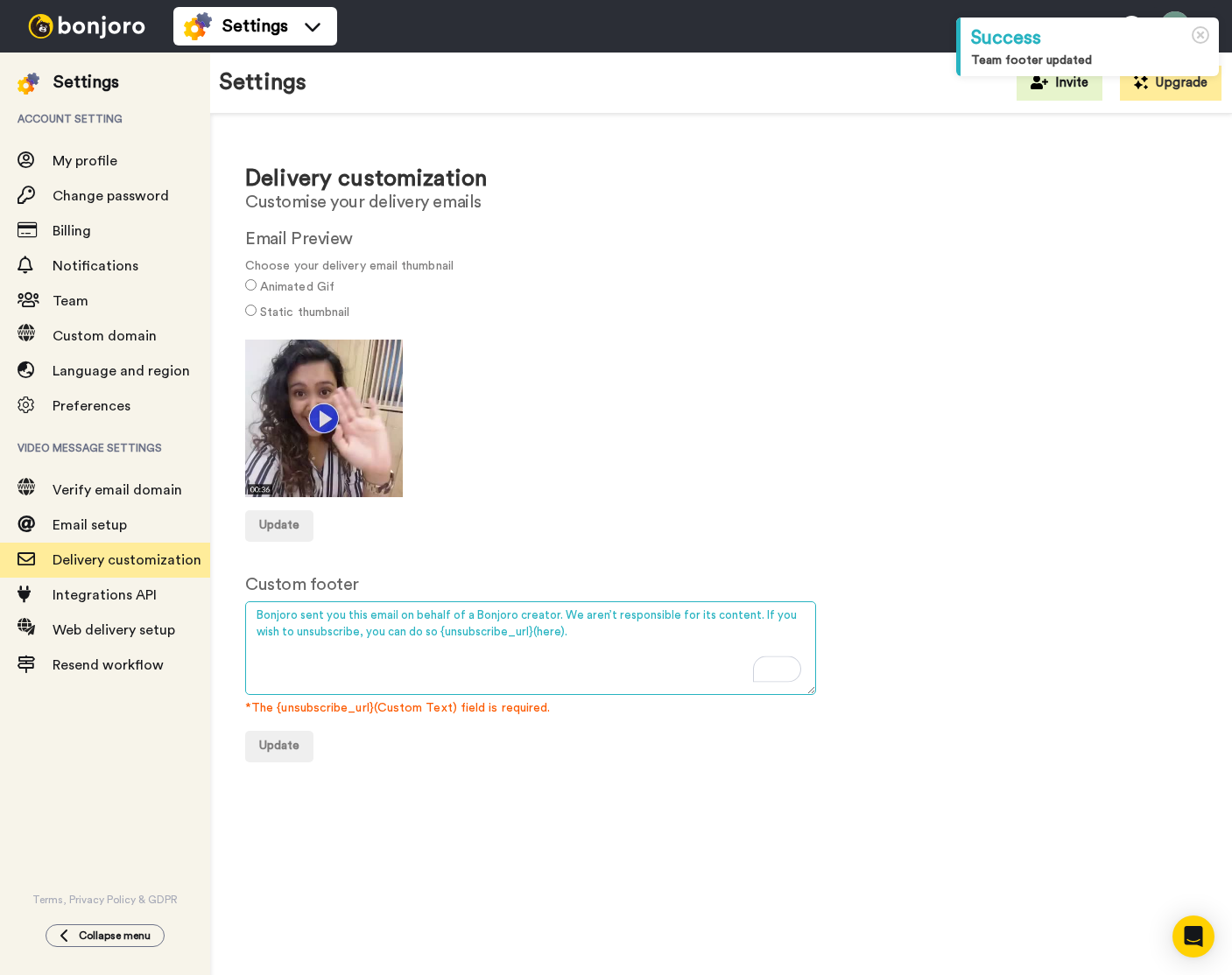 drag, startPoint x: 549, startPoint y: 614, endPoint x: 460, endPoint y: 616, distance: 89.022469 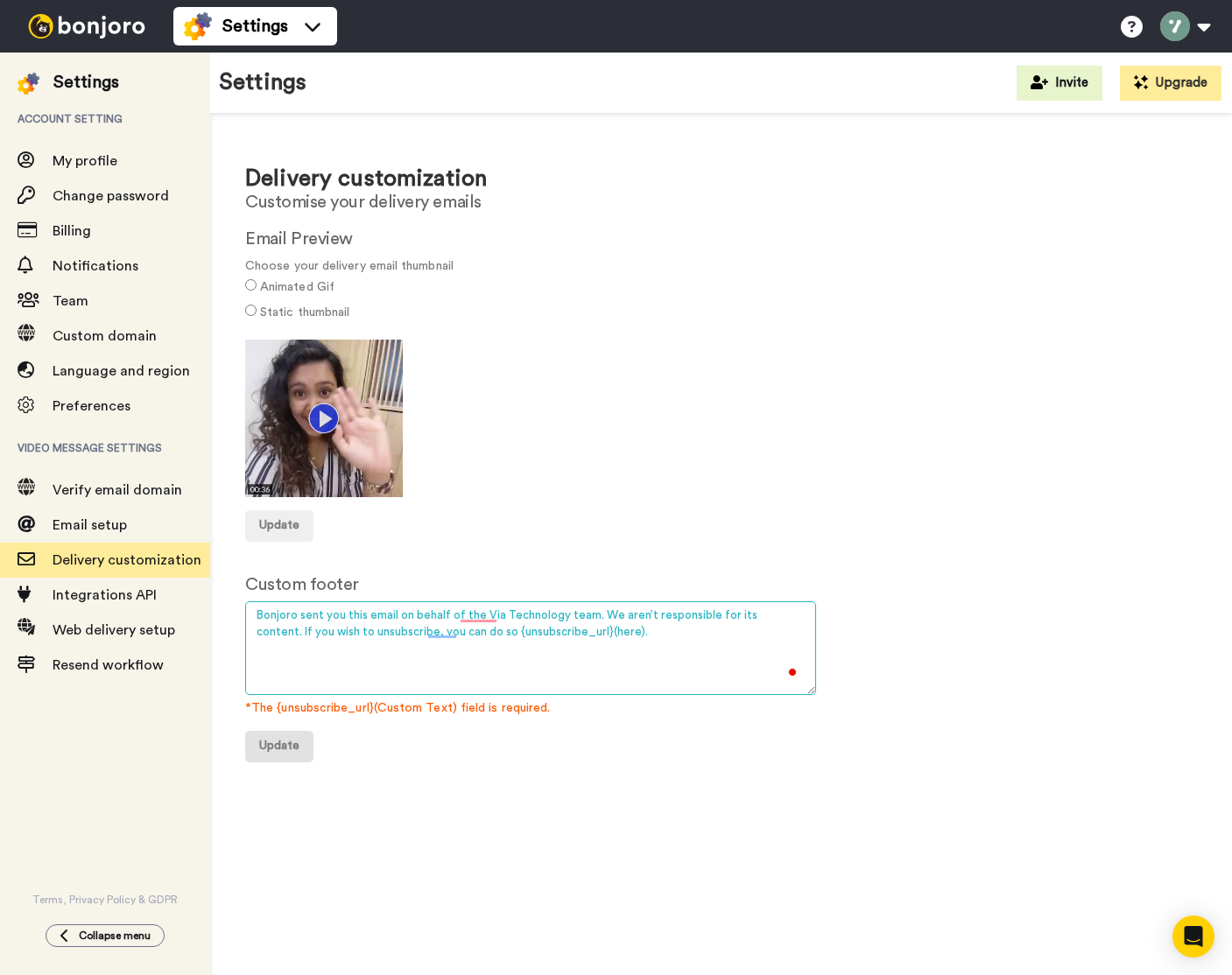 type on "Bonjoro sent you this email on behalf of the Via Technology team. We aren’t responsible for its content. If you wish to unsubscribe, you can do so {unsubscribe_url}(here)." 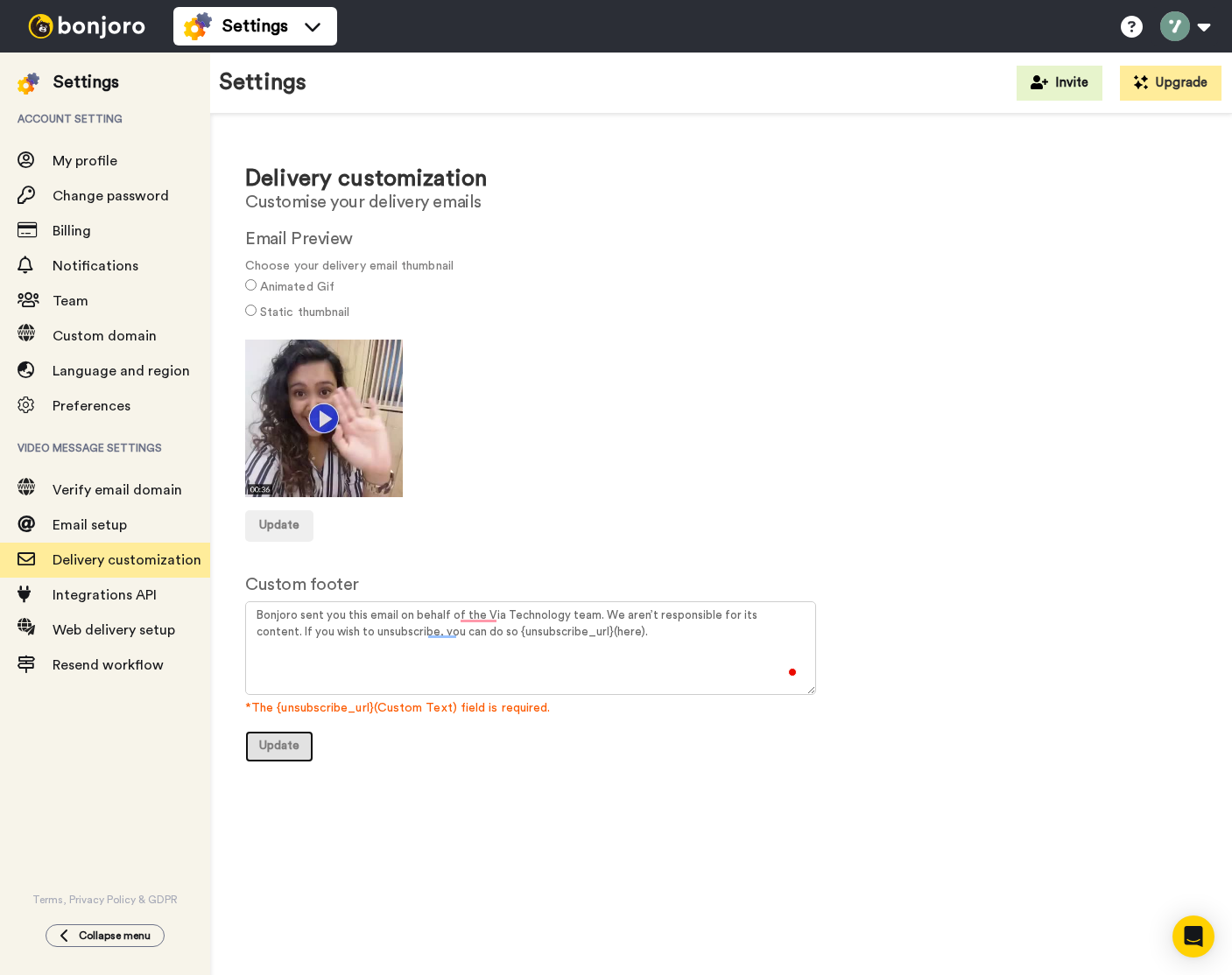 click on "Update" at bounding box center [279, 746] 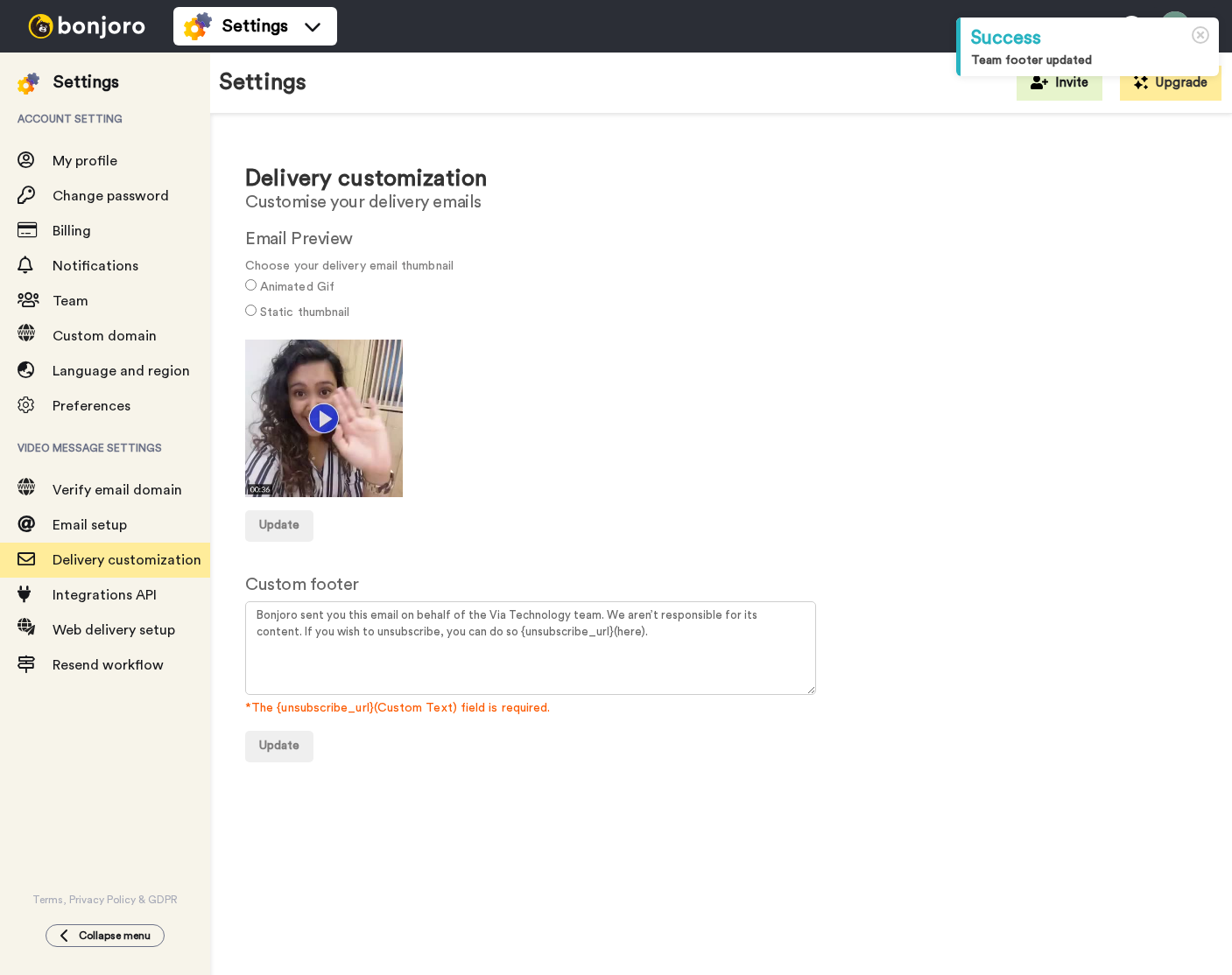 scroll, scrollTop: 0, scrollLeft: 0, axis: both 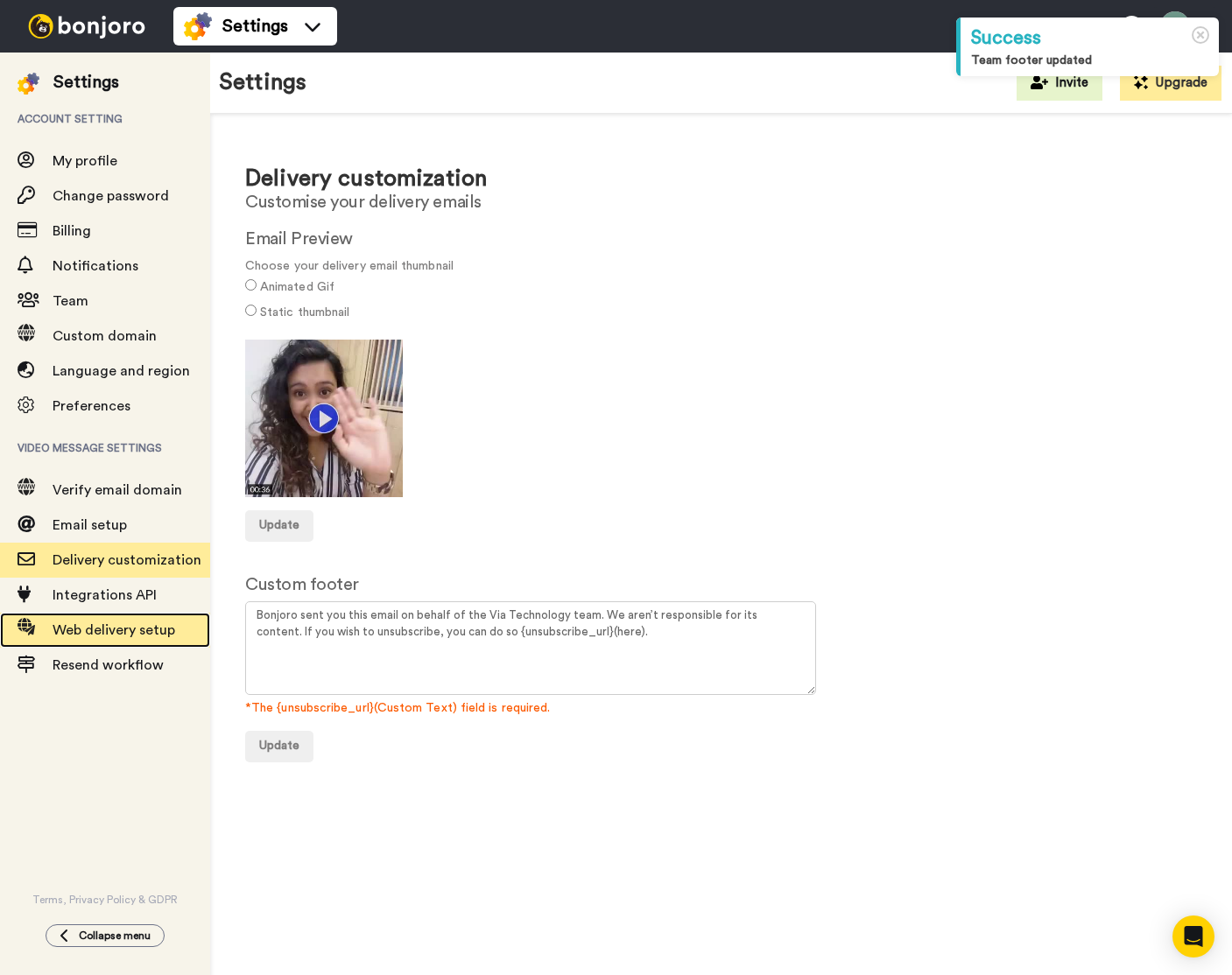 click on "Web delivery setup" at bounding box center [114, 630] 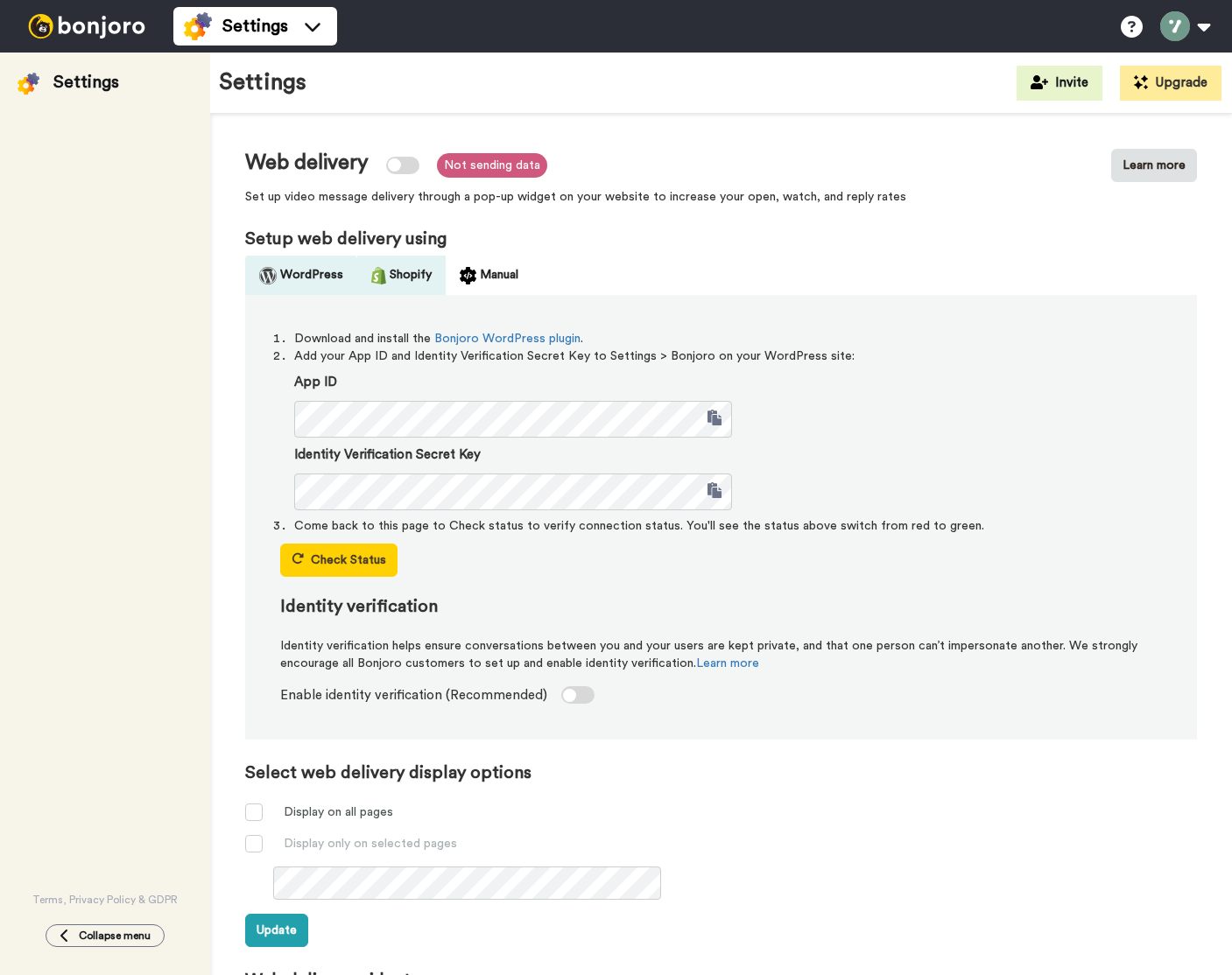 scroll, scrollTop: 0, scrollLeft: 0, axis: both 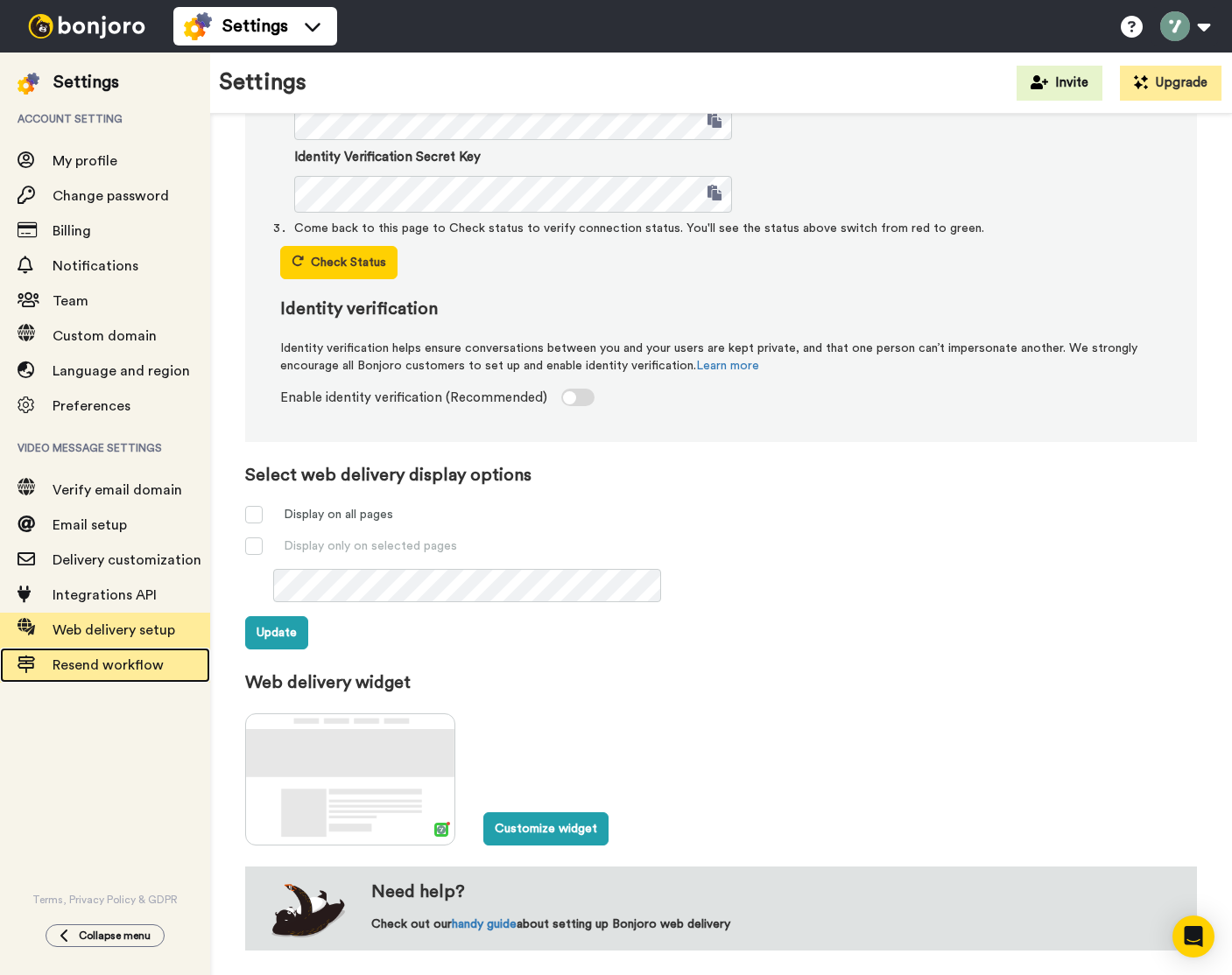click on "Resend workflow" at bounding box center [131, 665] 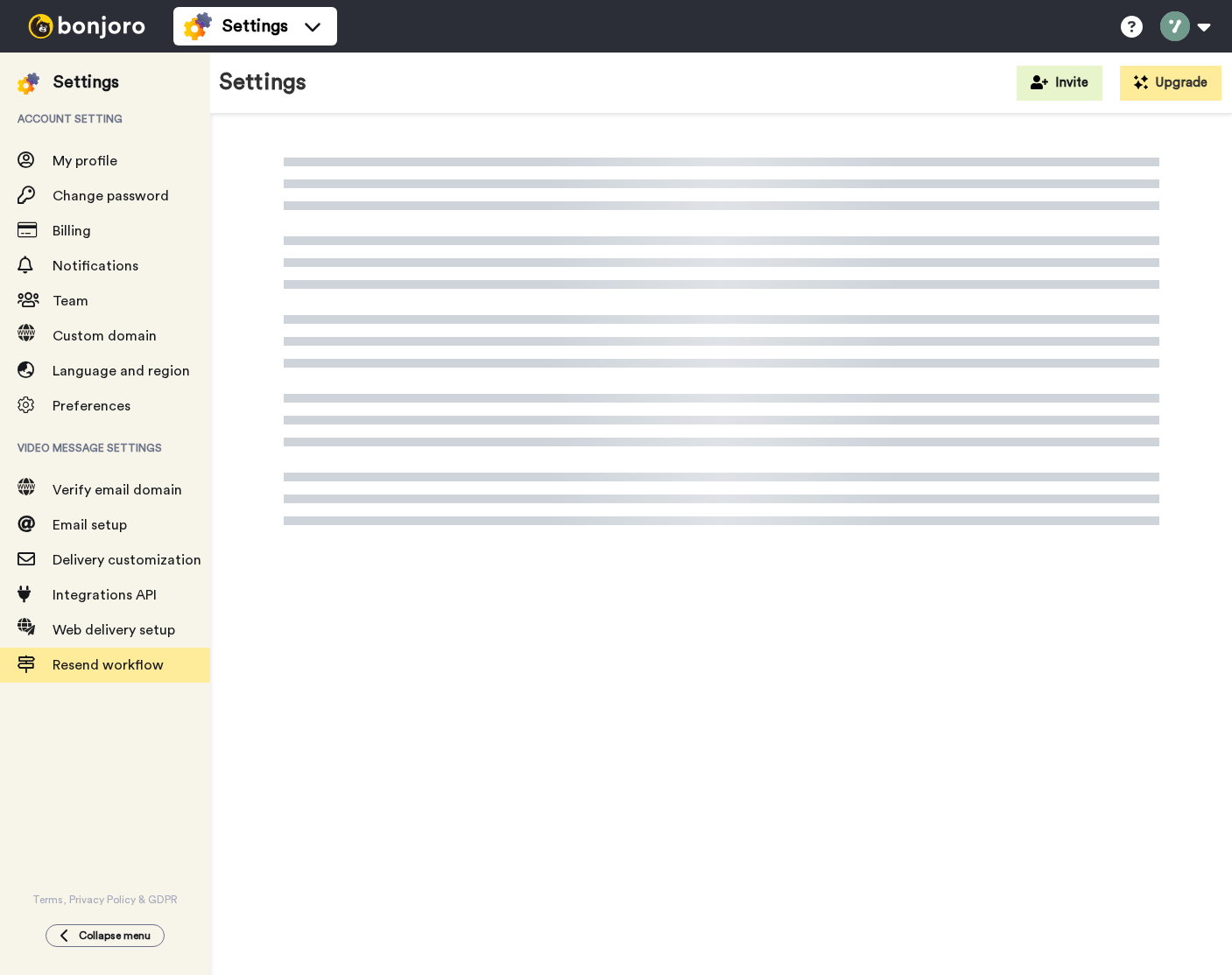 scroll, scrollTop: 0, scrollLeft: 0, axis: both 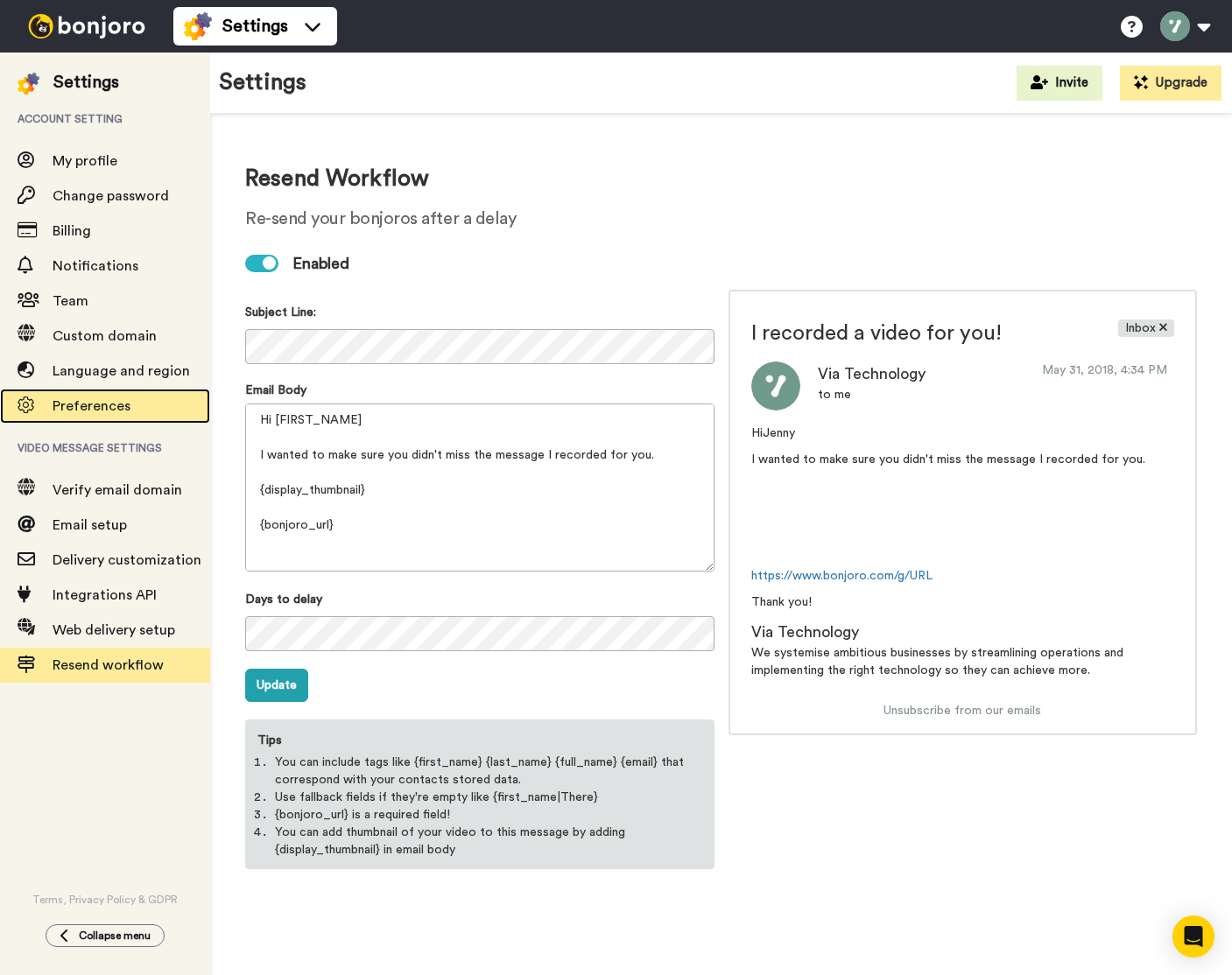 click on "Preferences" at bounding box center [91, 406] 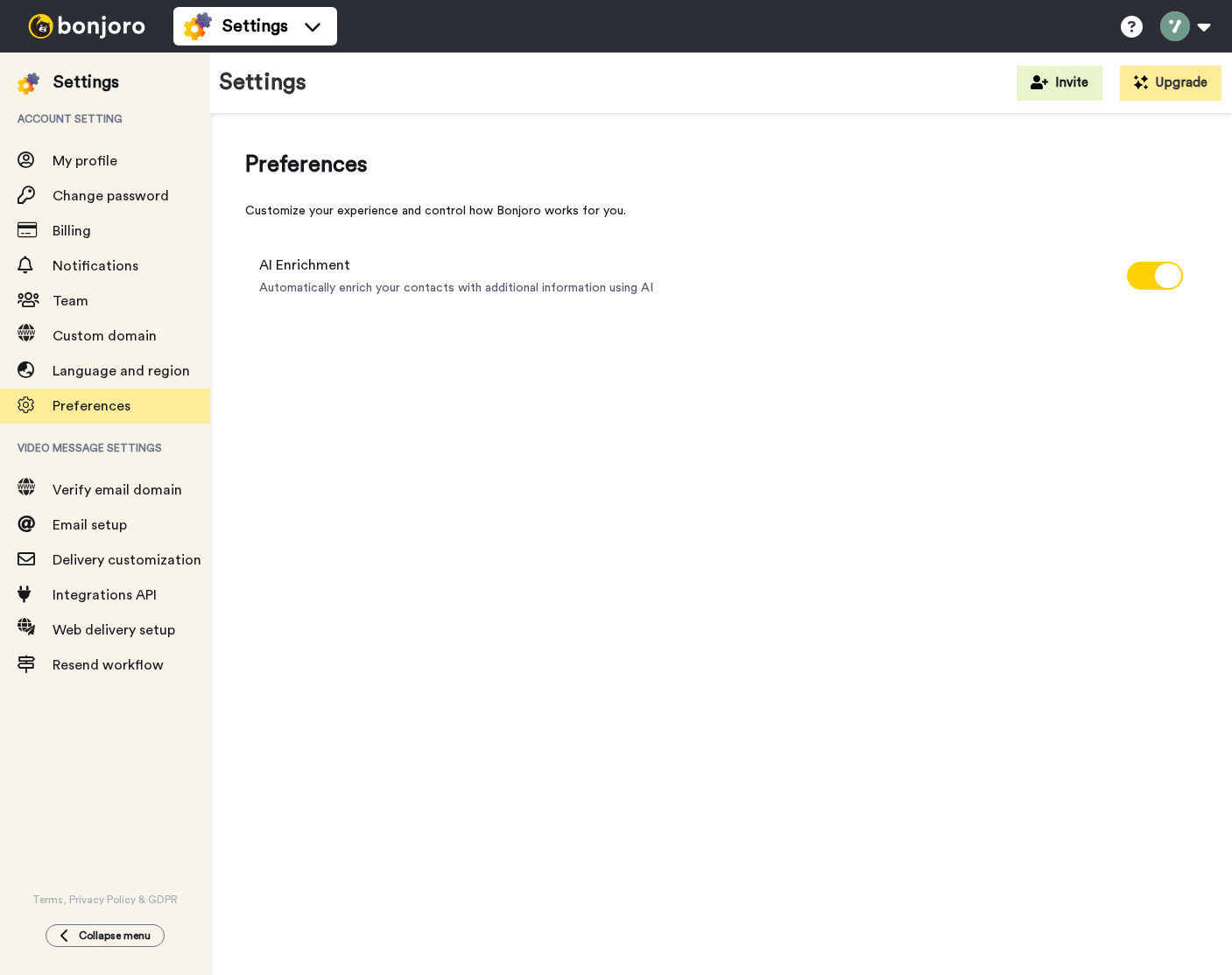 scroll, scrollTop: 0, scrollLeft: 0, axis: both 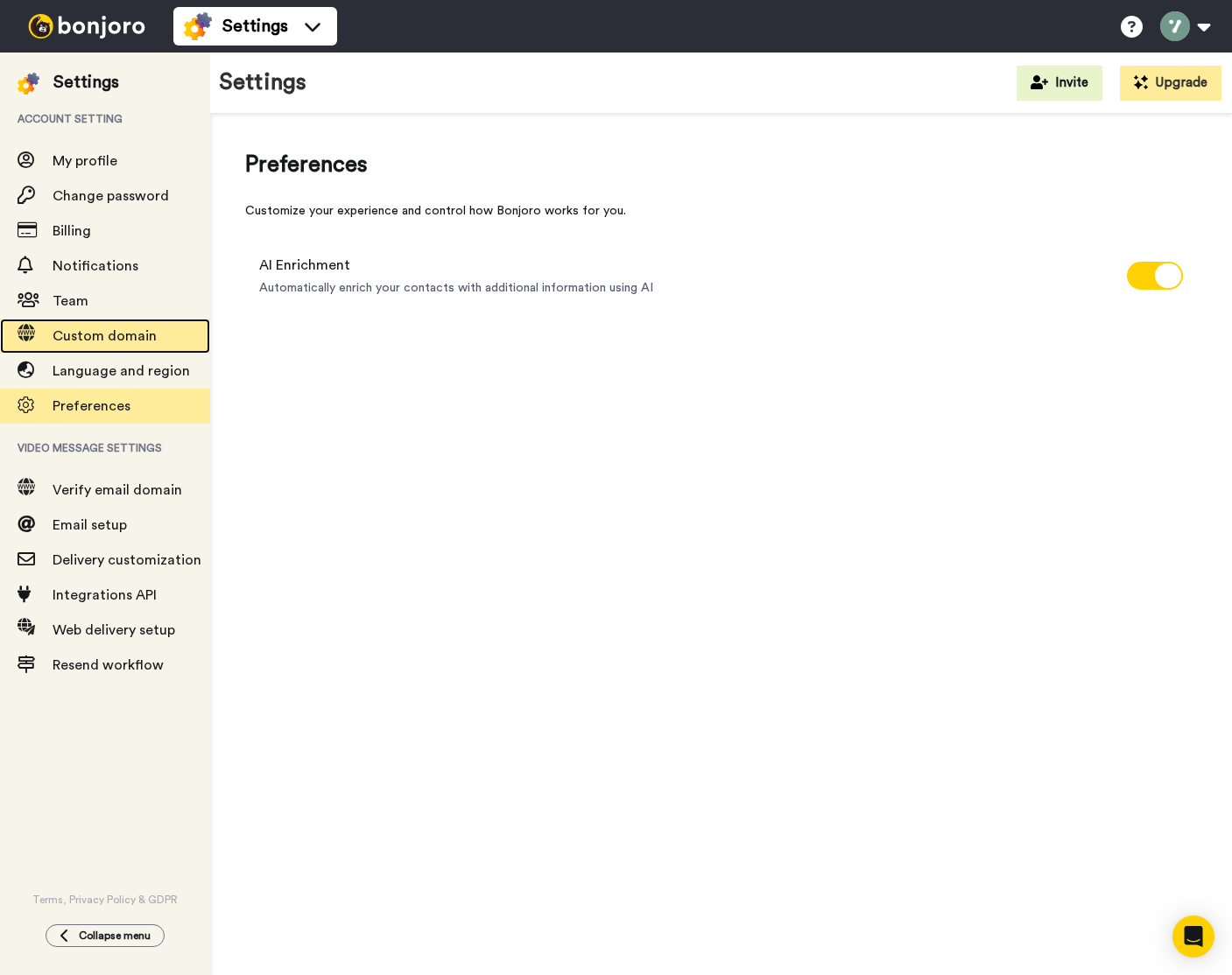 click on "Custom domain" at bounding box center [104, 336] 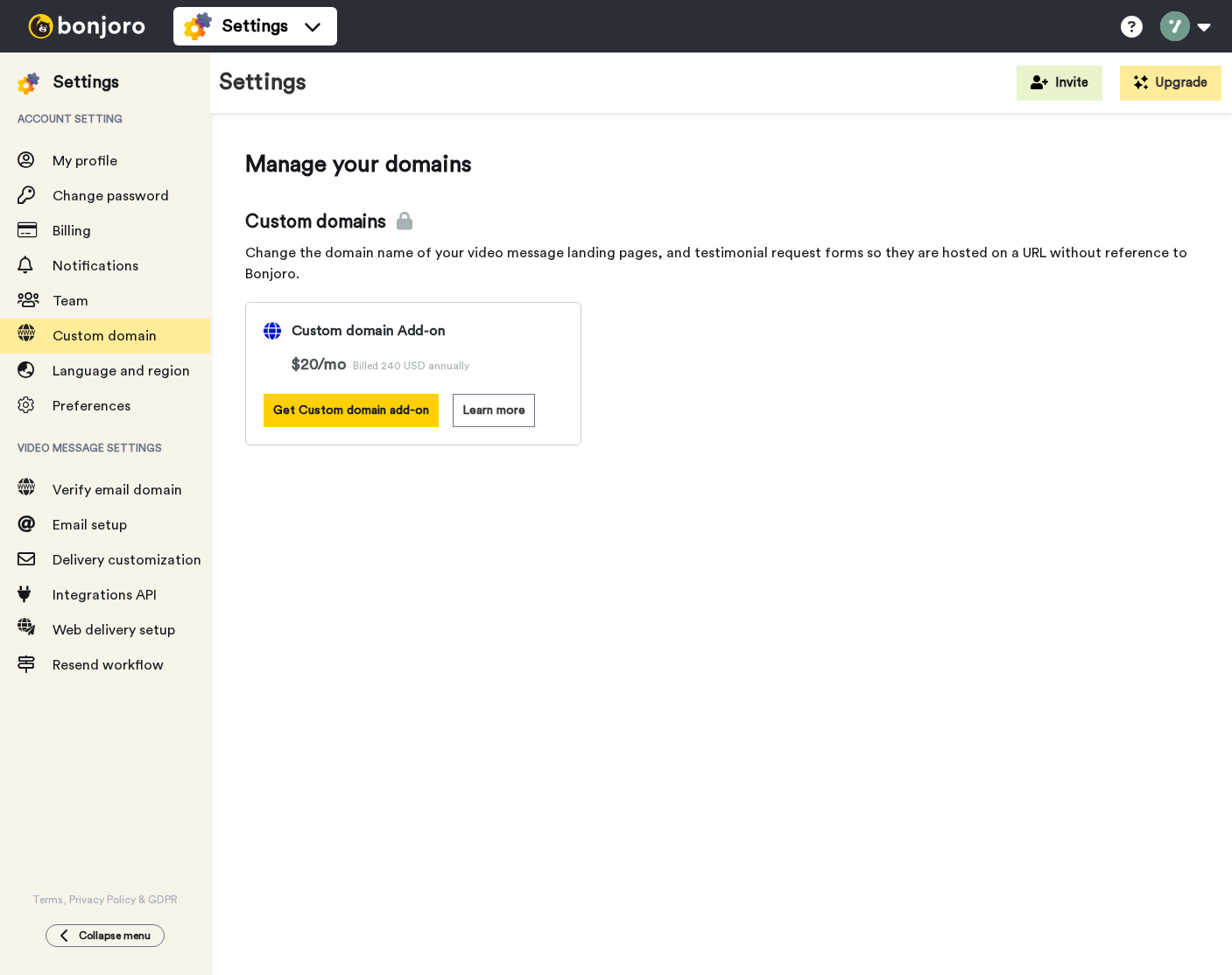 scroll, scrollTop: 0, scrollLeft: 0, axis: both 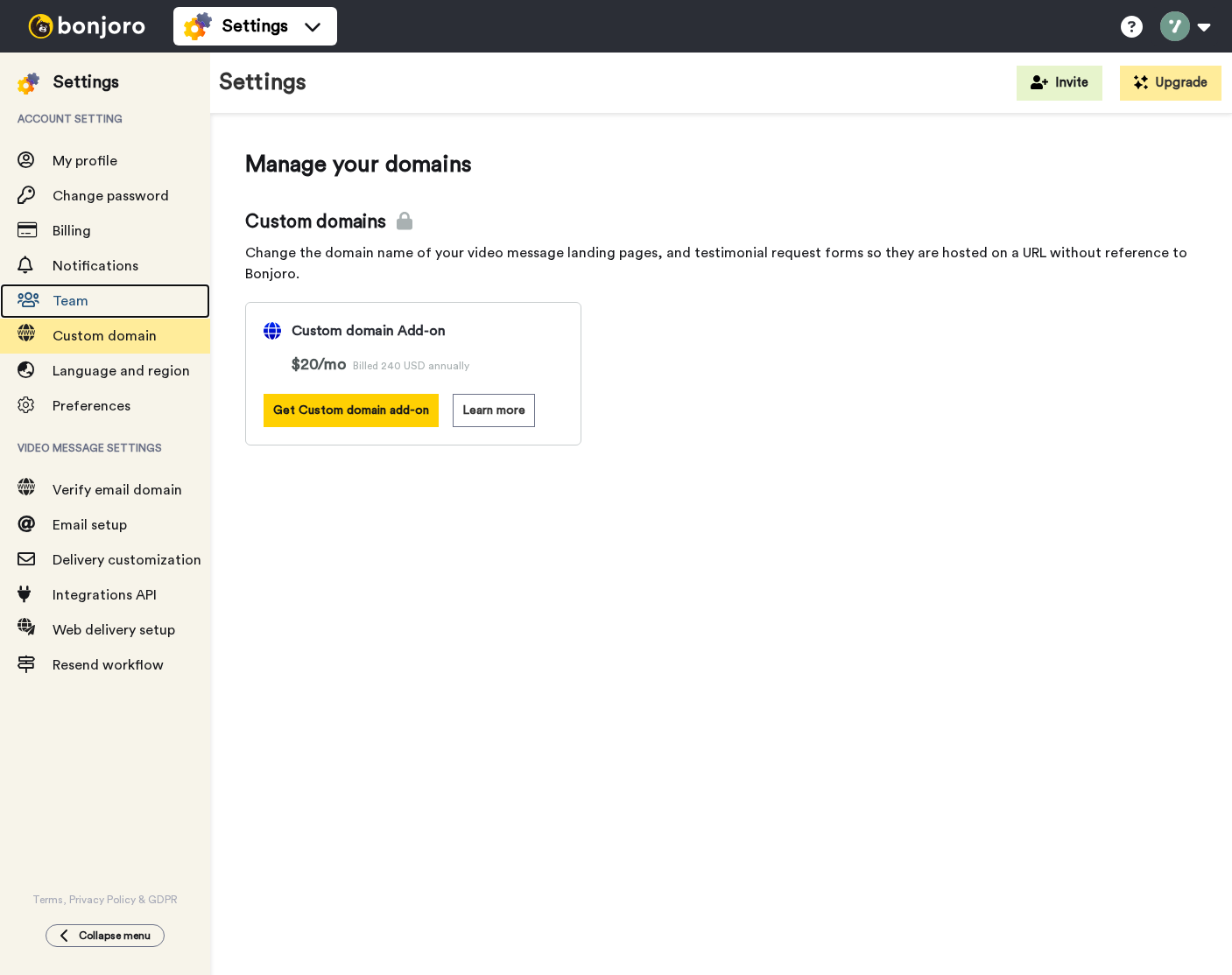 click on "Team" at bounding box center (131, 301) 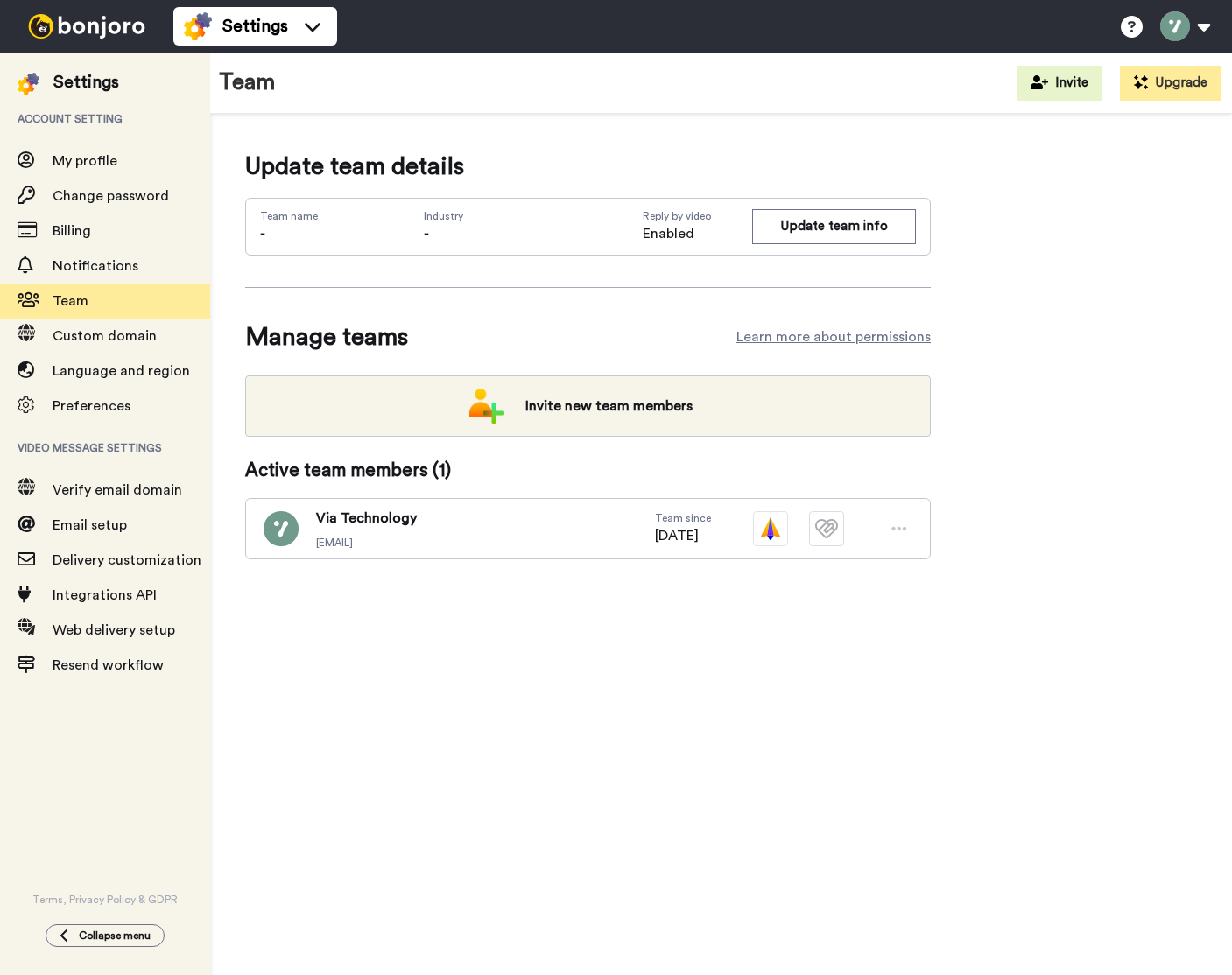 scroll, scrollTop: 0, scrollLeft: 0, axis: both 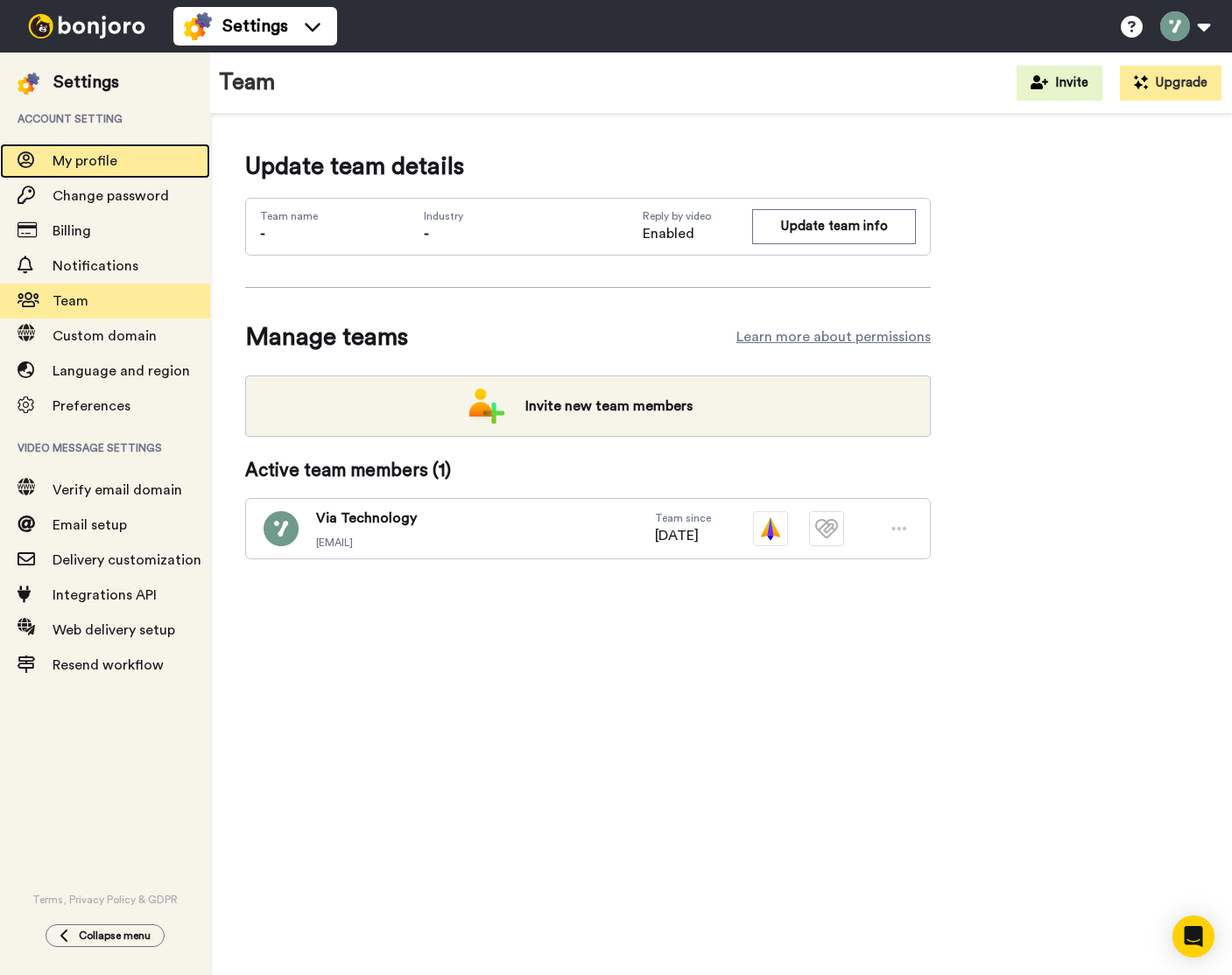 click on "My profile" at bounding box center (131, 161) 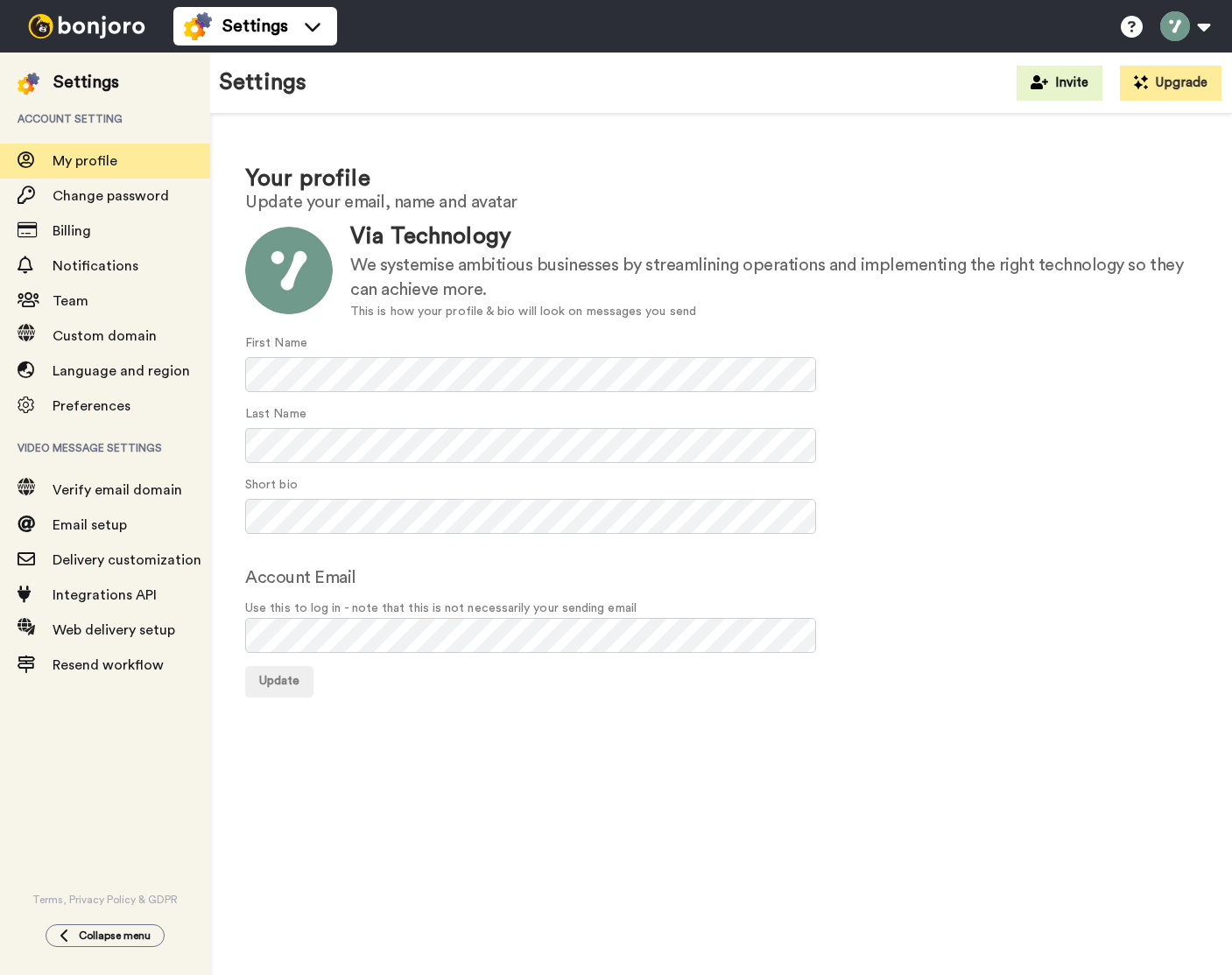 scroll, scrollTop: 0, scrollLeft: 0, axis: both 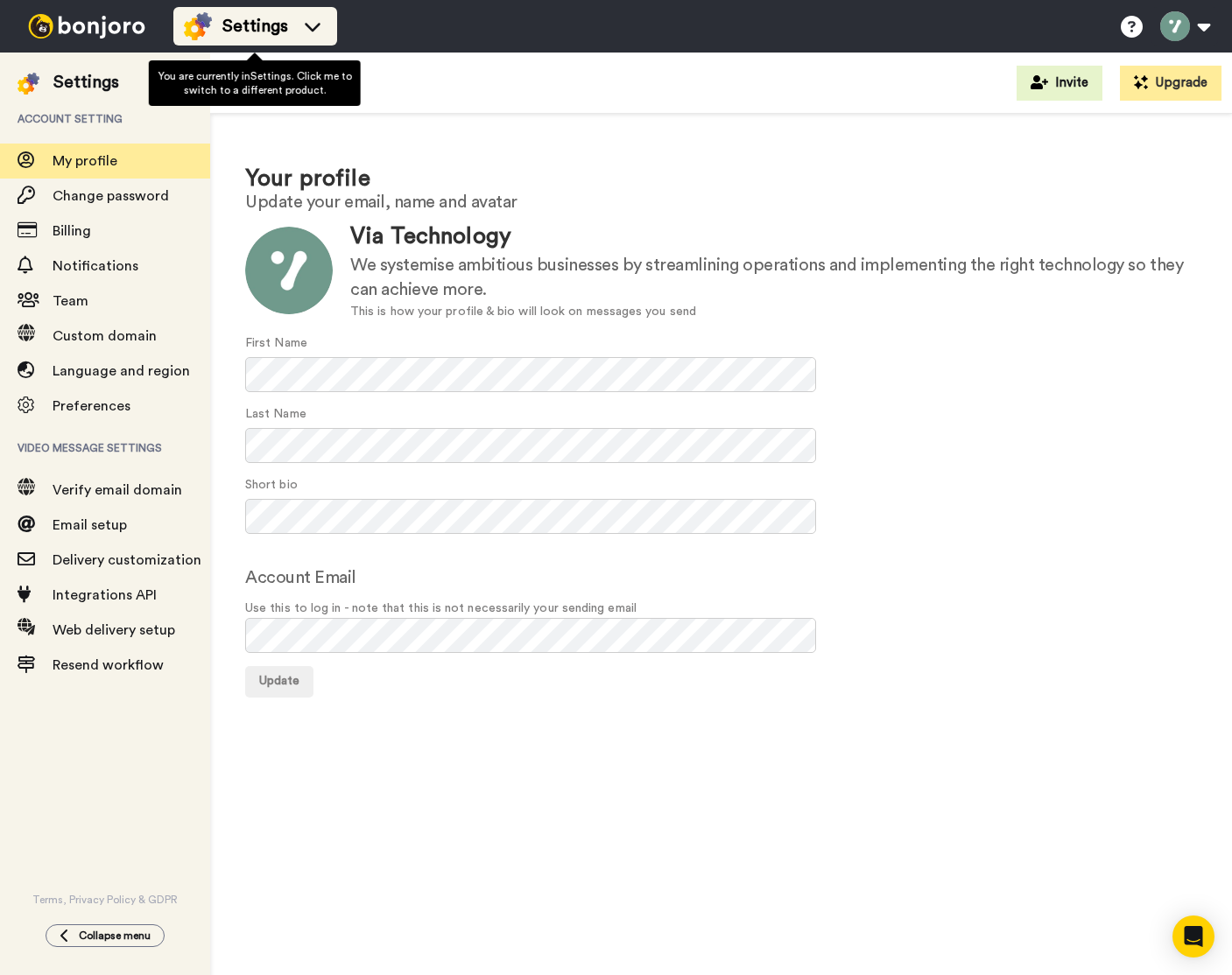 click on "Settings" at bounding box center [255, 26] 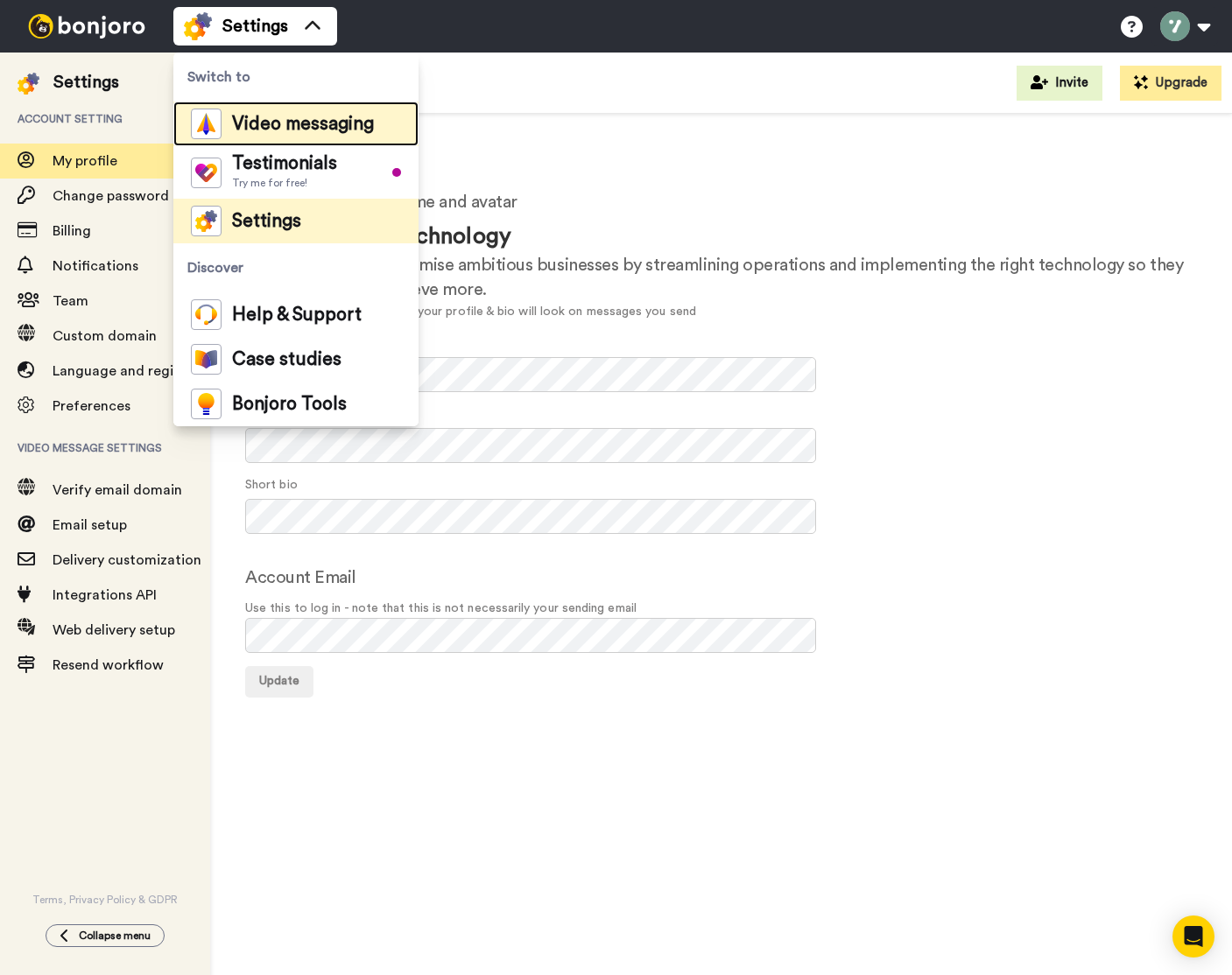 click on "Video messaging" at bounding box center [282, 123] 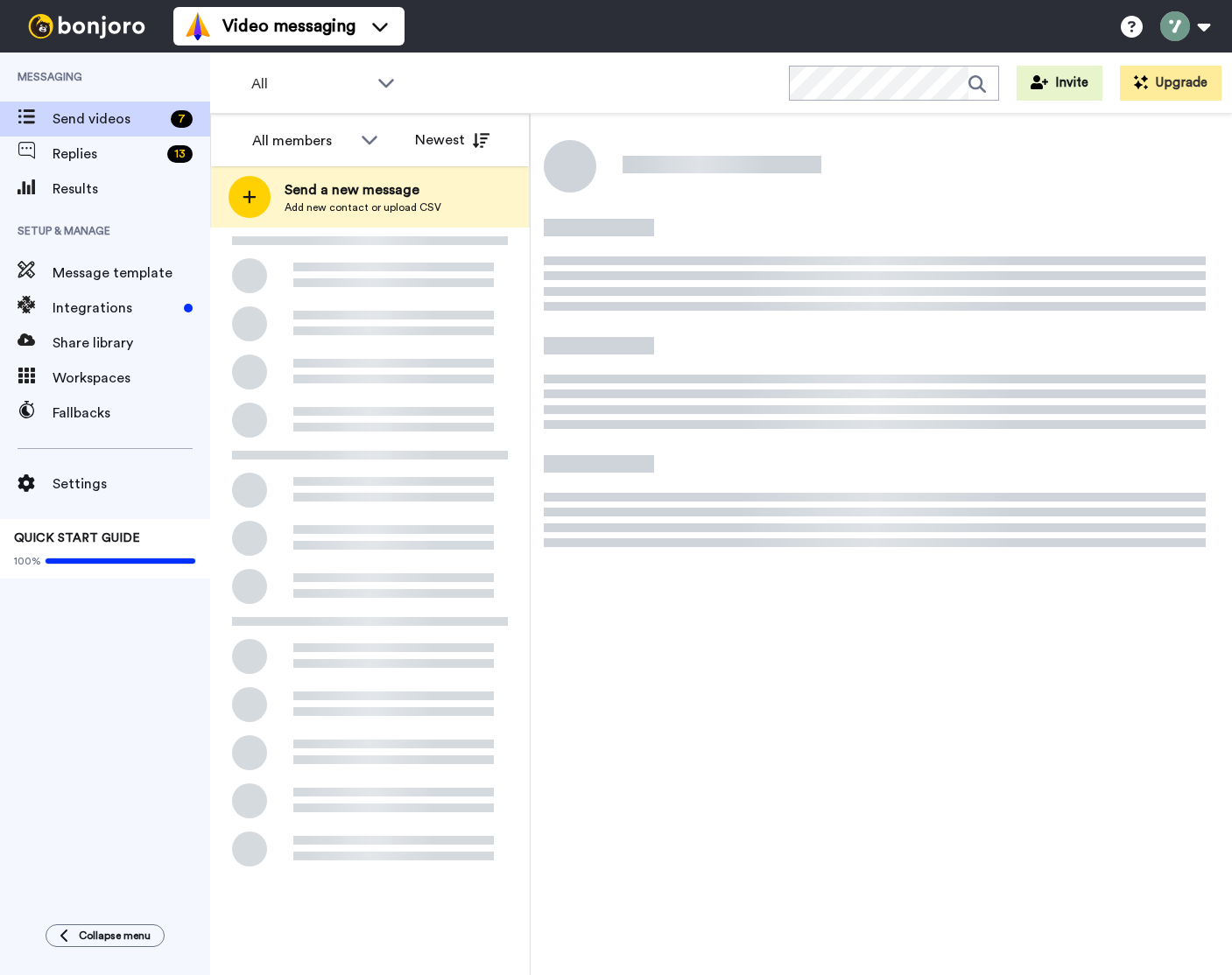 scroll, scrollTop: 0, scrollLeft: 0, axis: both 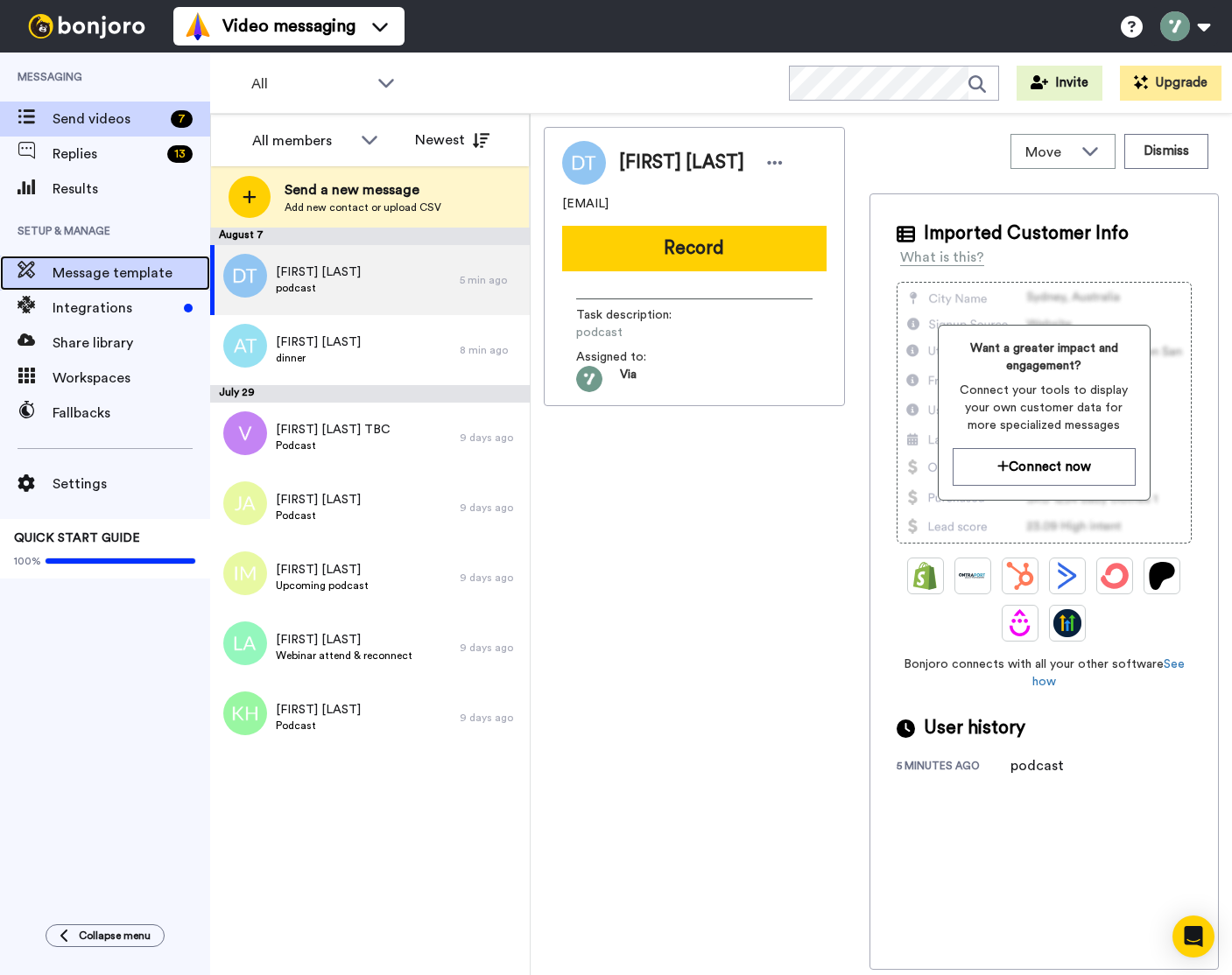 click on "Message template" at bounding box center (131, 273) 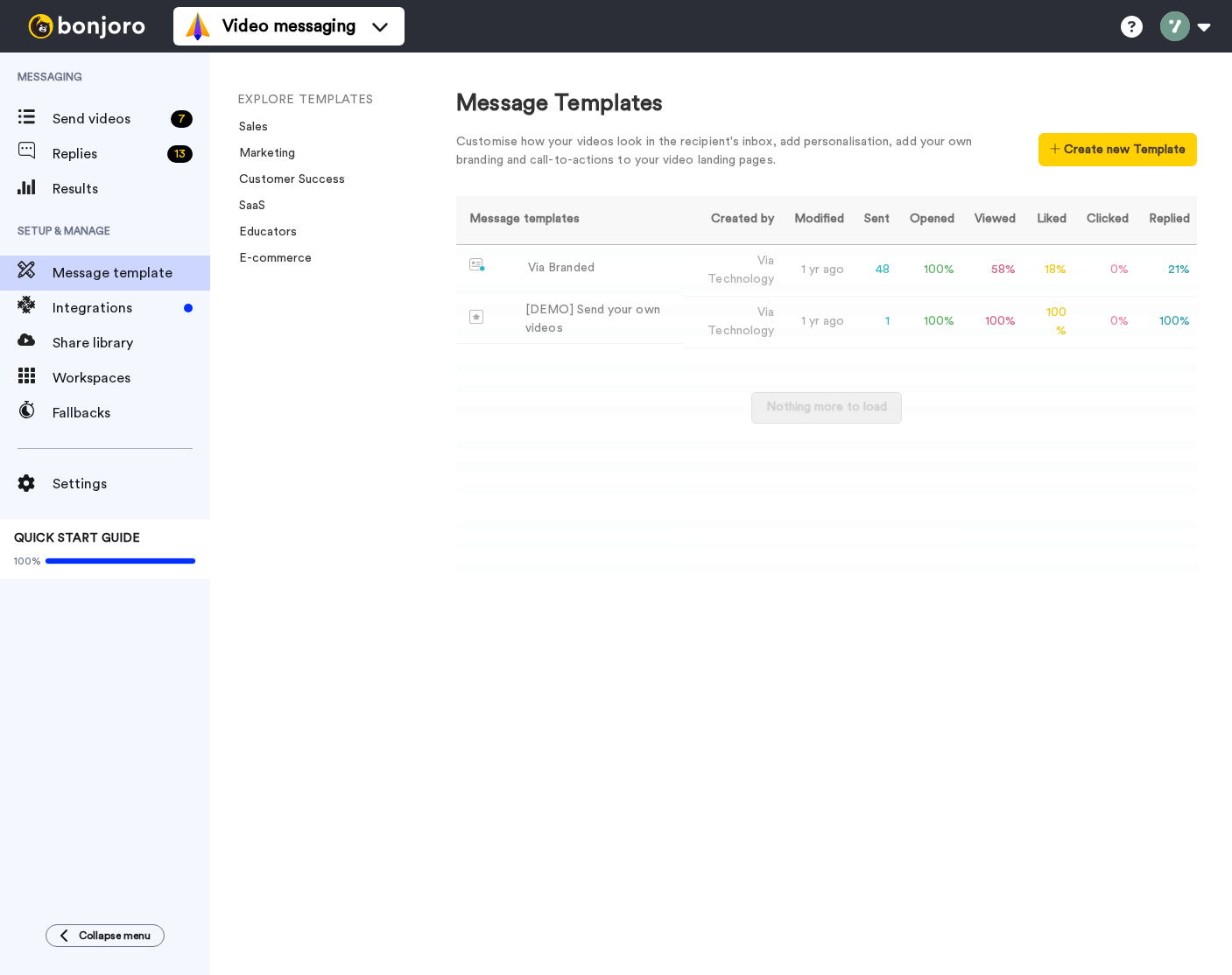 scroll, scrollTop: 0, scrollLeft: 0, axis: both 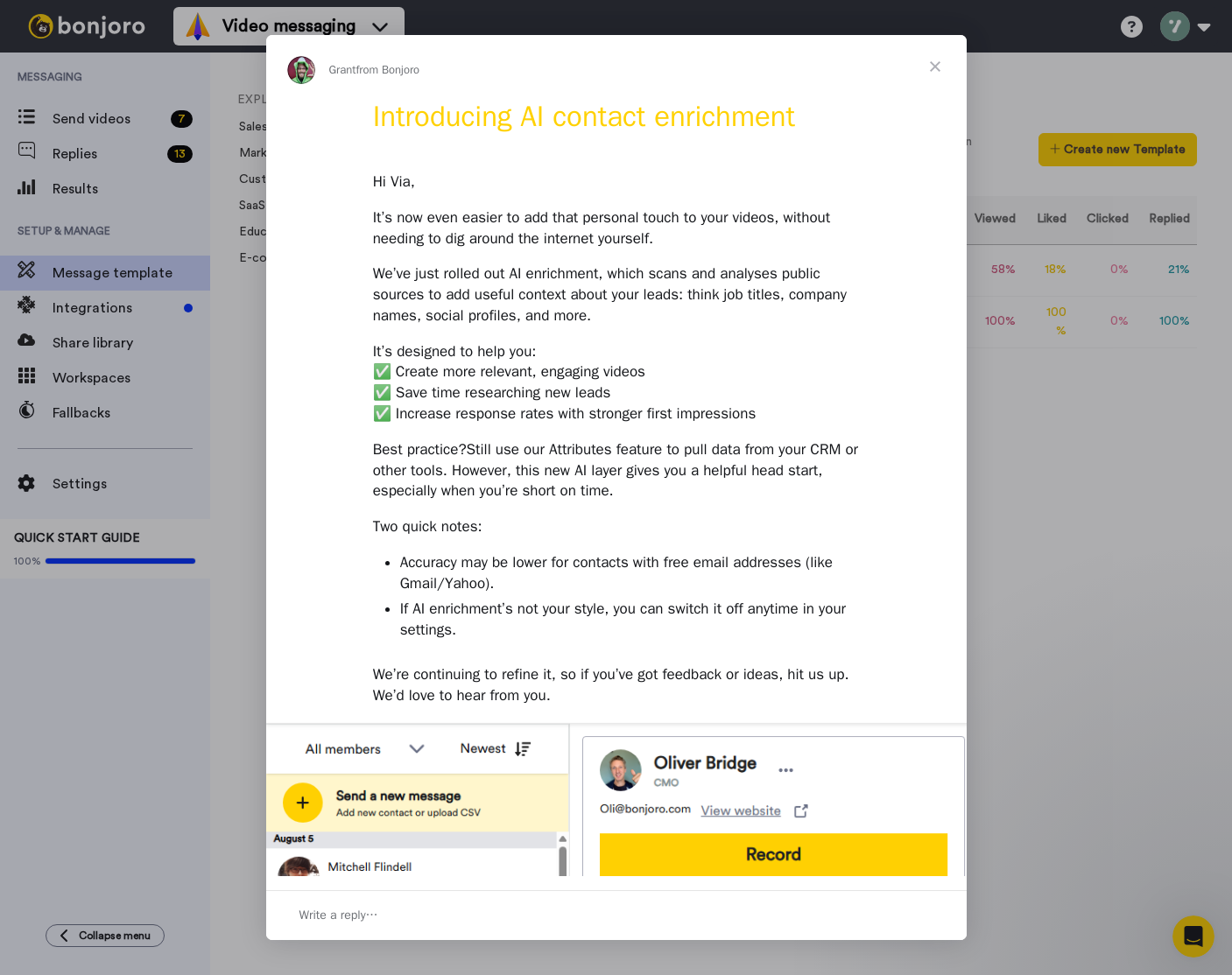 click at bounding box center [935, 67] 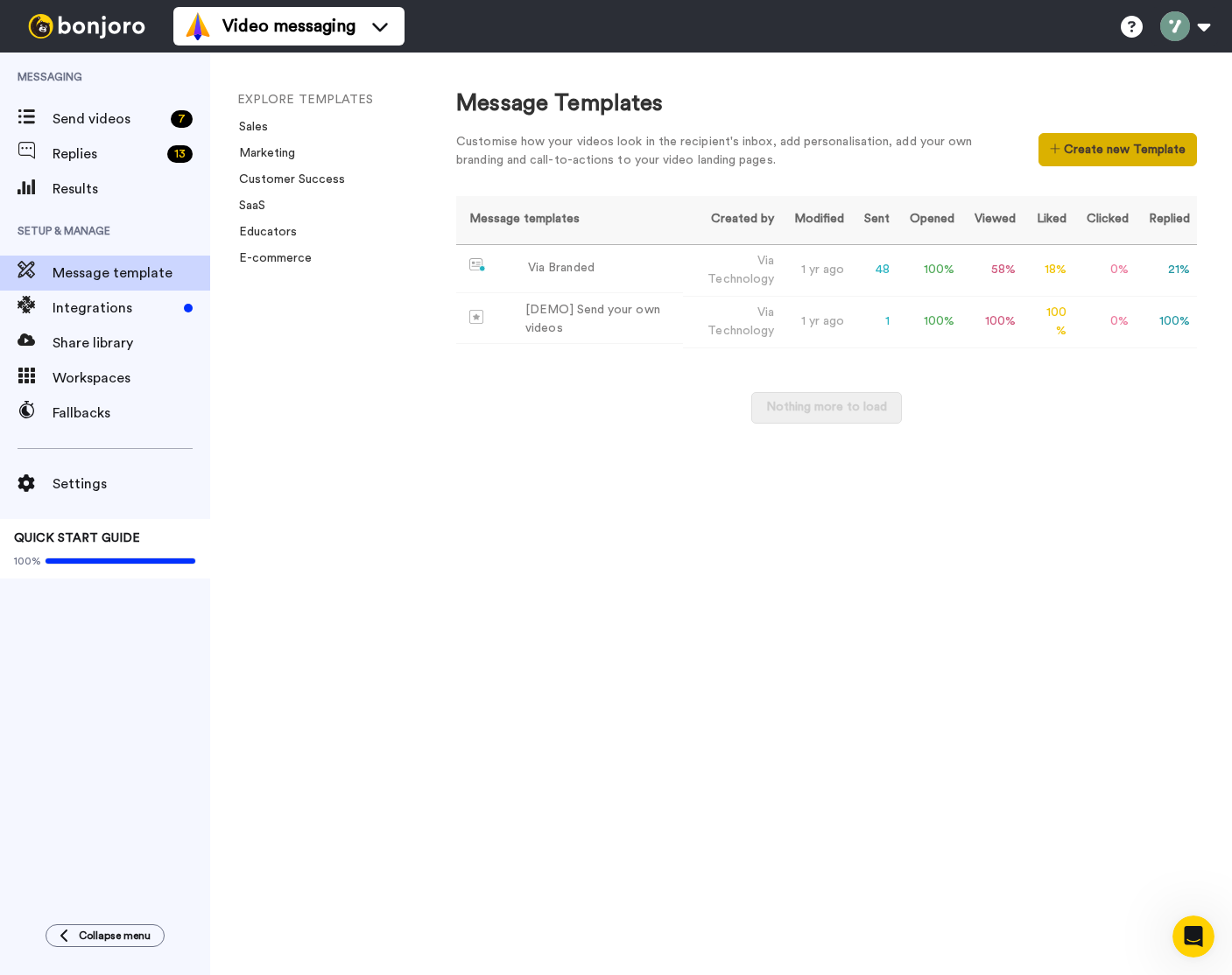click on "Create new Template" at bounding box center [1117, 150] 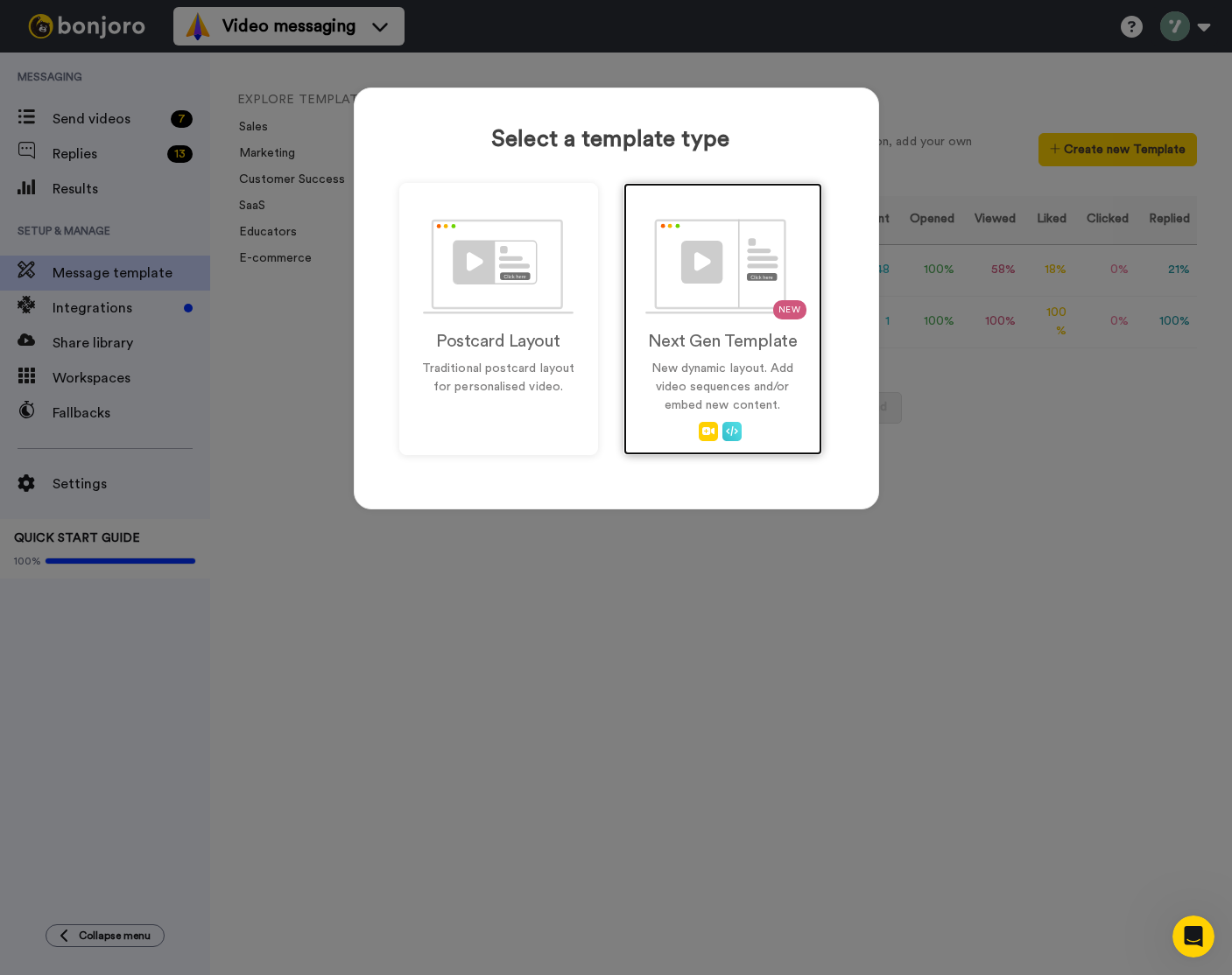 click at bounding box center [722, 266] 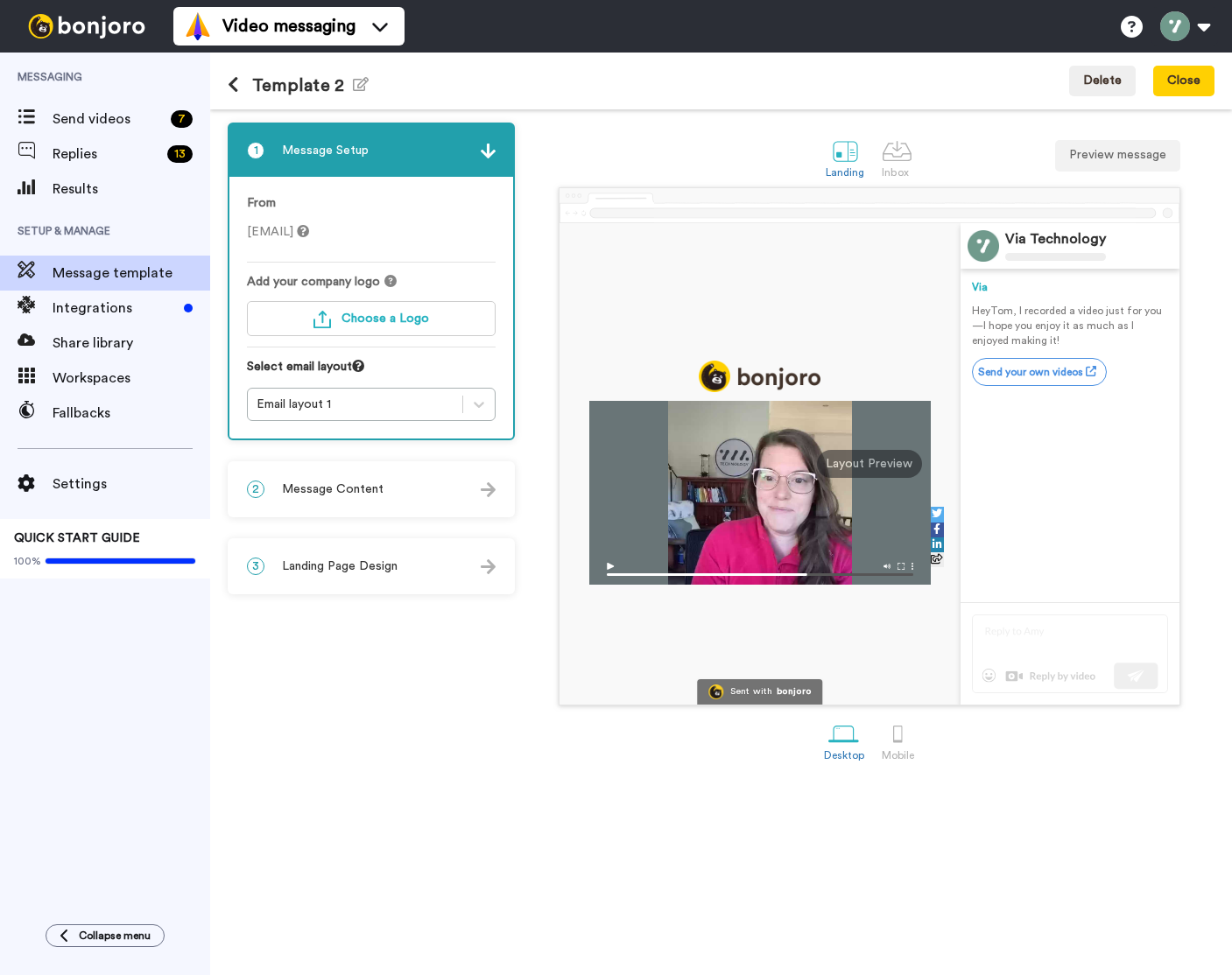 scroll, scrollTop: 0, scrollLeft: 0, axis: both 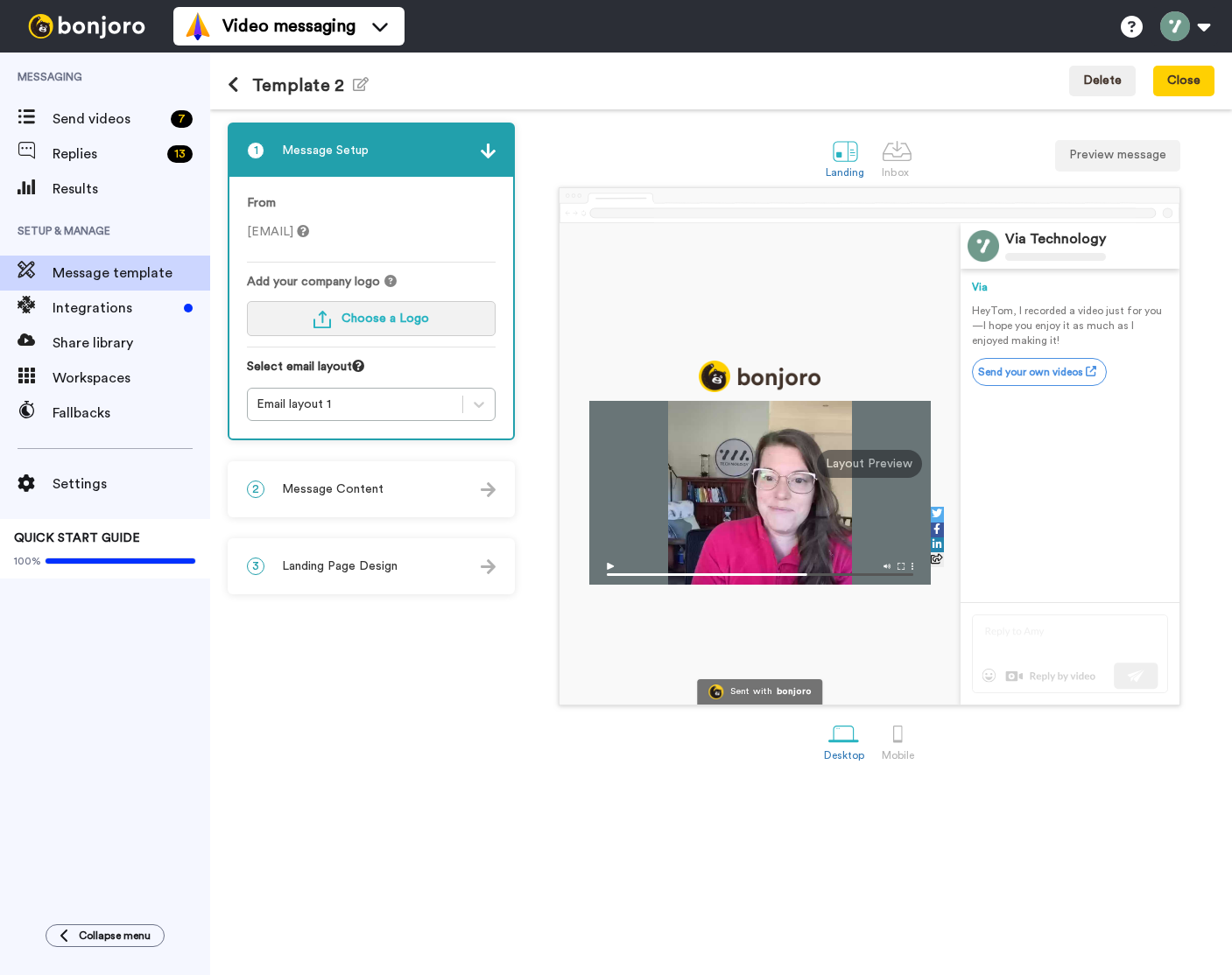 click on "Choose a Logo" at bounding box center (385, 319) 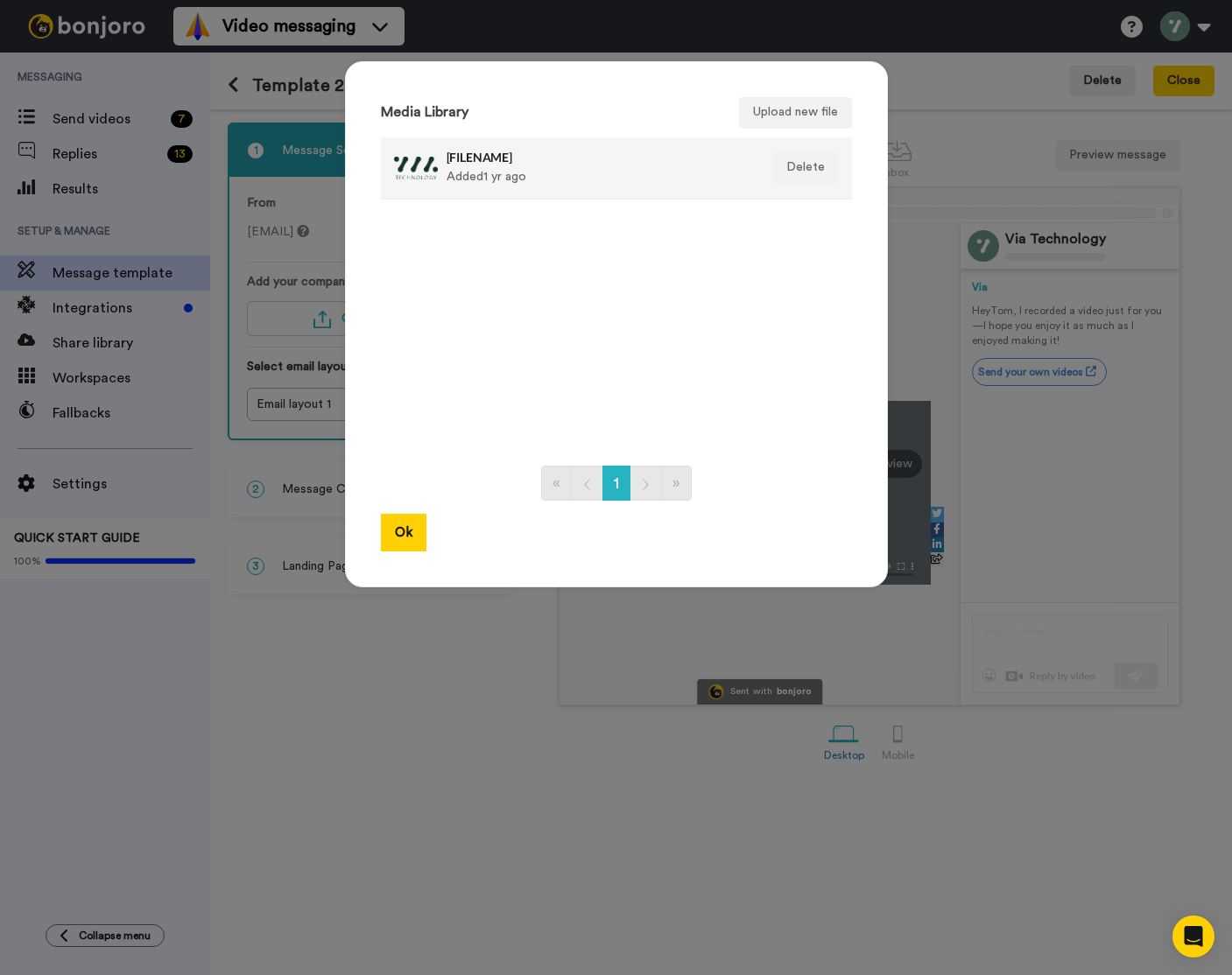 click on "Rosemary@3x.png" at bounding box center (597, 157) 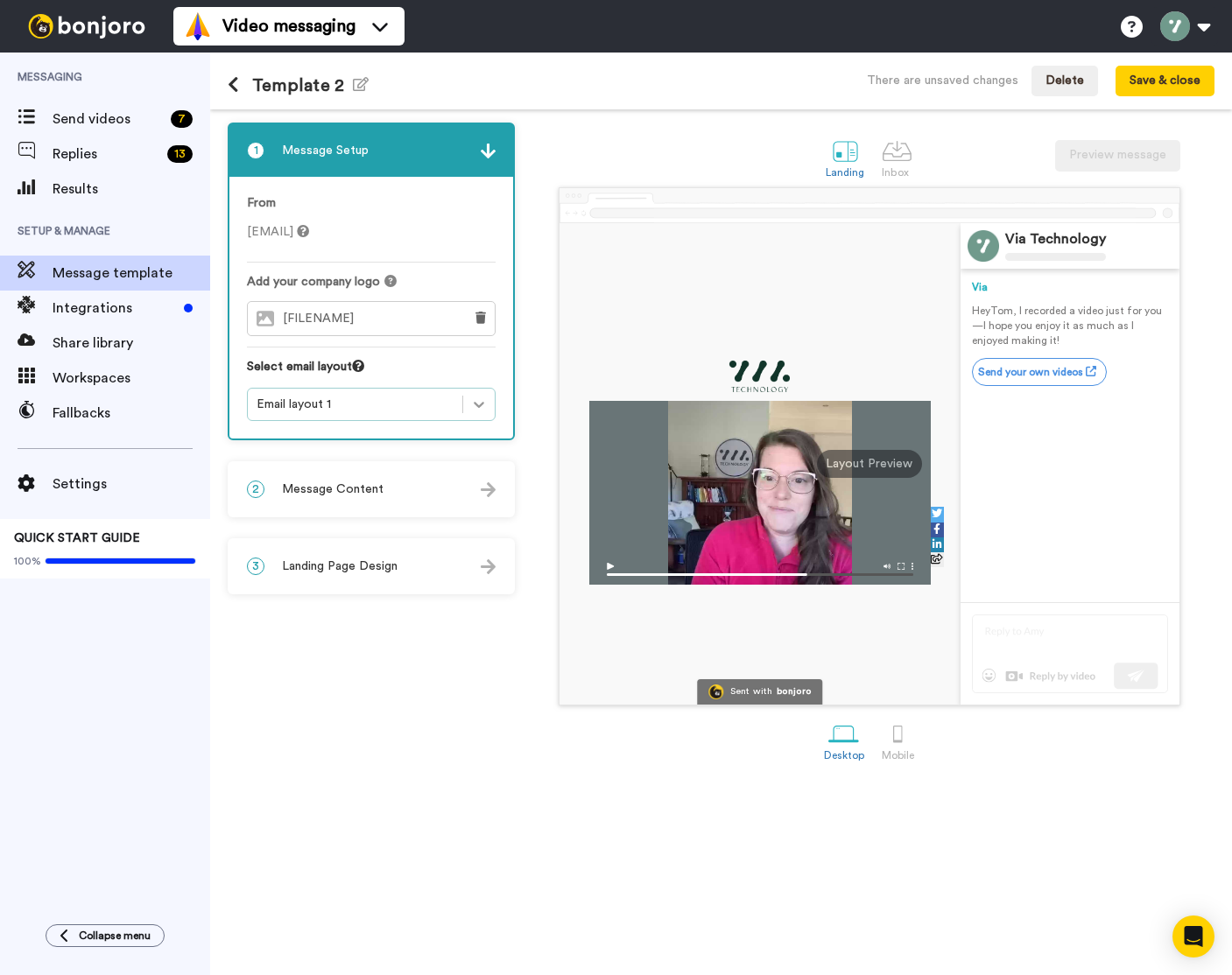 click 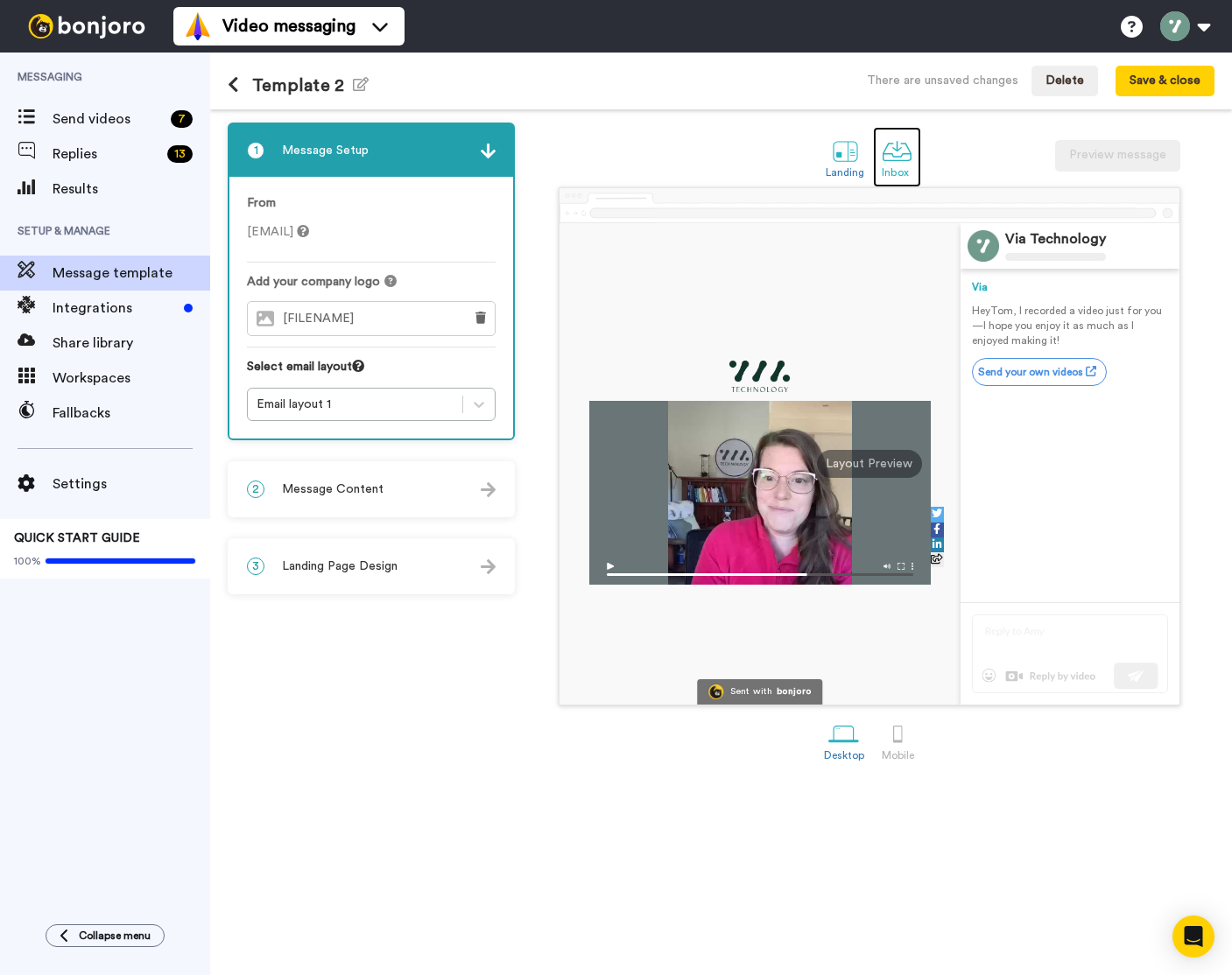 click at bounding box center (897, 151) 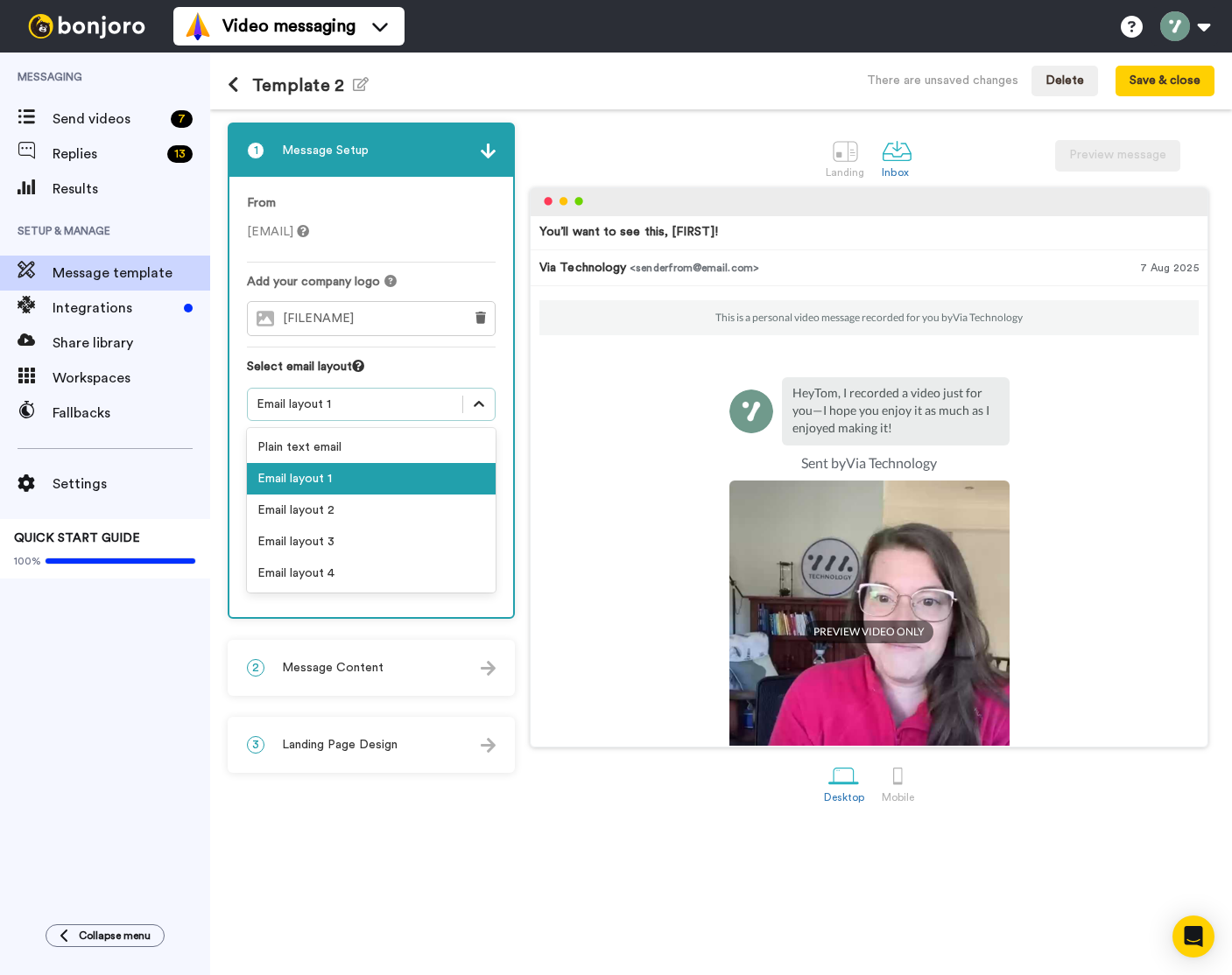 click 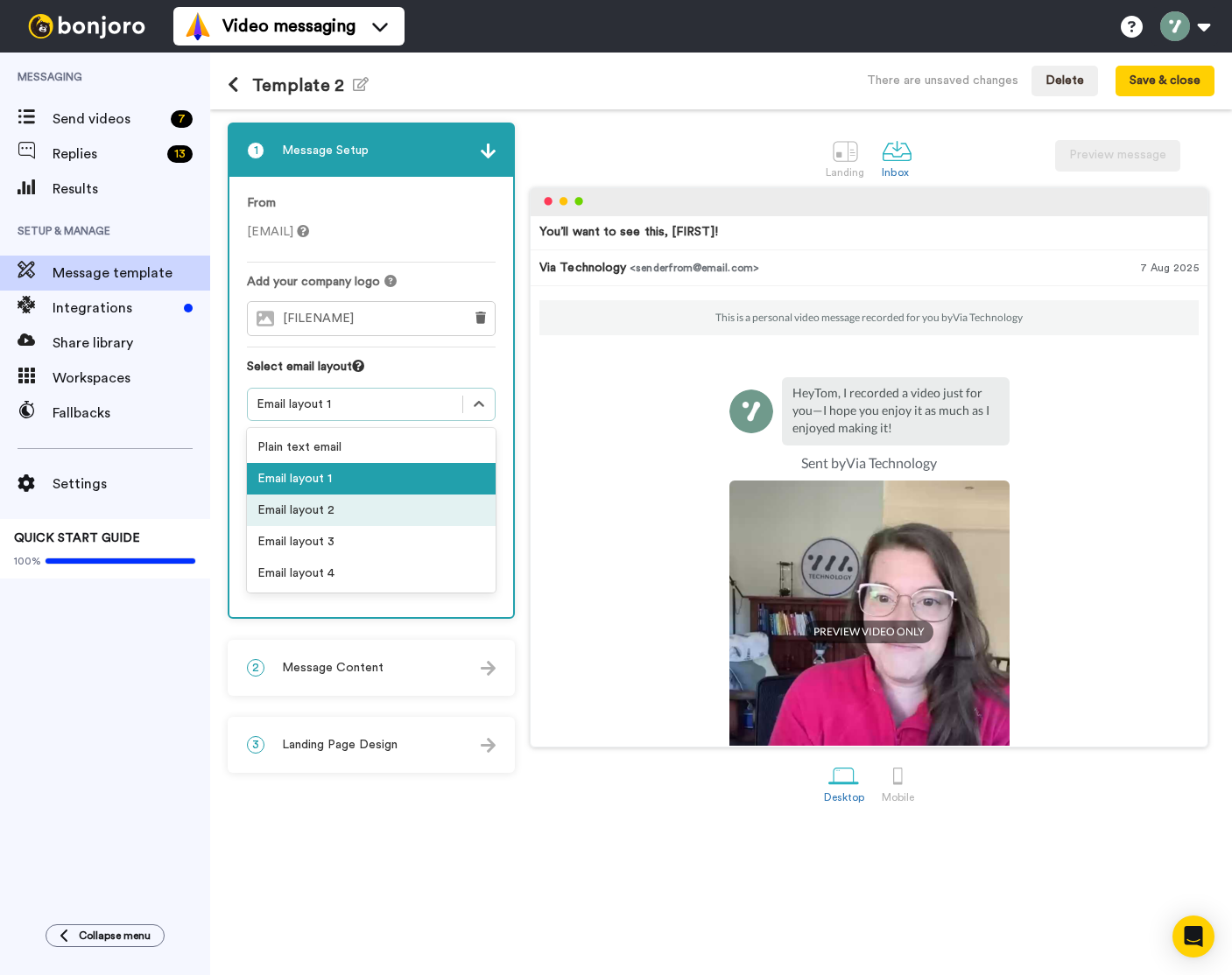 click on "Email layout 2" at bounding box center (371, 510) 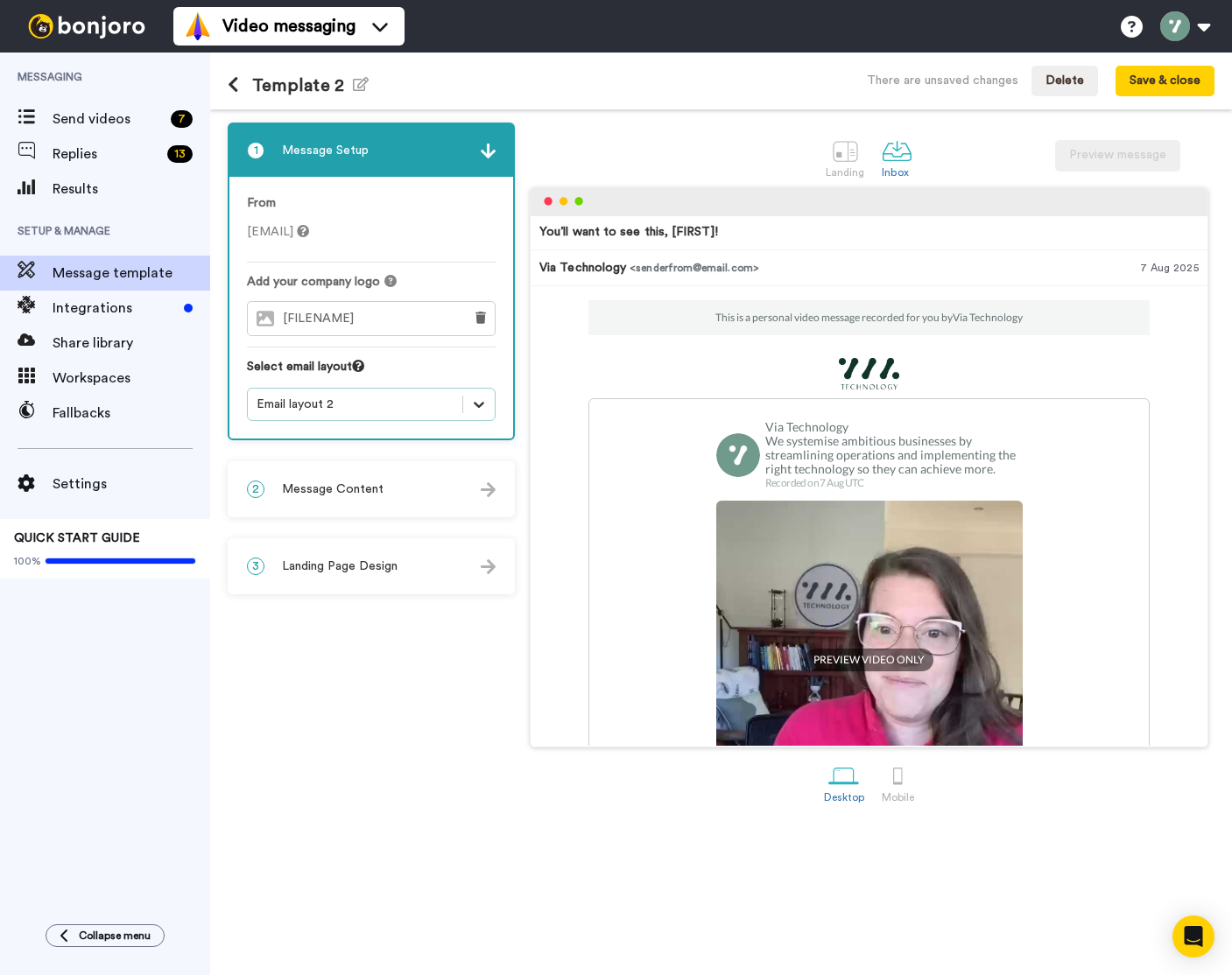 click at bounding box center [479, 404] 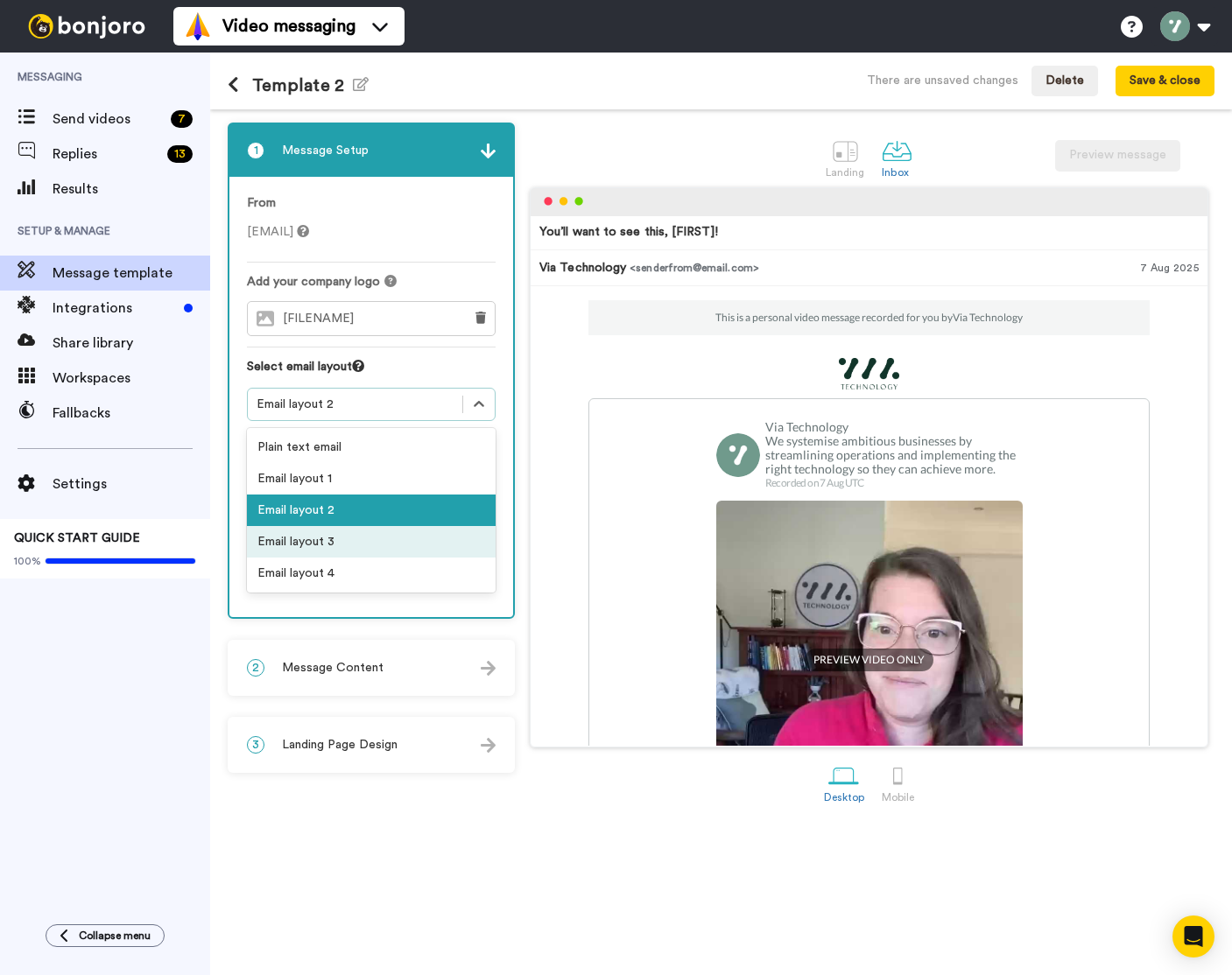 click on "Email layout 3" at bounding box center [371, 542] 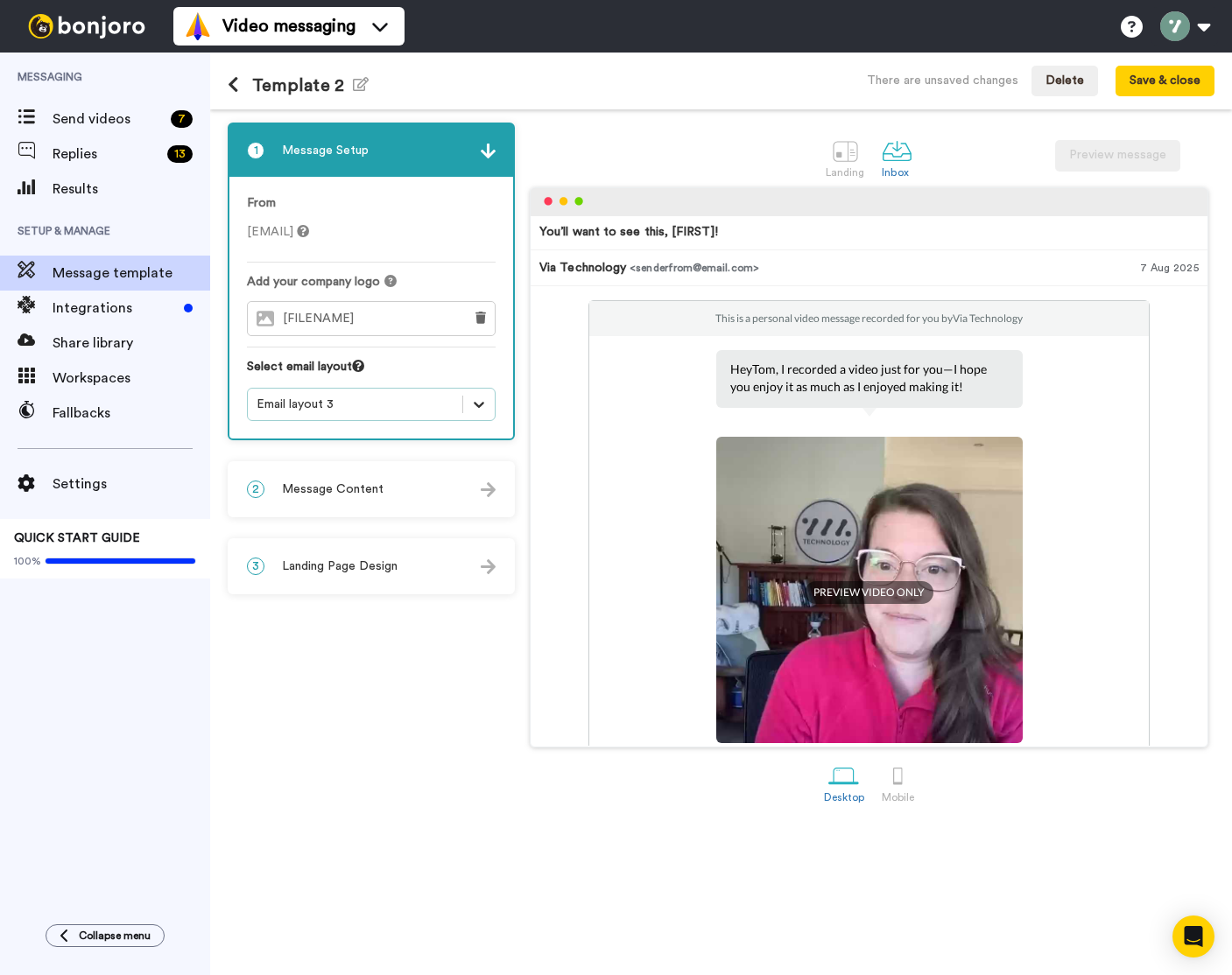 click at bounding box center (479, 404) 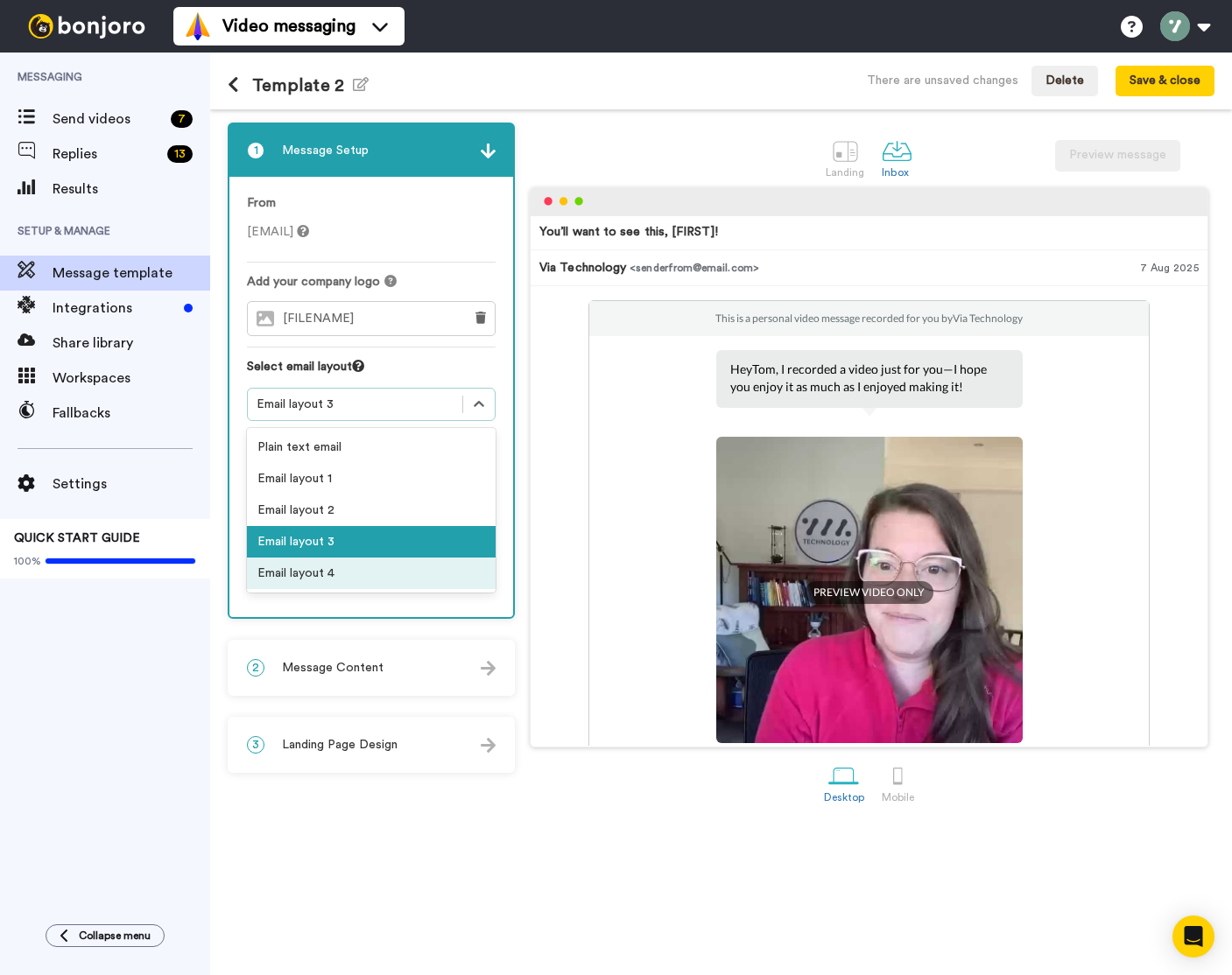 click on "Email layout 4" at bounding box center (371, 573) 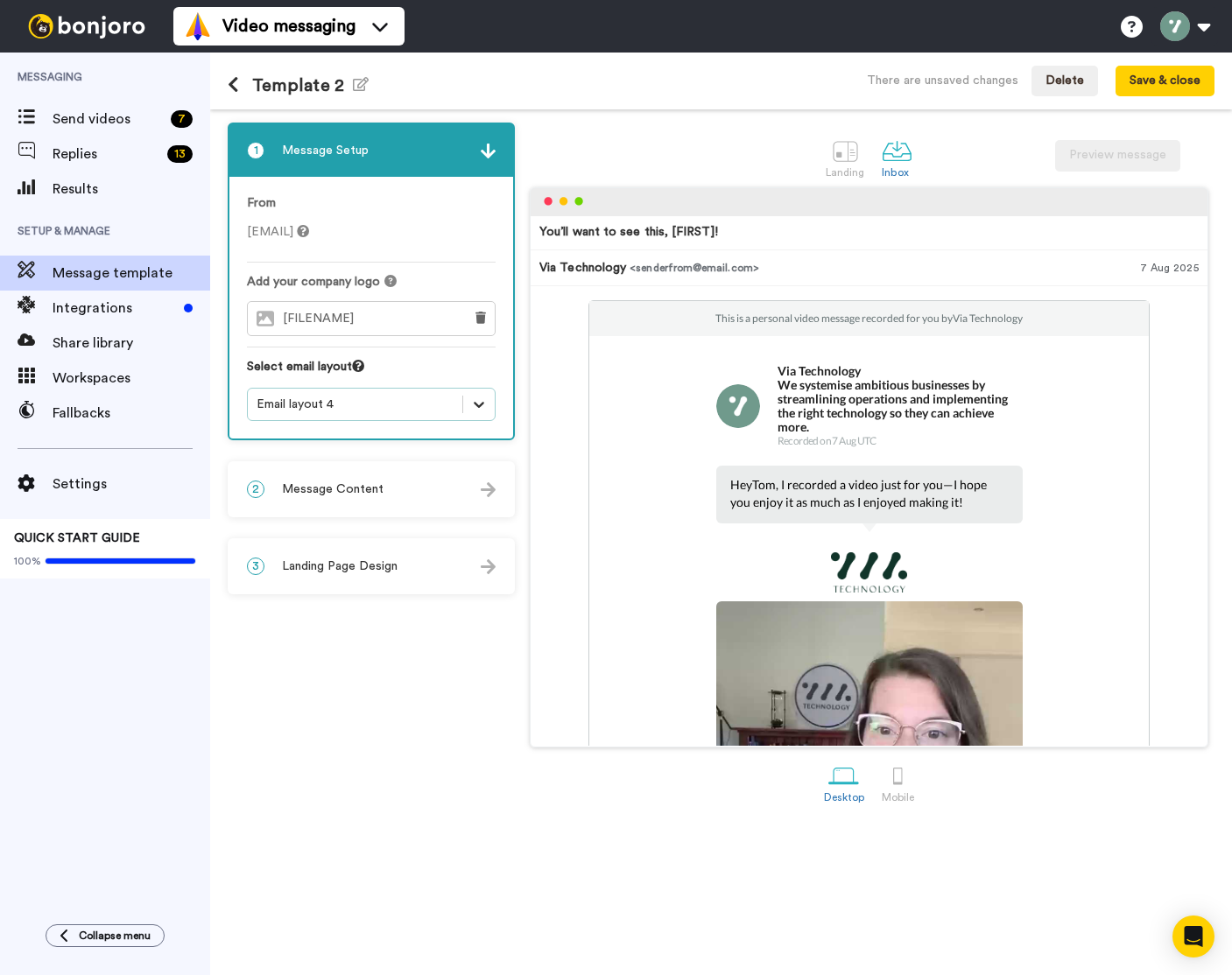 click 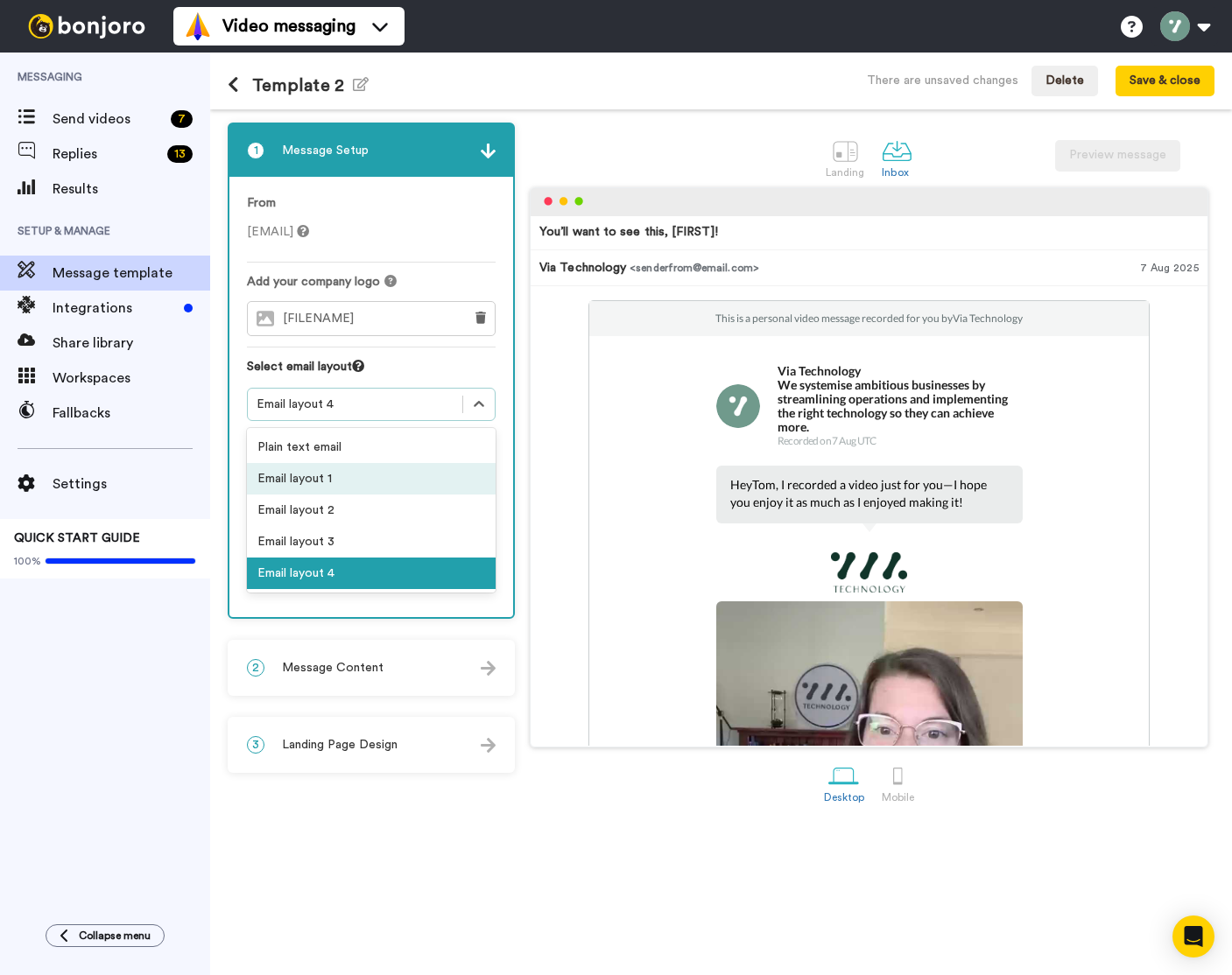 click on "Email layout 1" at bounding box center (371, 479) 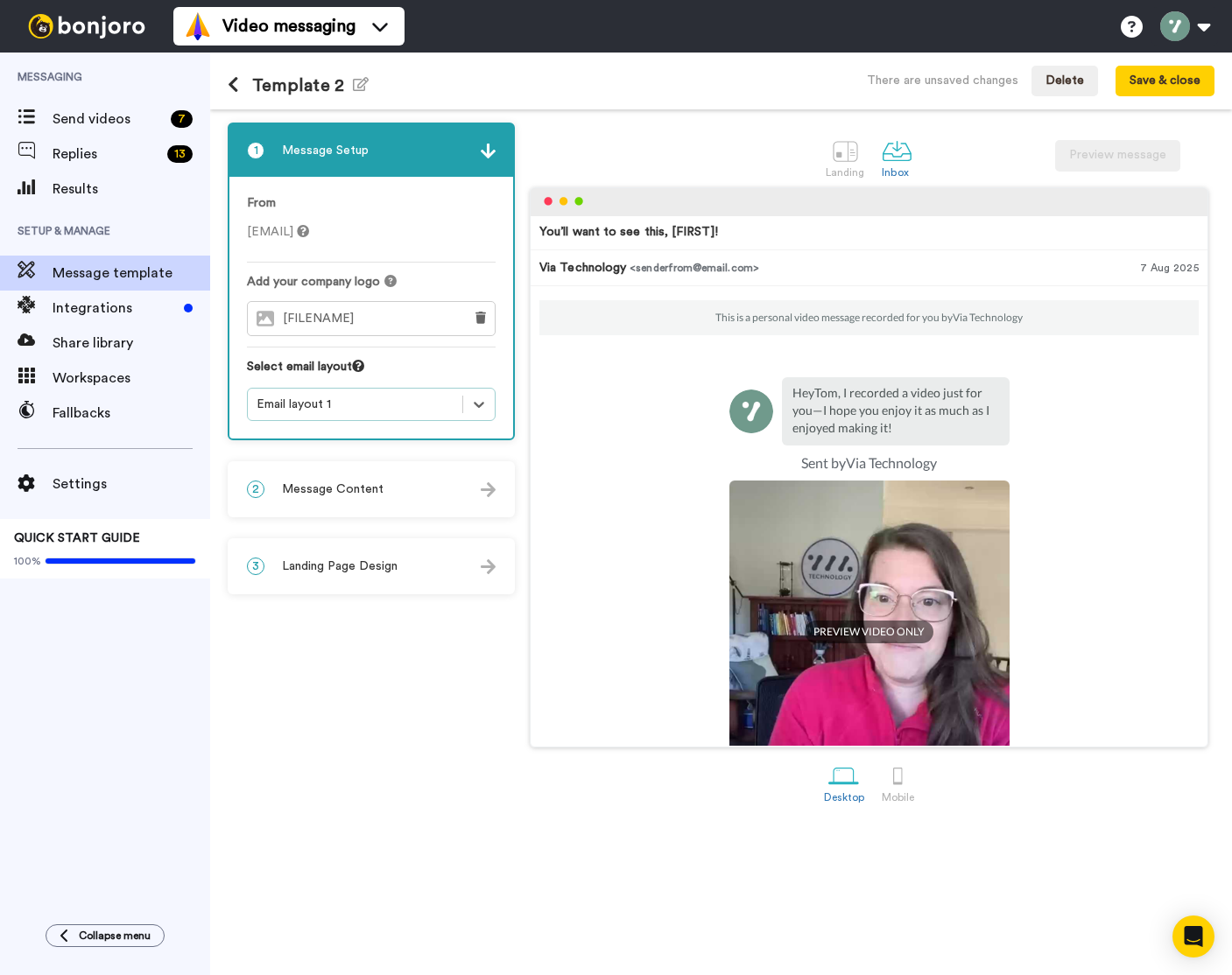 click on "2 Message Content" at bounding box center [371, 489] 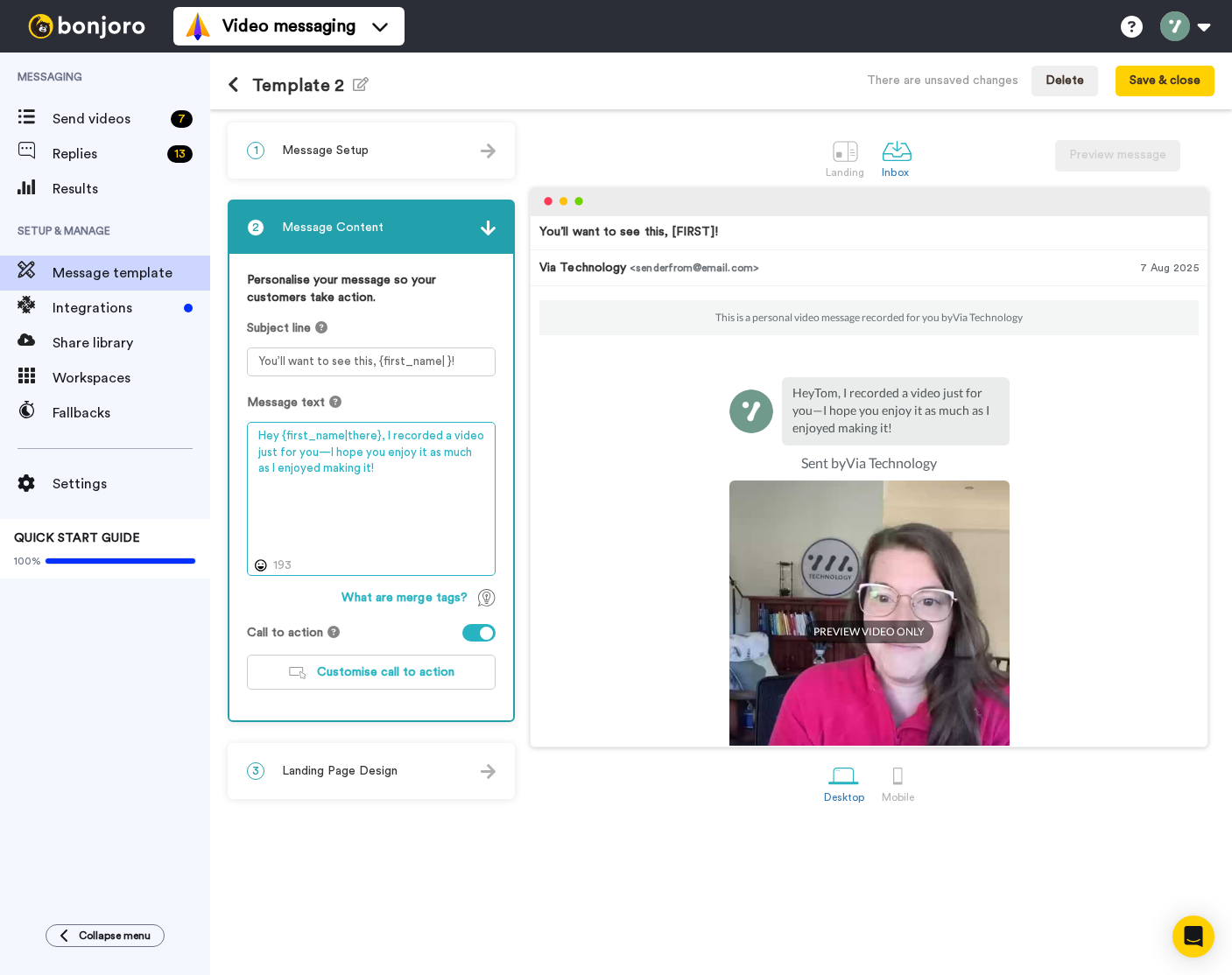 click on "Hey {first_name|there}, I recorded a video just for you—I hope you enjoy it as much as I enjoyed making it!" at bounding box center (371, 499) 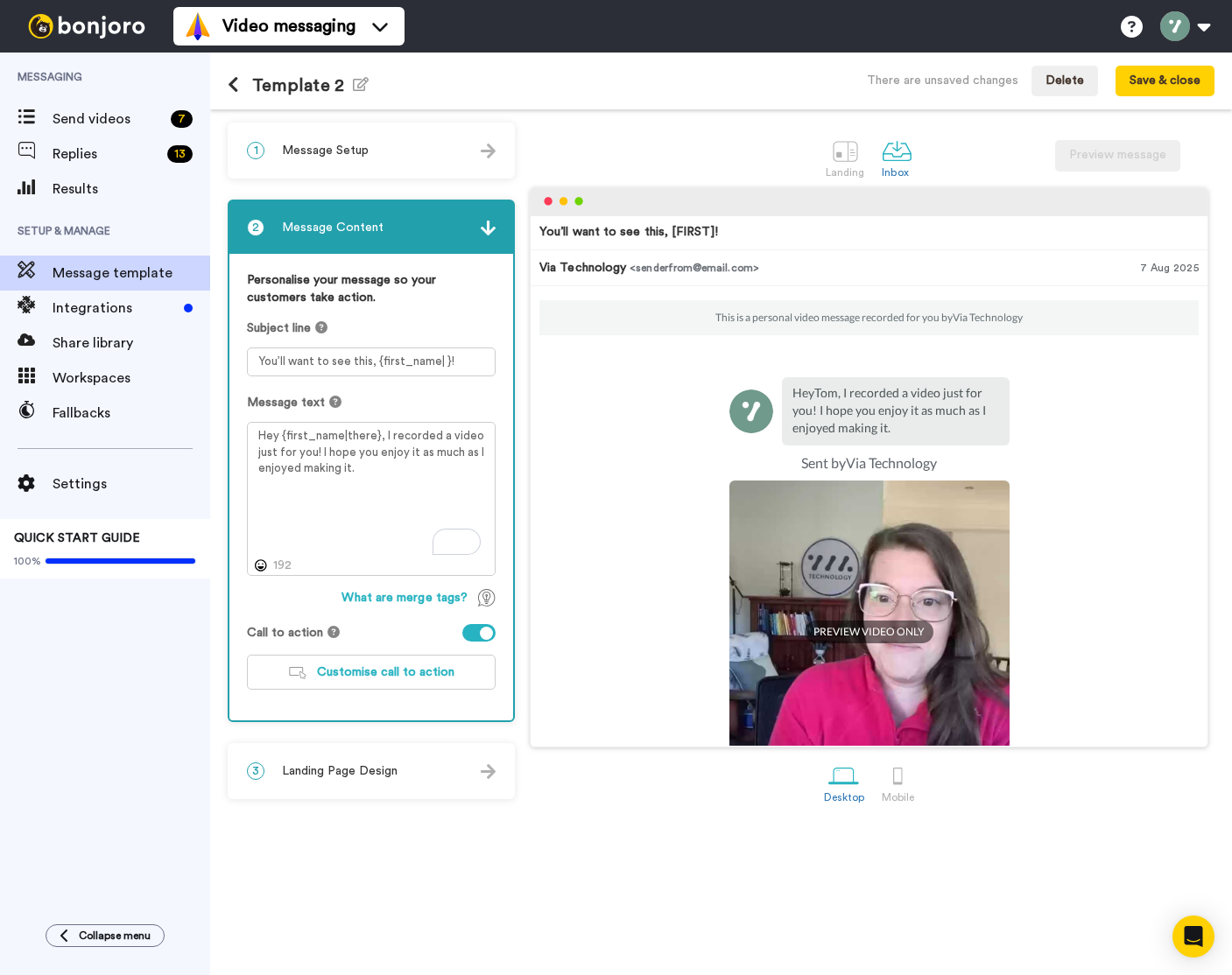 click on "Personalise your message so your customers take action. Subject line You’ll want to see this, {first_name| }! Message text Hey {first_name|there}, I recorded a video just for you! I hope you enjoy it as much as I enjoyed making it. 192 What are merge tags? Call to action Customise call to action" at bounding box center (371, 487) 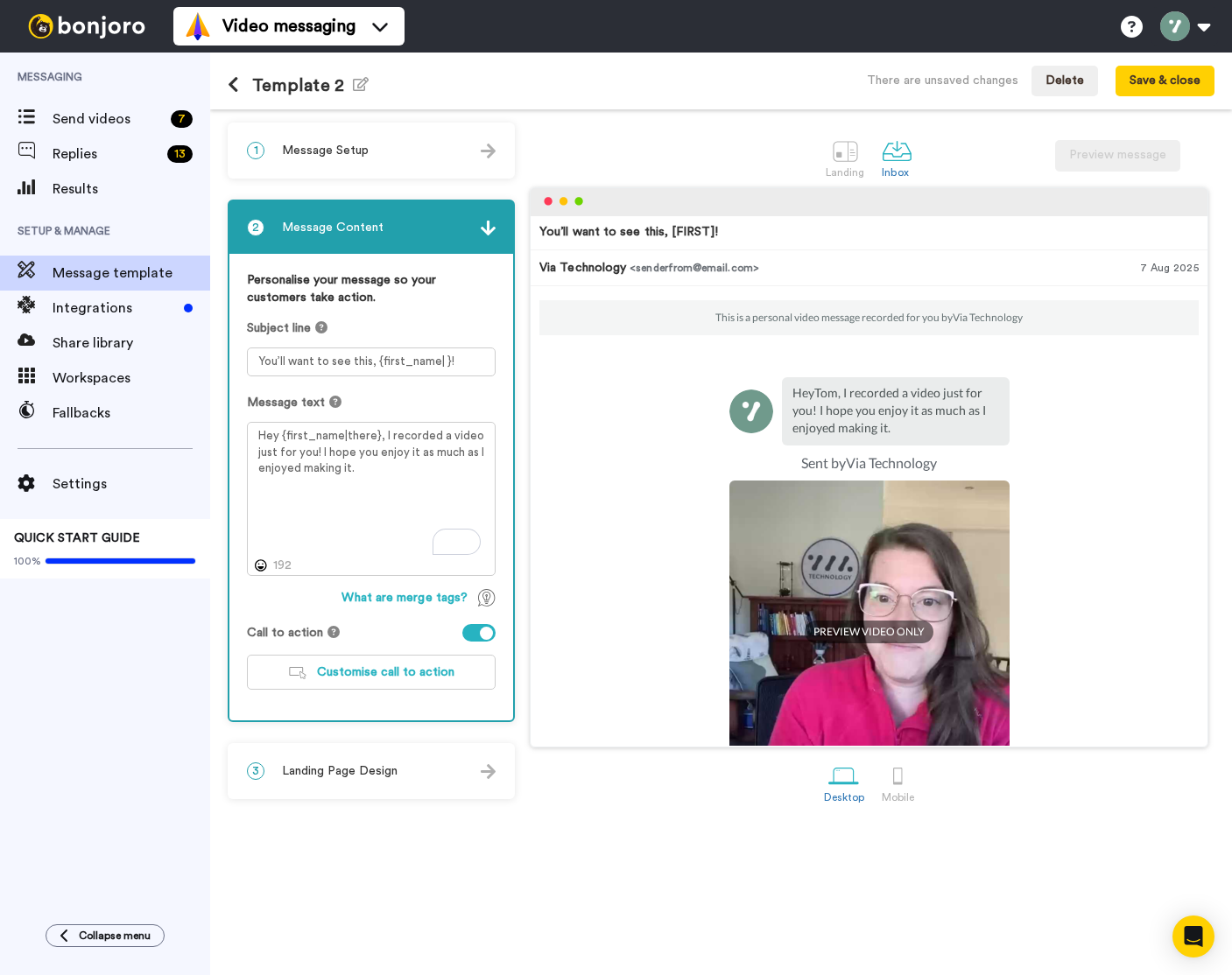 scroll, scrollTop: 158, scrollLeft: 0, axis: vertical 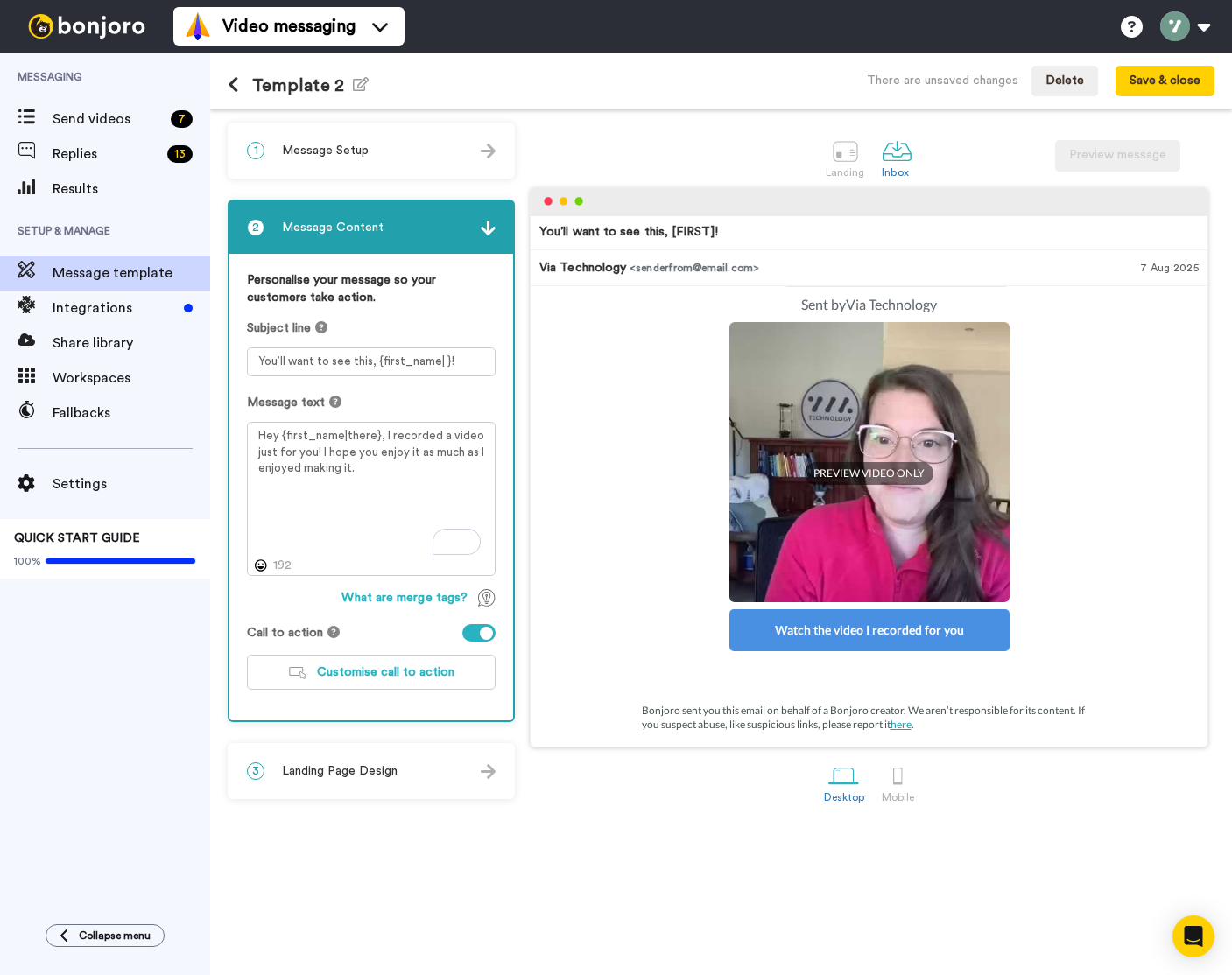 click on "3 Landing Page Design" at bounding box center (371, 771) 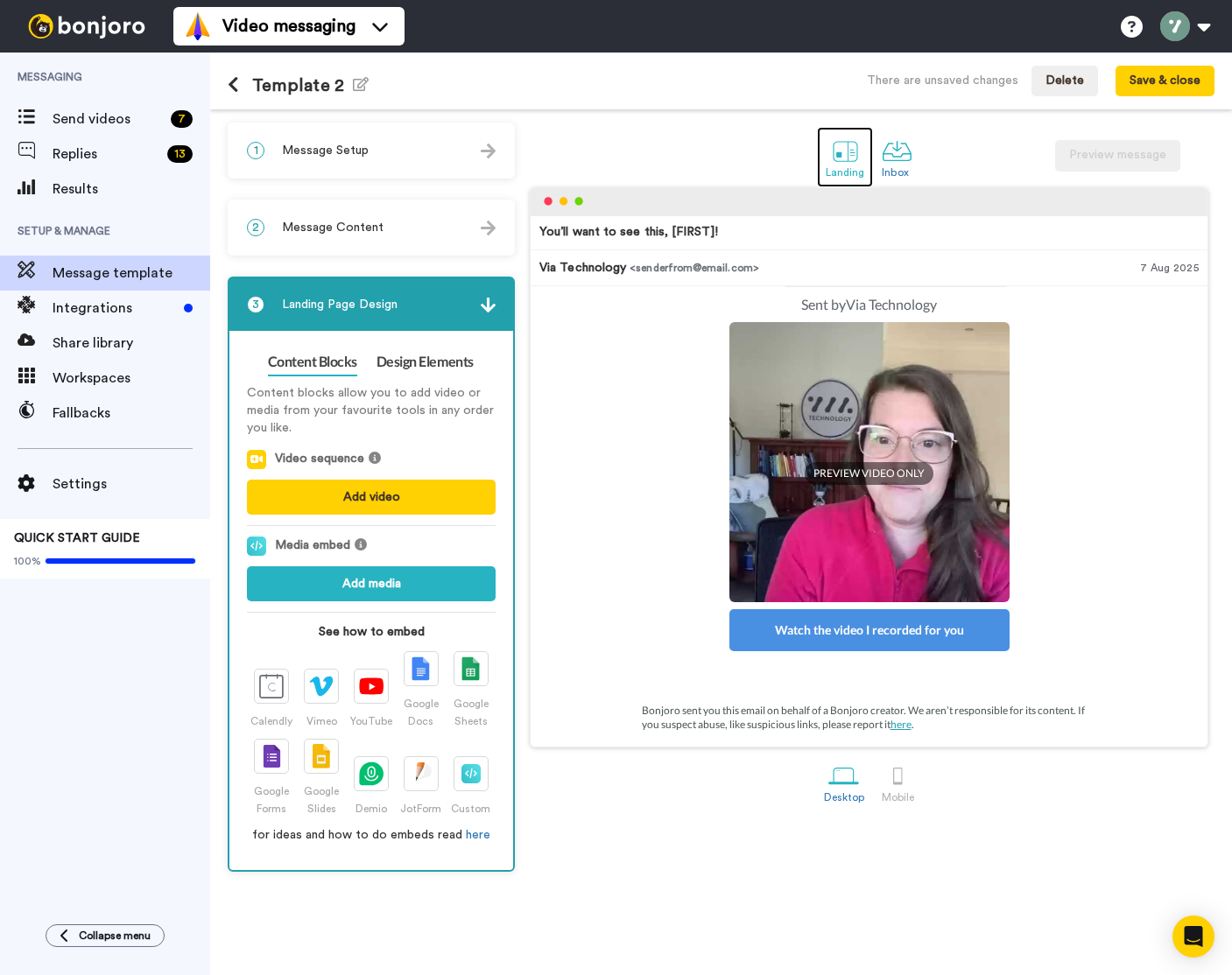 click at bounding box center (845, 151) 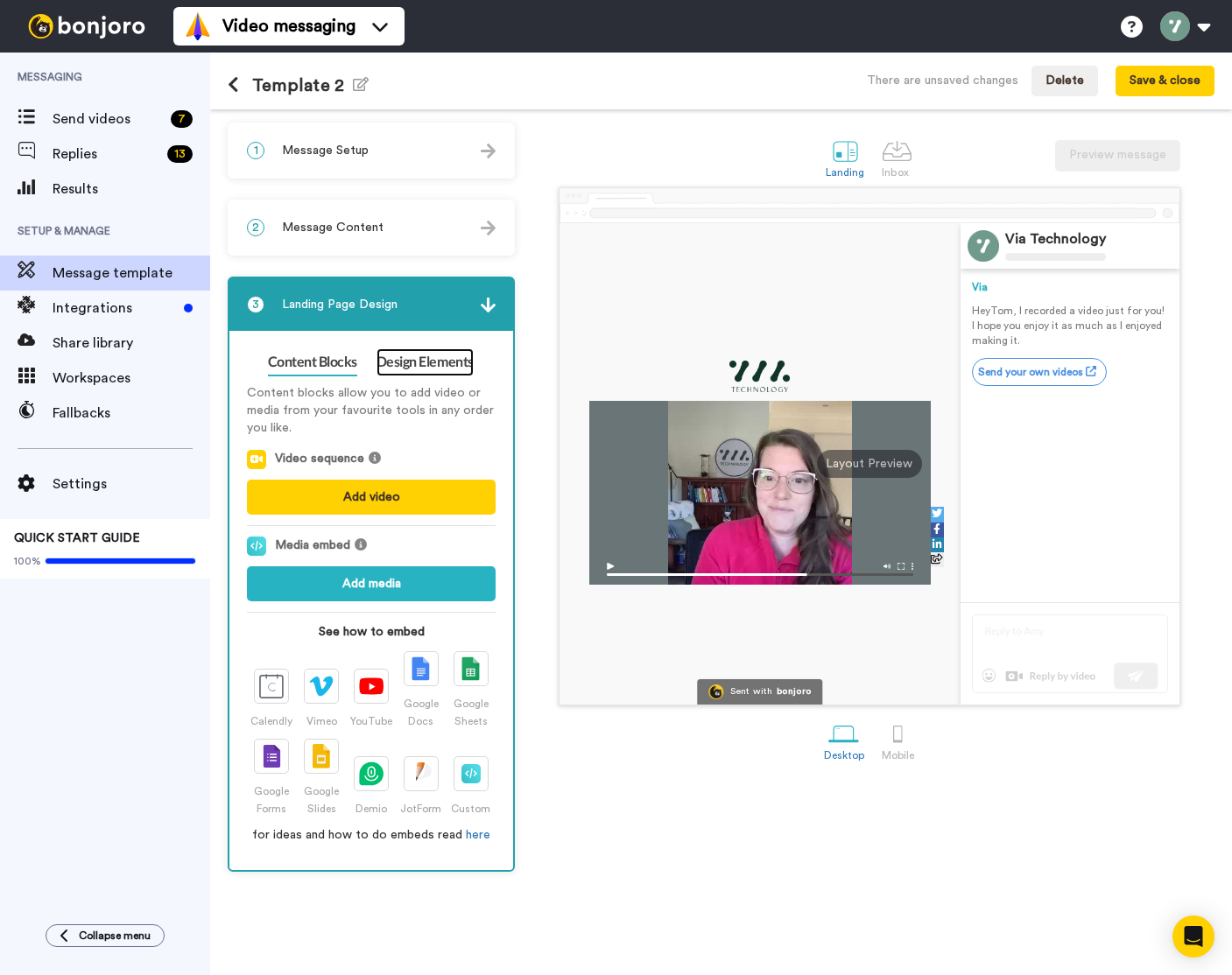 click on "Design Elements" at bounding box center [425, 362] 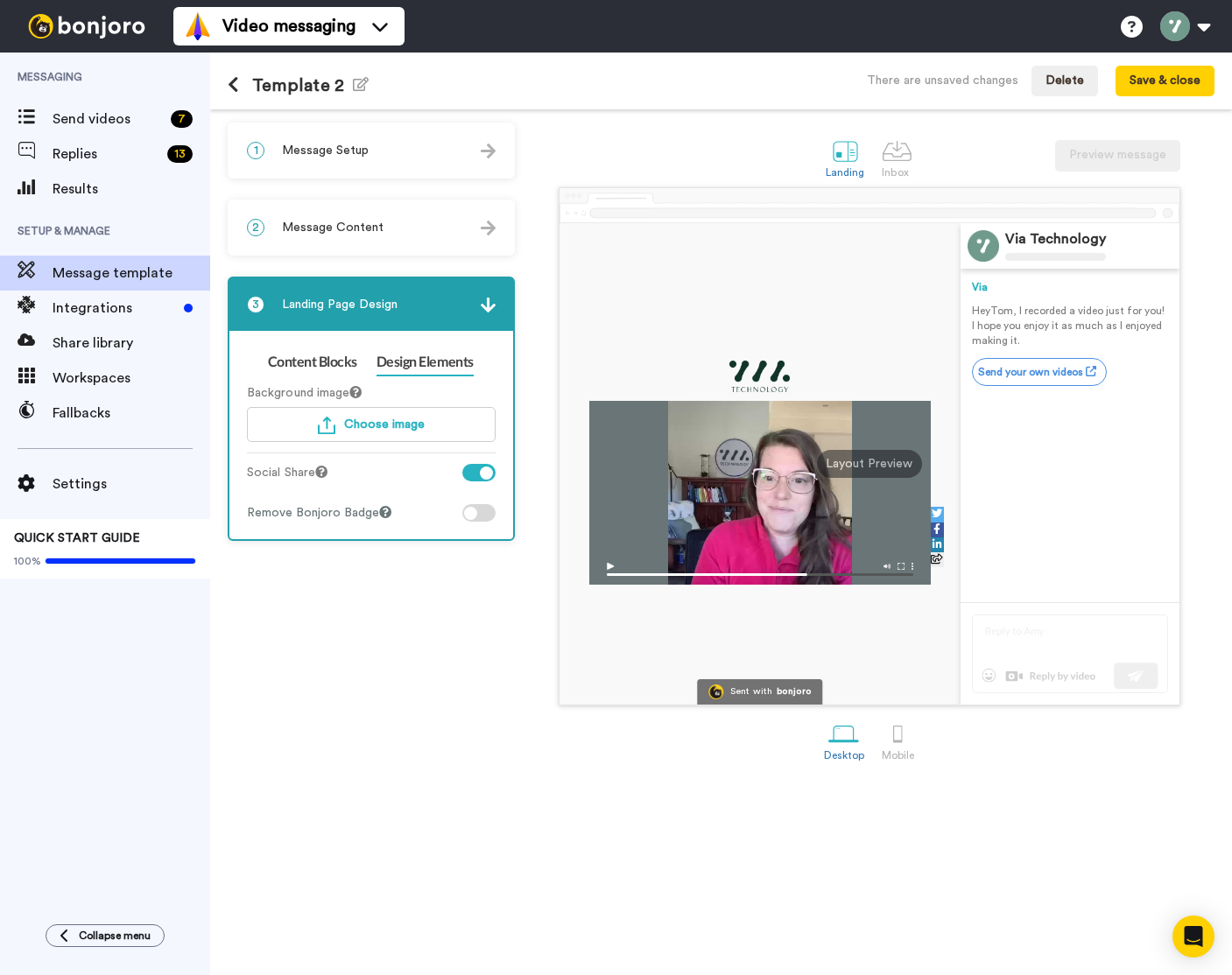 click at bounding box center [479, 473] 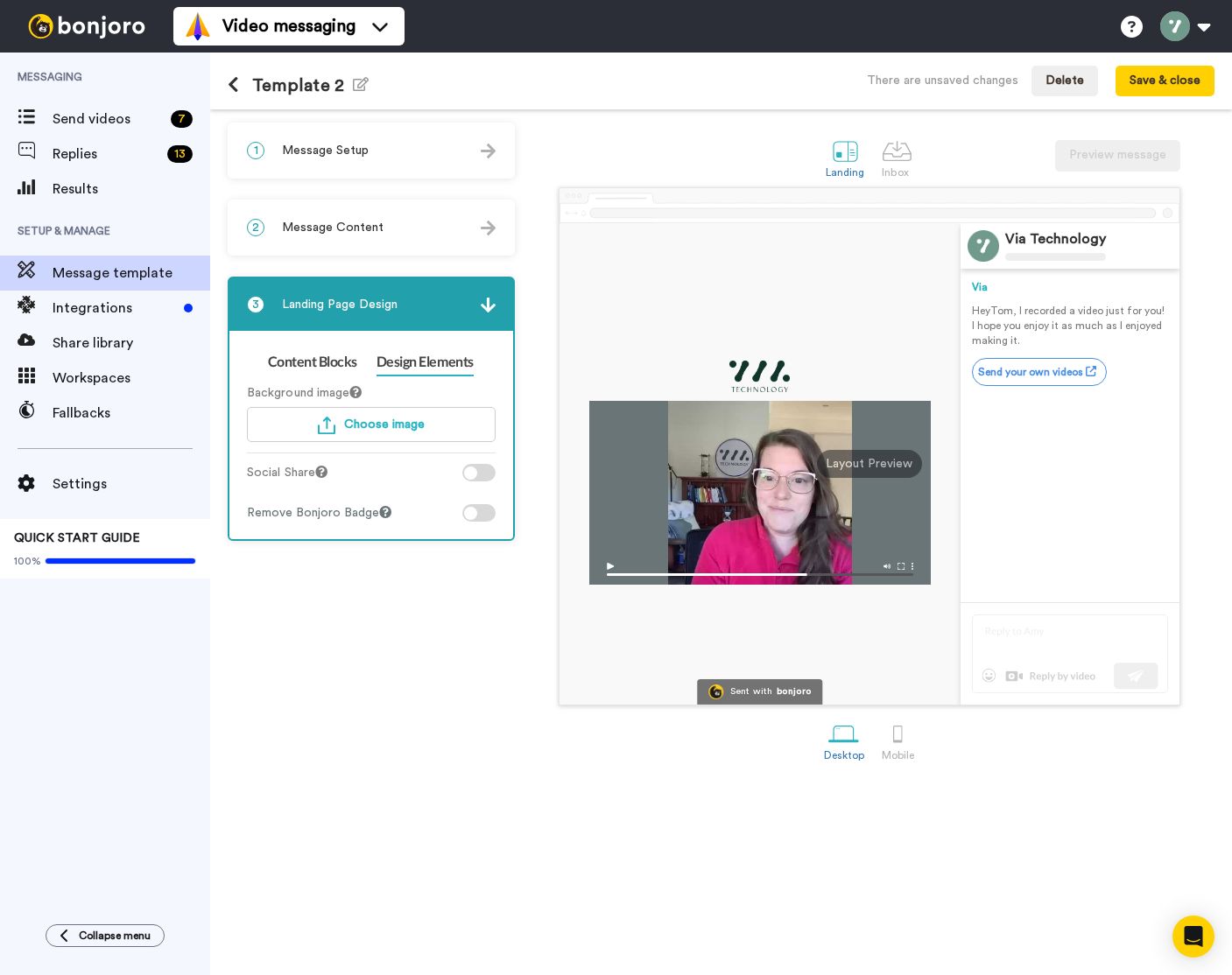 click at bounding box center [479, 473] 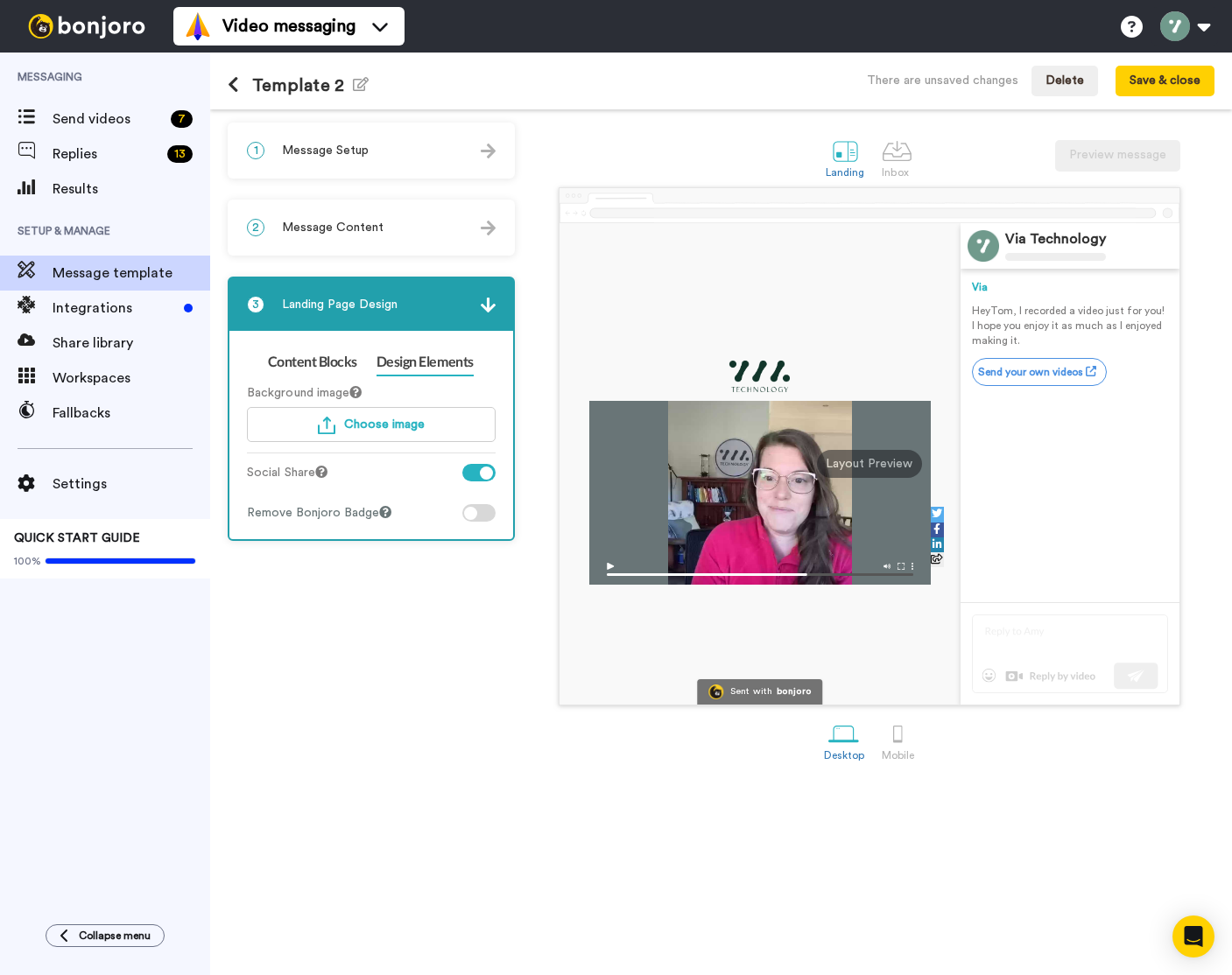 click at bounding box center [479, 473] 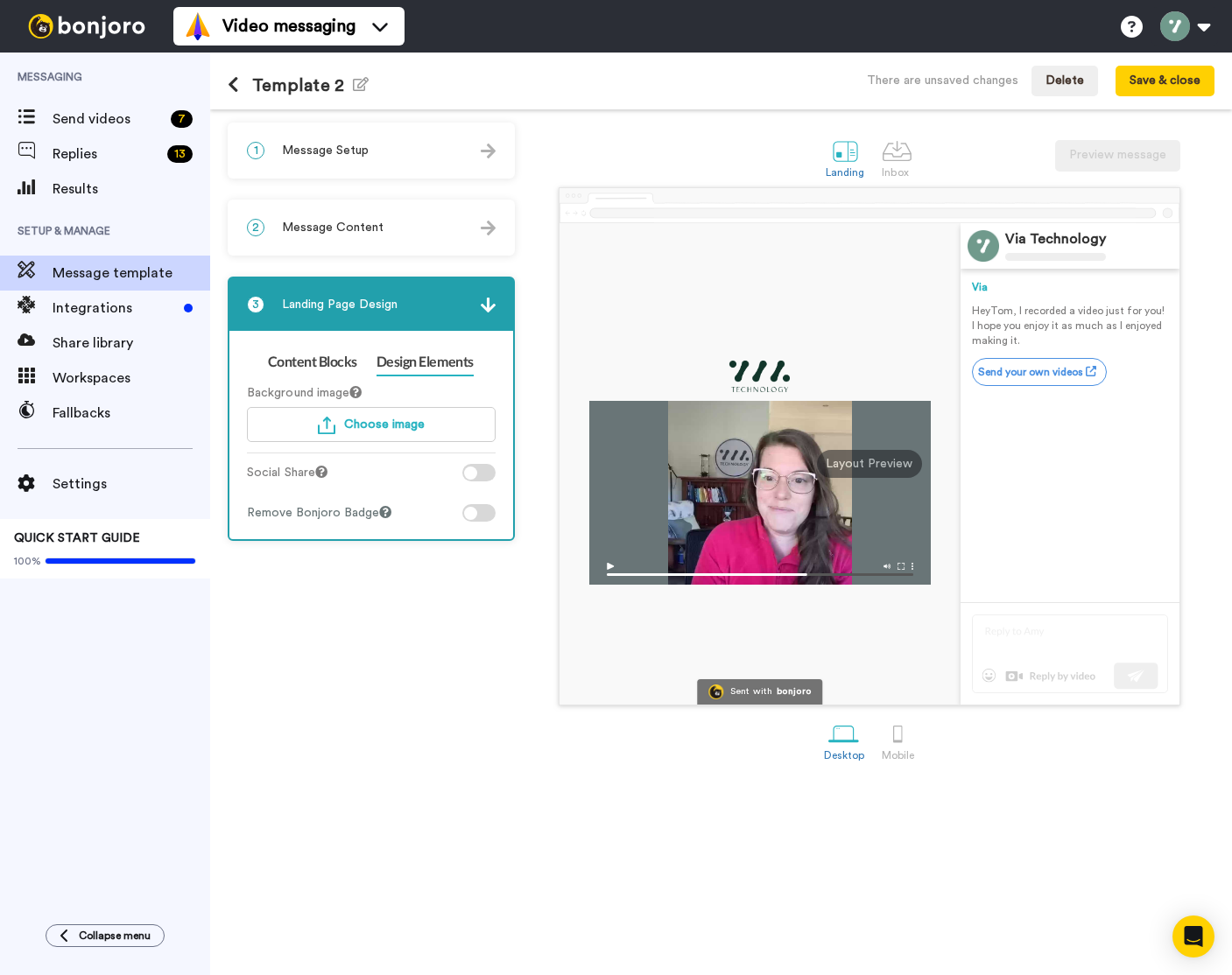 click at bounding box center [470, 513] 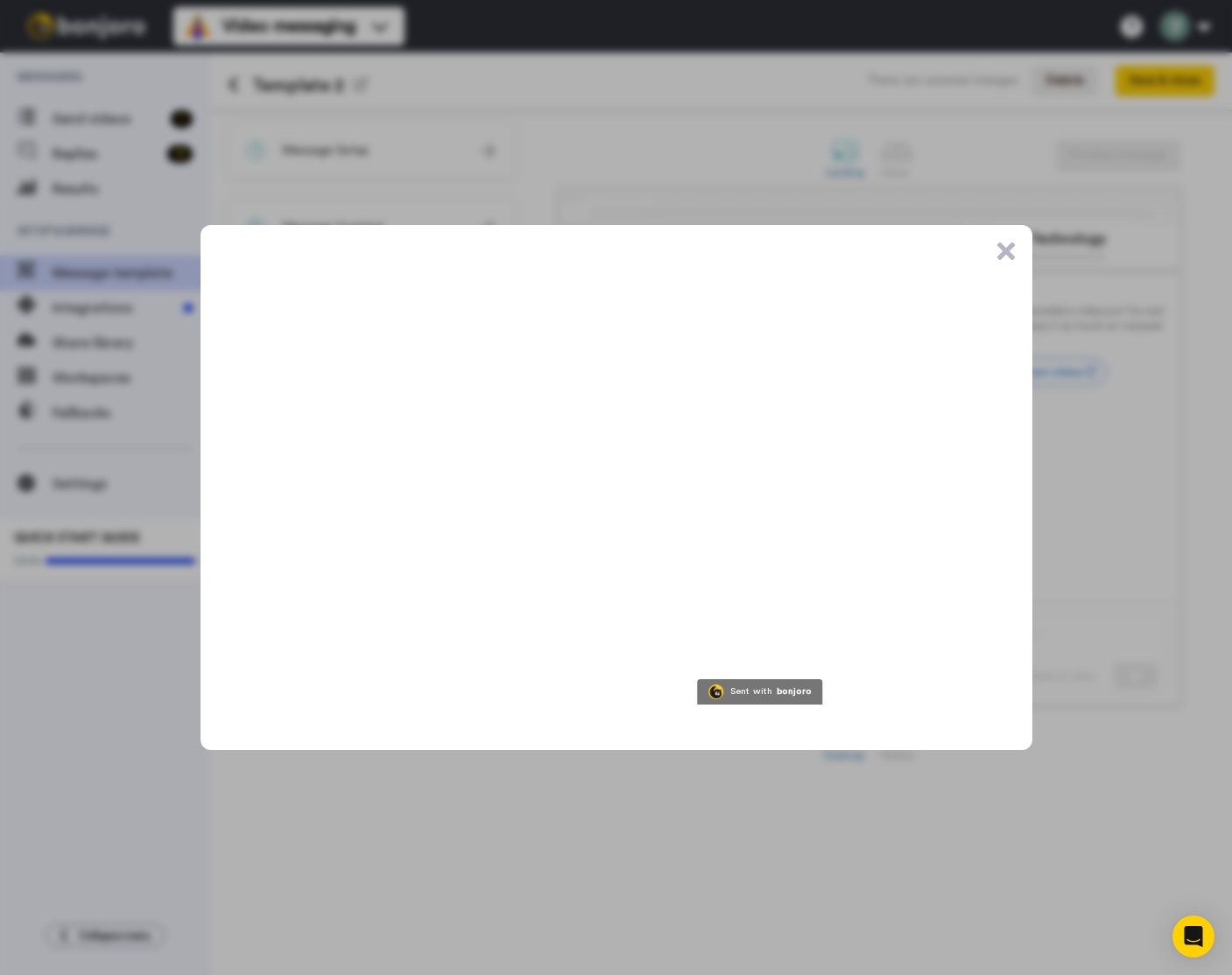 click on ".cls-1{stroke-width:0px;}" at bounding box center [1006, 251] 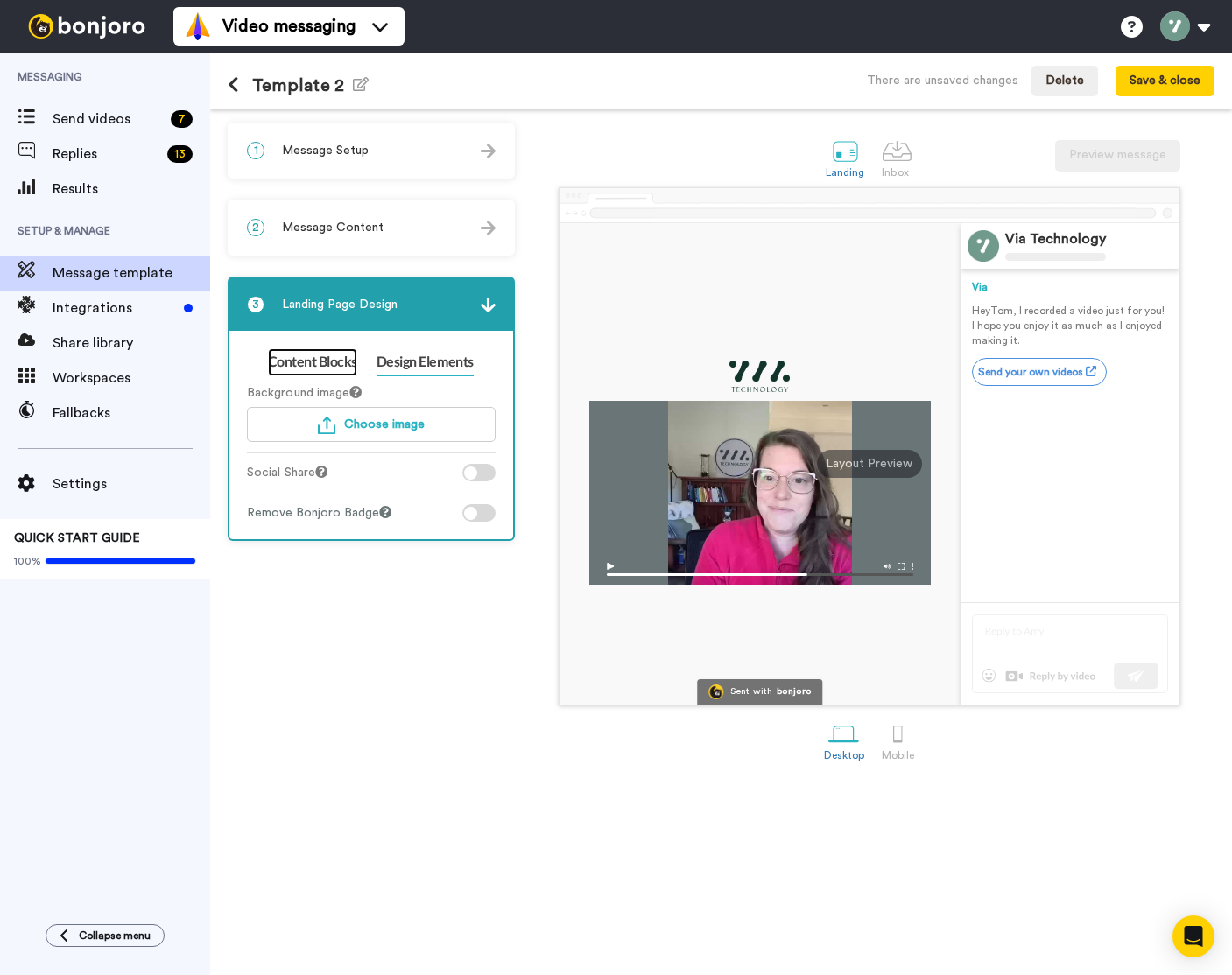 click on "Content Blocks" at bounding box center [313, 362] 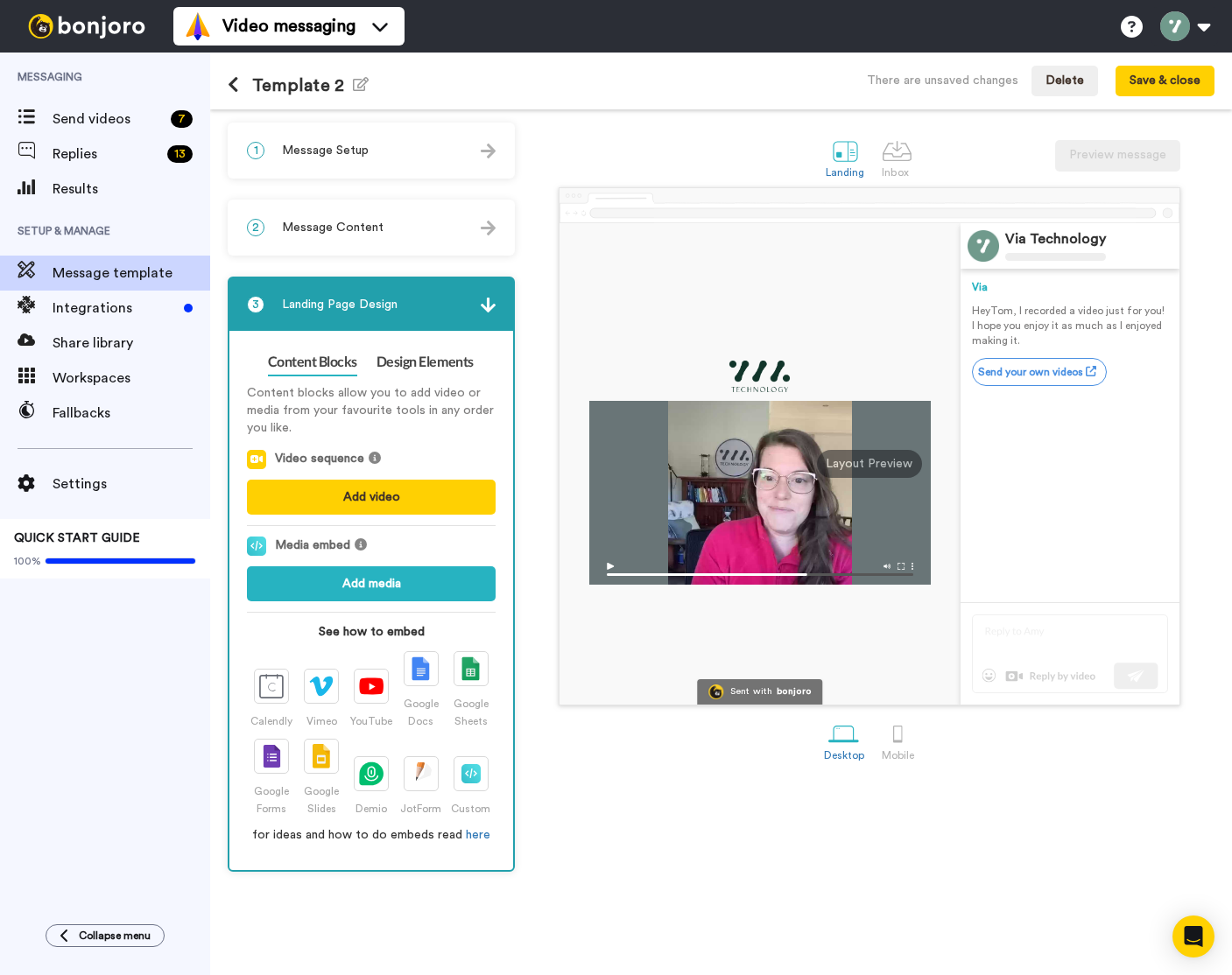 click at bounding box center (488, 305) 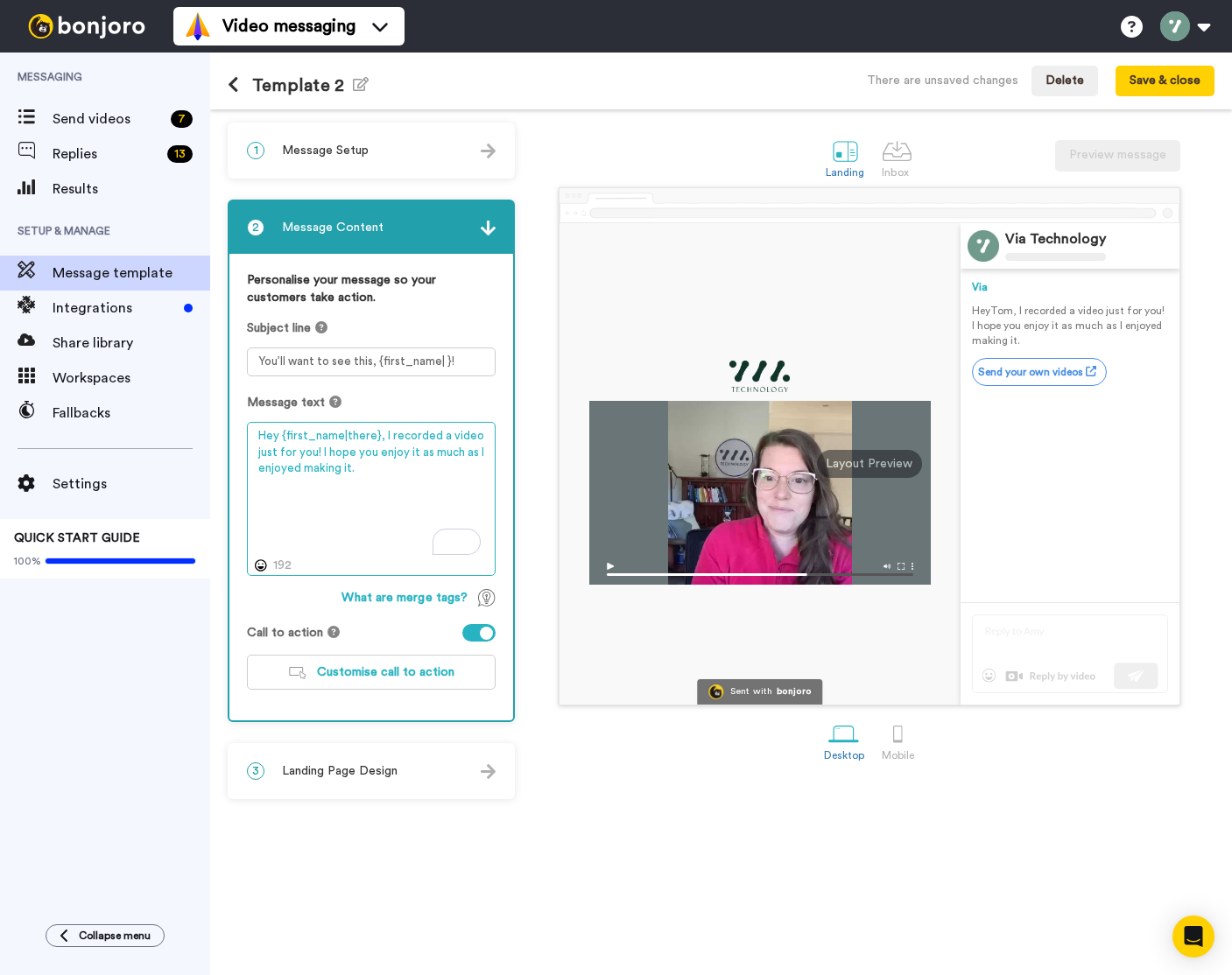 click on "Hey {first_name|there}, I recorded a video just for you! I hope you enjoy it as much as I enjoyed making it." at bounding box center (371, 499) 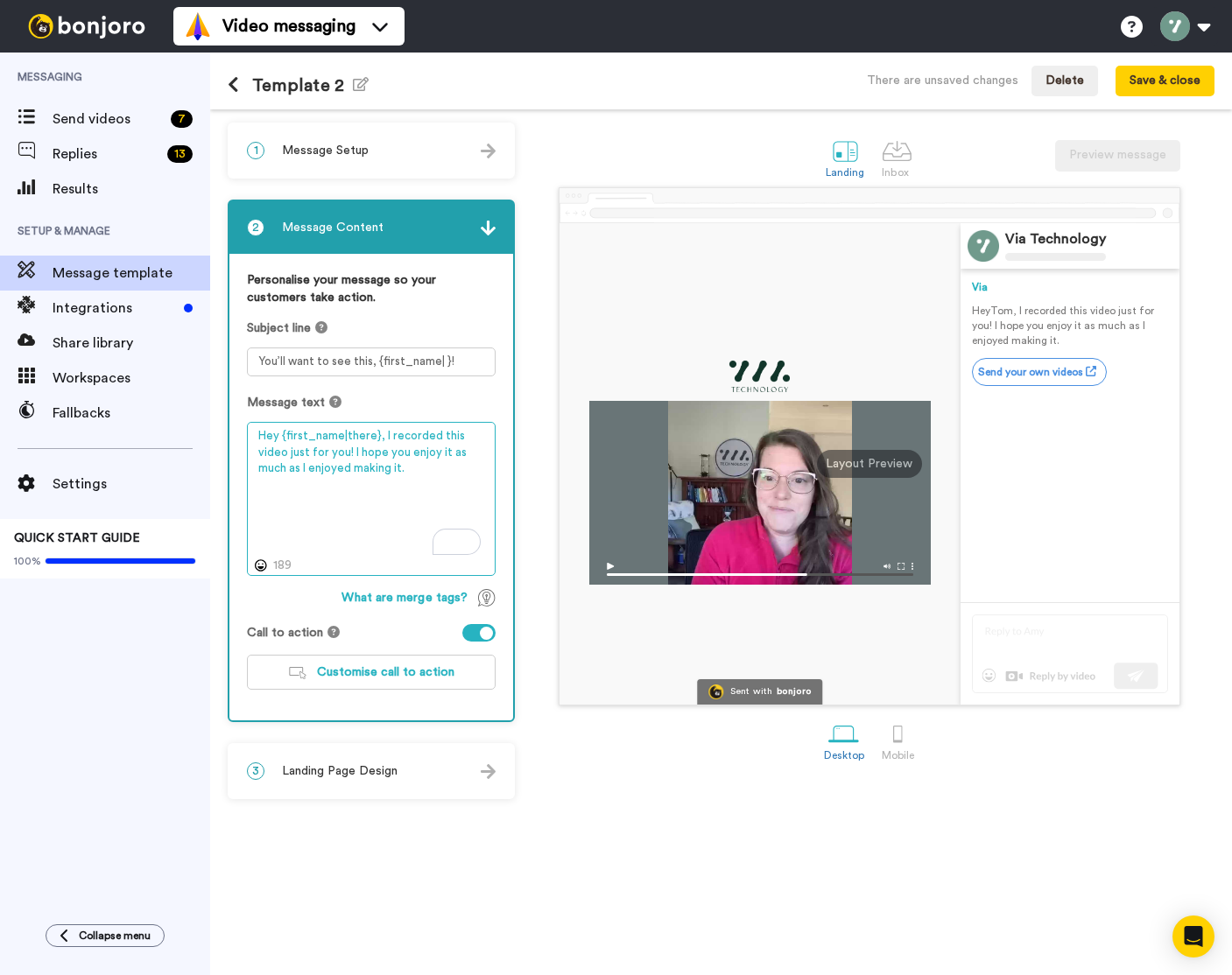 click on "Hey {first_name|there}, I recorded this video just for you! I hope you enjoy it as much as I enjoyed making it." at bounding box center (371, 499) 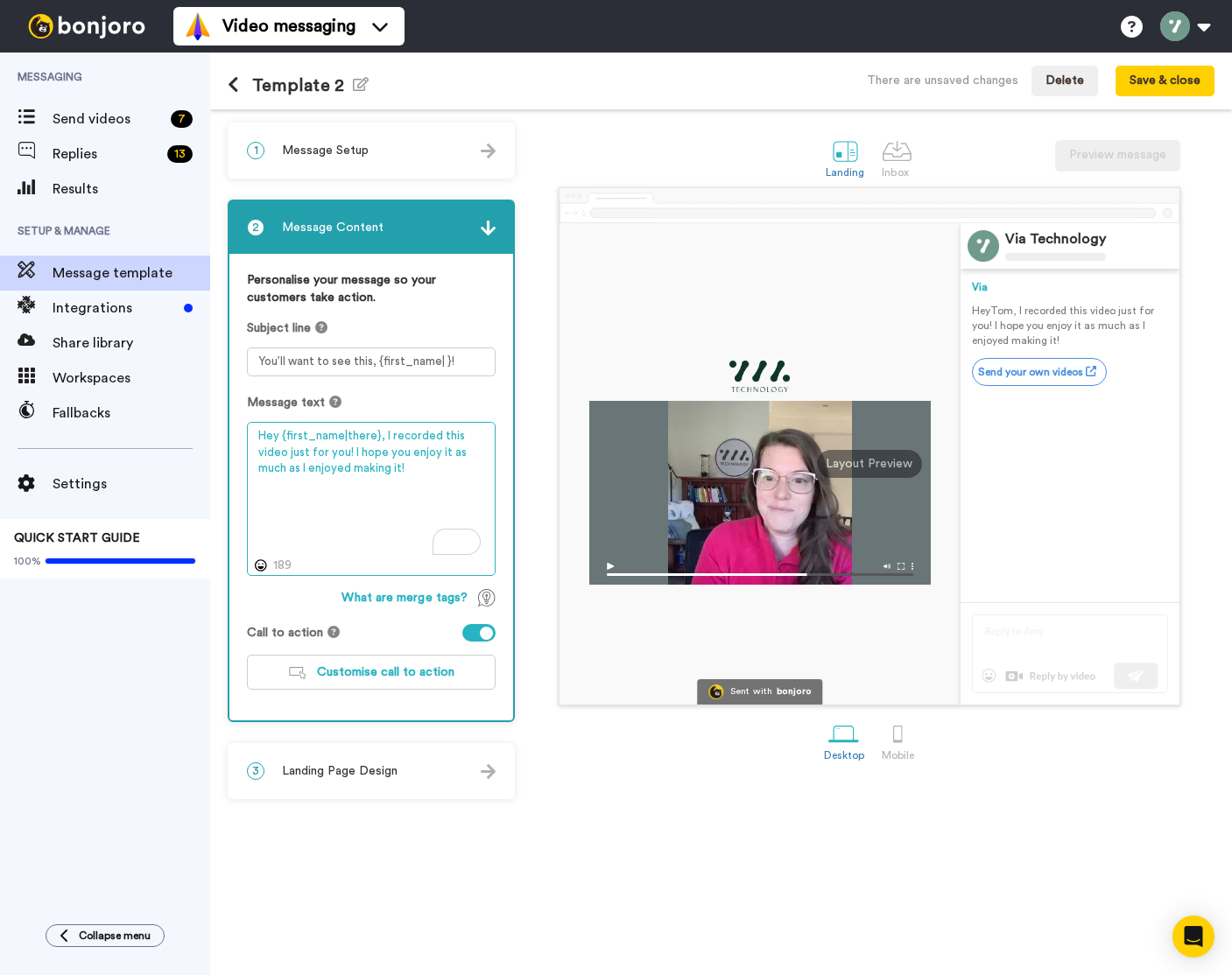 click on "Hey {first_name|there}, I recorded this video just for you! I hope you enjoy it as much as I enjoyed making it!" at bounding box center [371, 499] 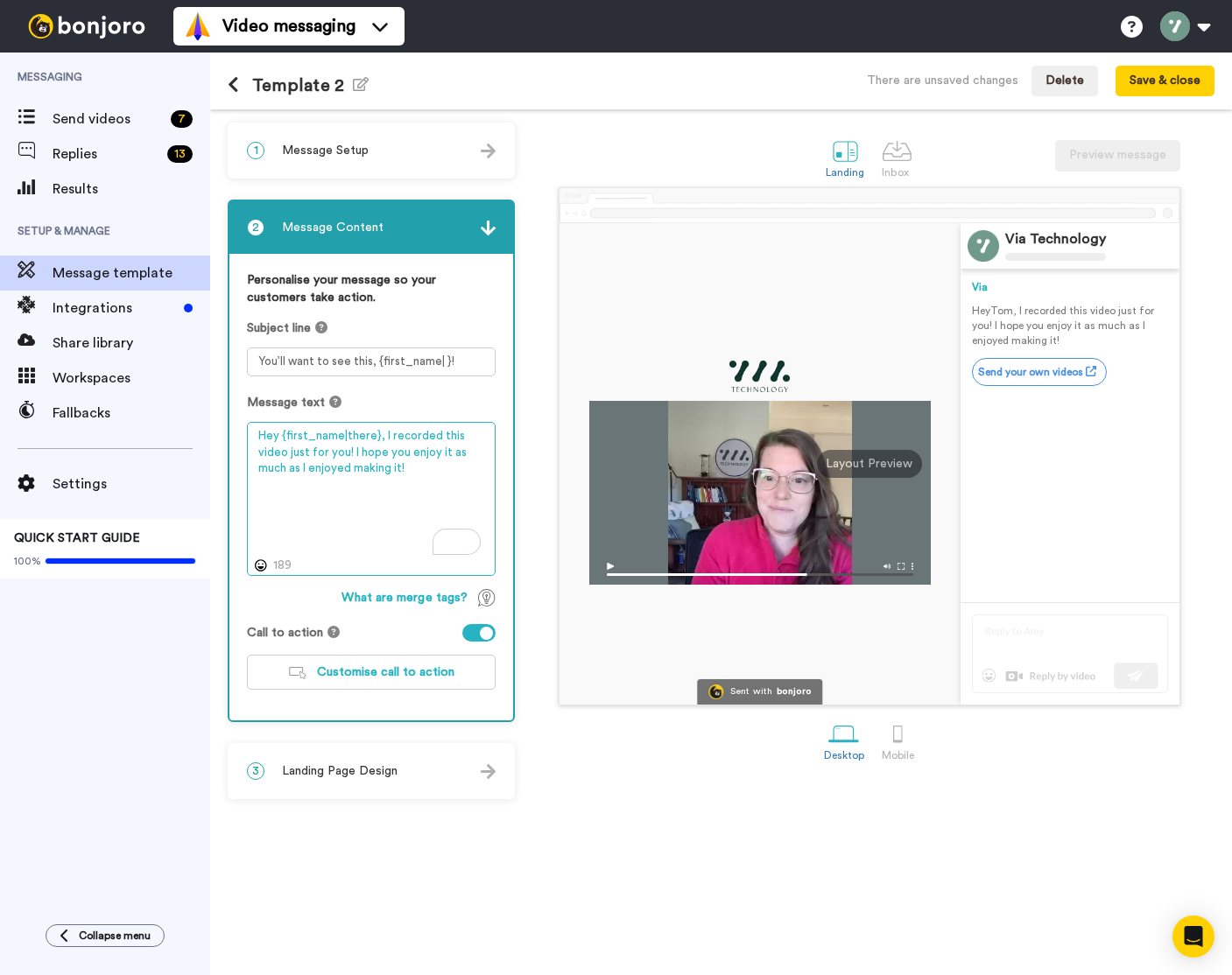 click on "Hey {first_name|there}, I recorded this video just for you! I hope you enjoy it as much as I enjoyed making it!" at bounding box center (371, 499) 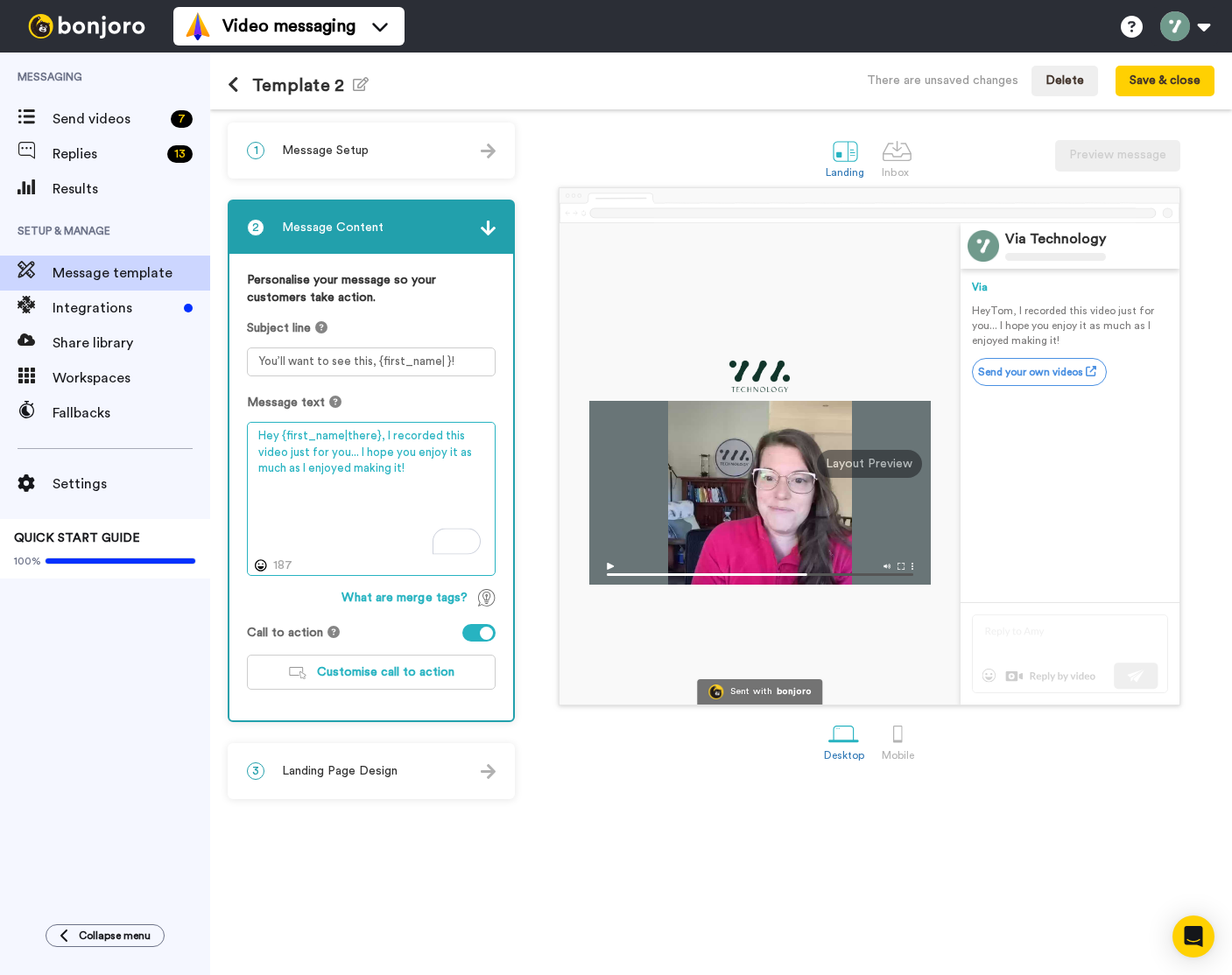 click on "Hey {first_name|there}, I recorded this video just for you... I hope you enjoy it as much as I enjoyed making it!" at bounding box center (371, 499) 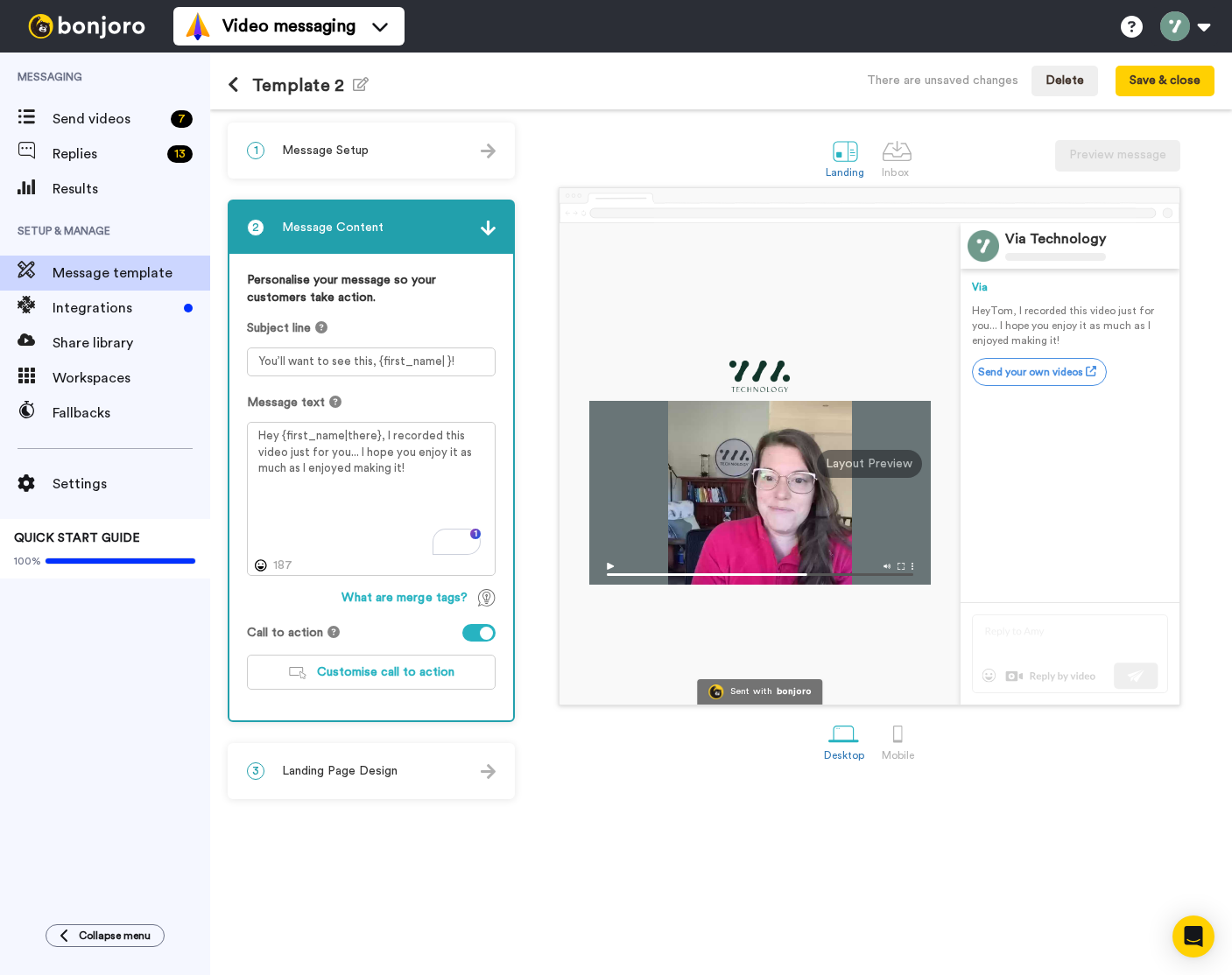 click at bounding box center (488, 151) 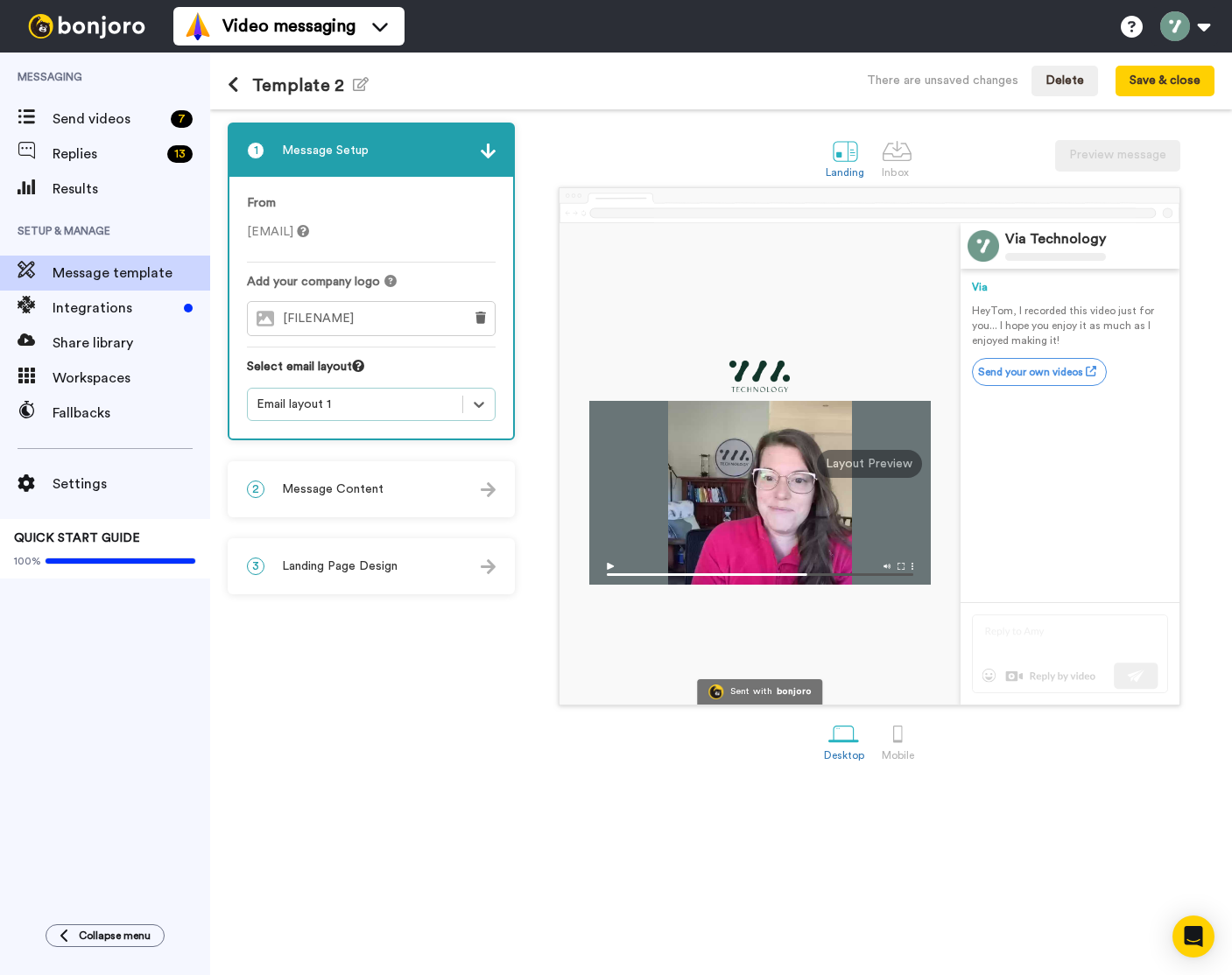 click at bounding box center [488, 489] 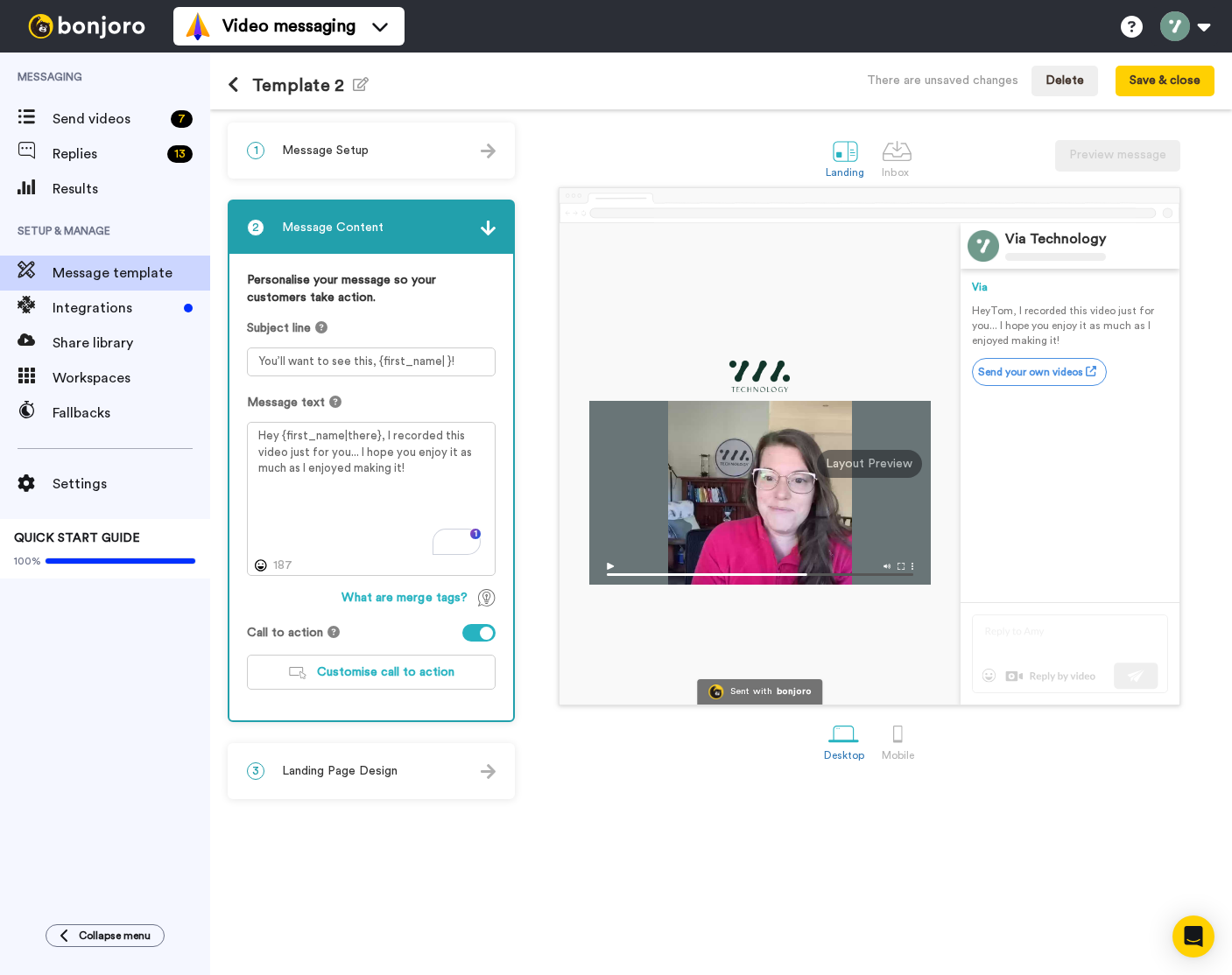 click at bounding box center (488, 771) 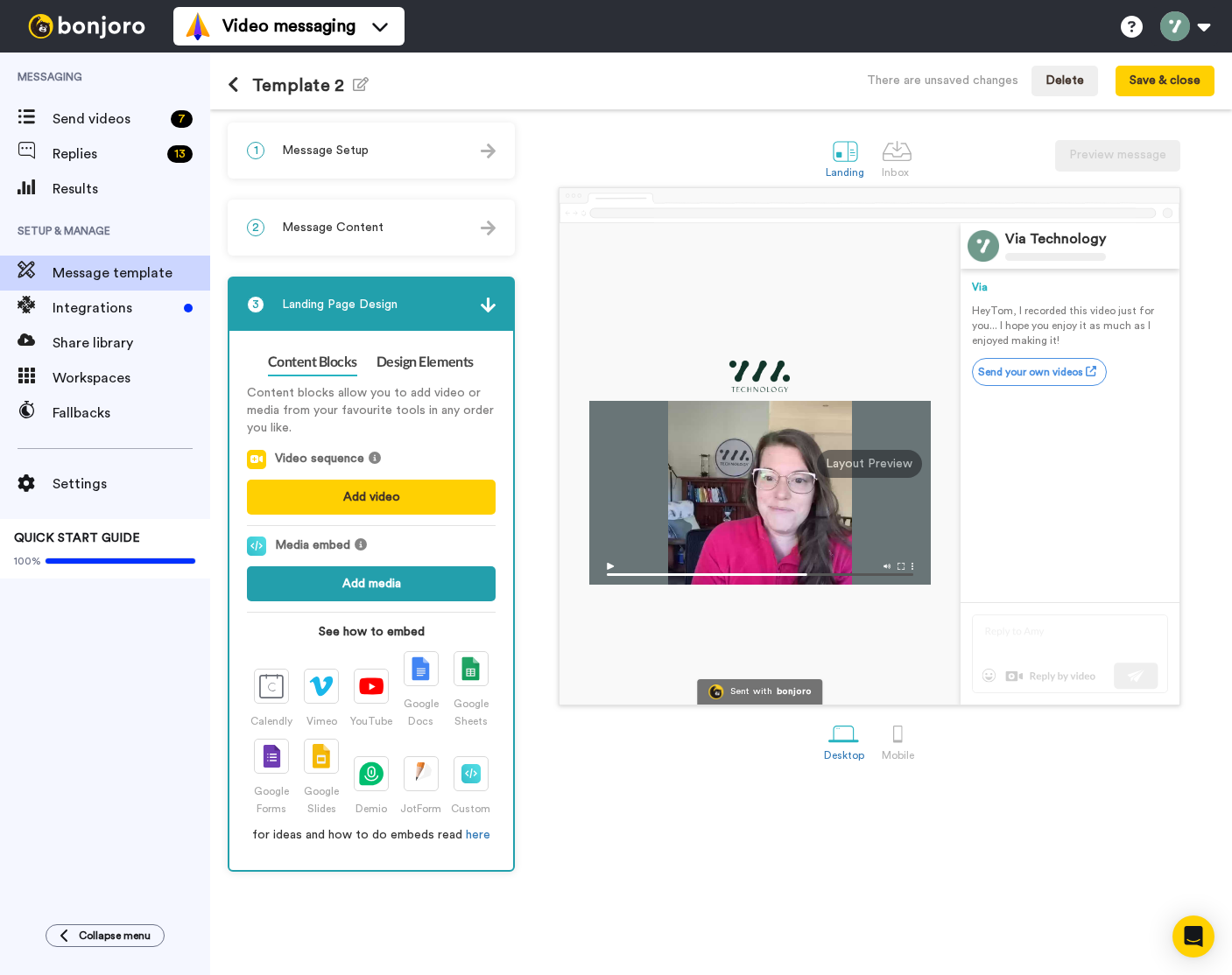 click on "Add media" at bounding box center [371, 584] 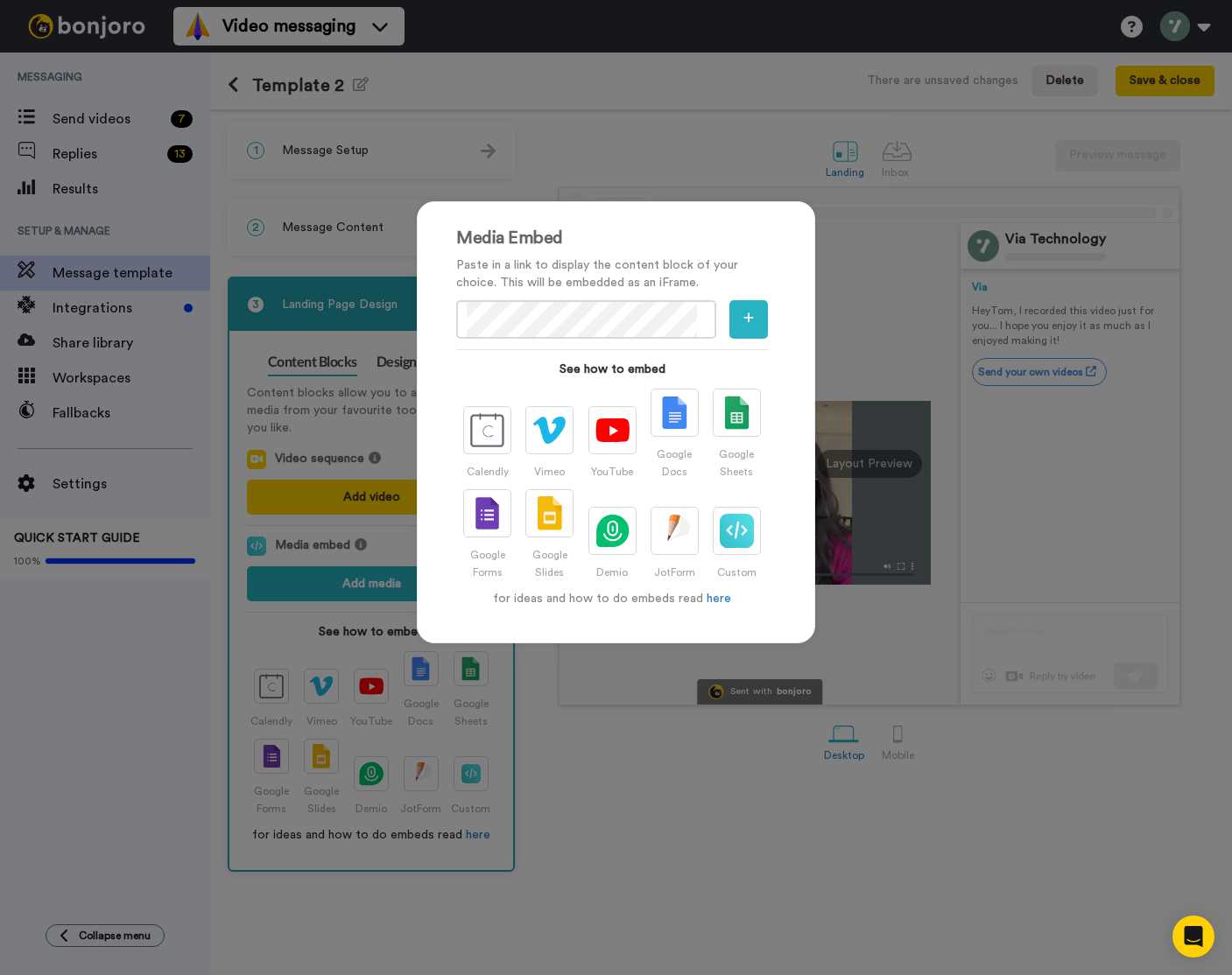 scroll, scrollTop: 0, scrollLeft: 108, axis: horizontal 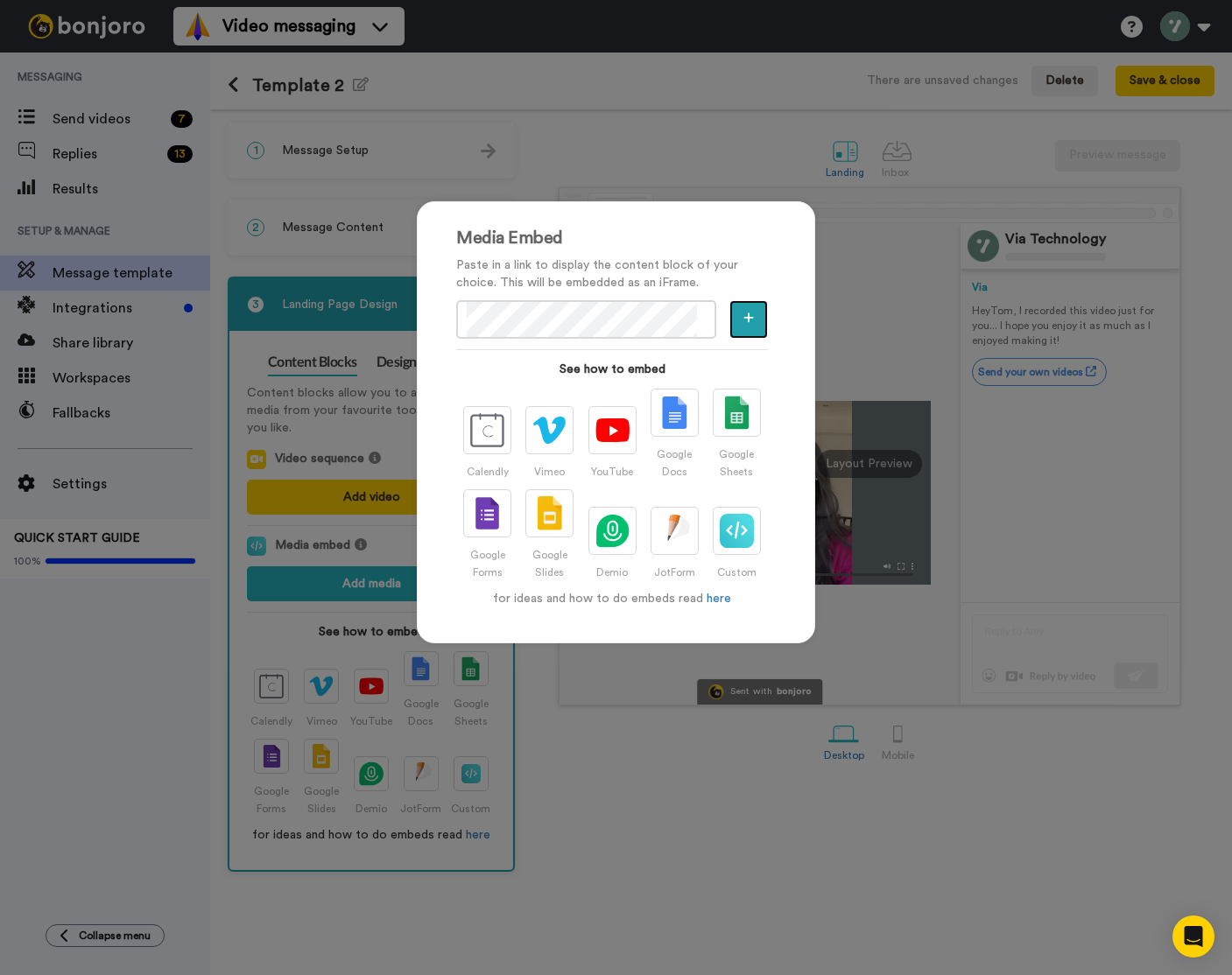 click at bounding box center [749, 319] 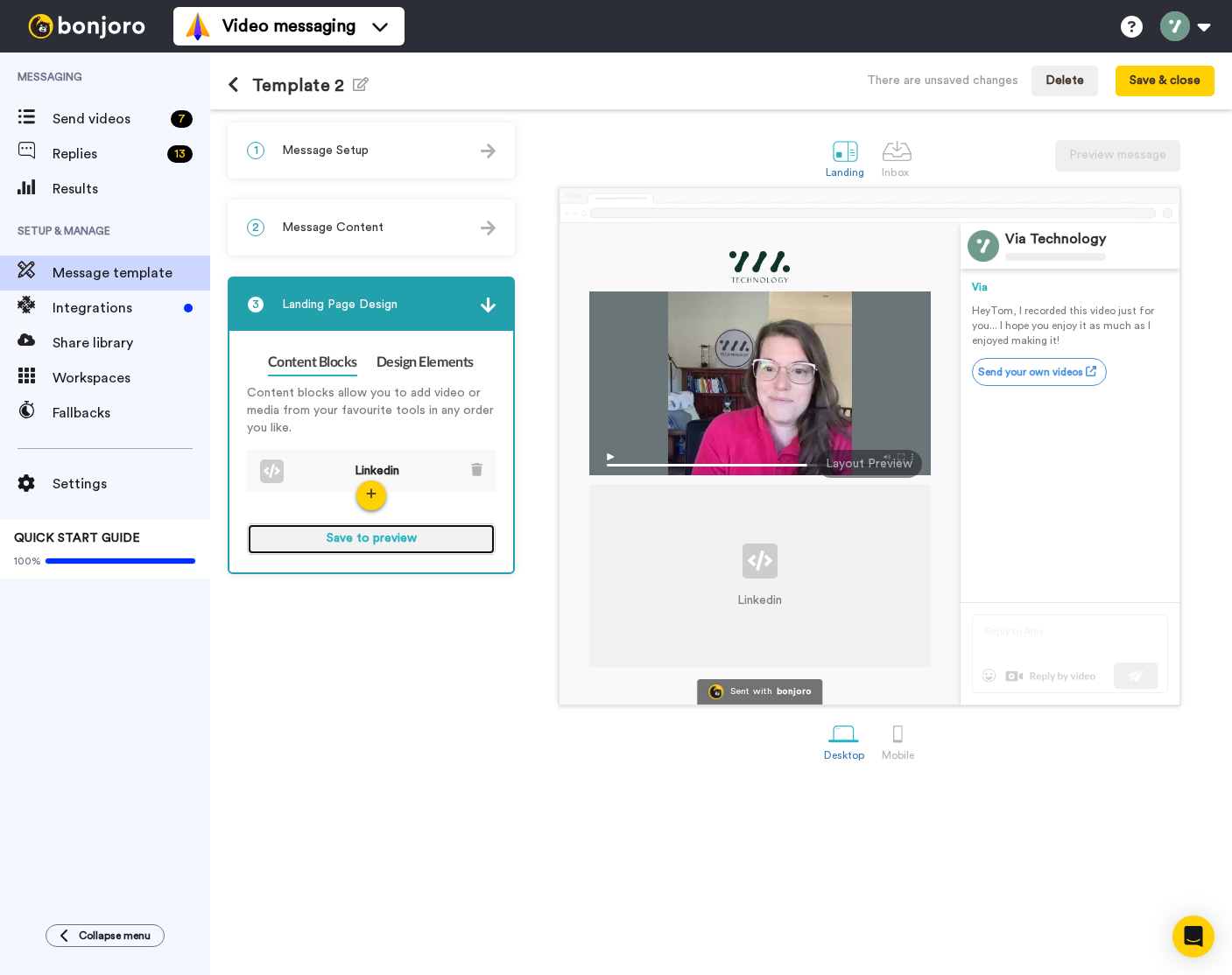 click on "Save to preview" at bounding box center [371, 539] 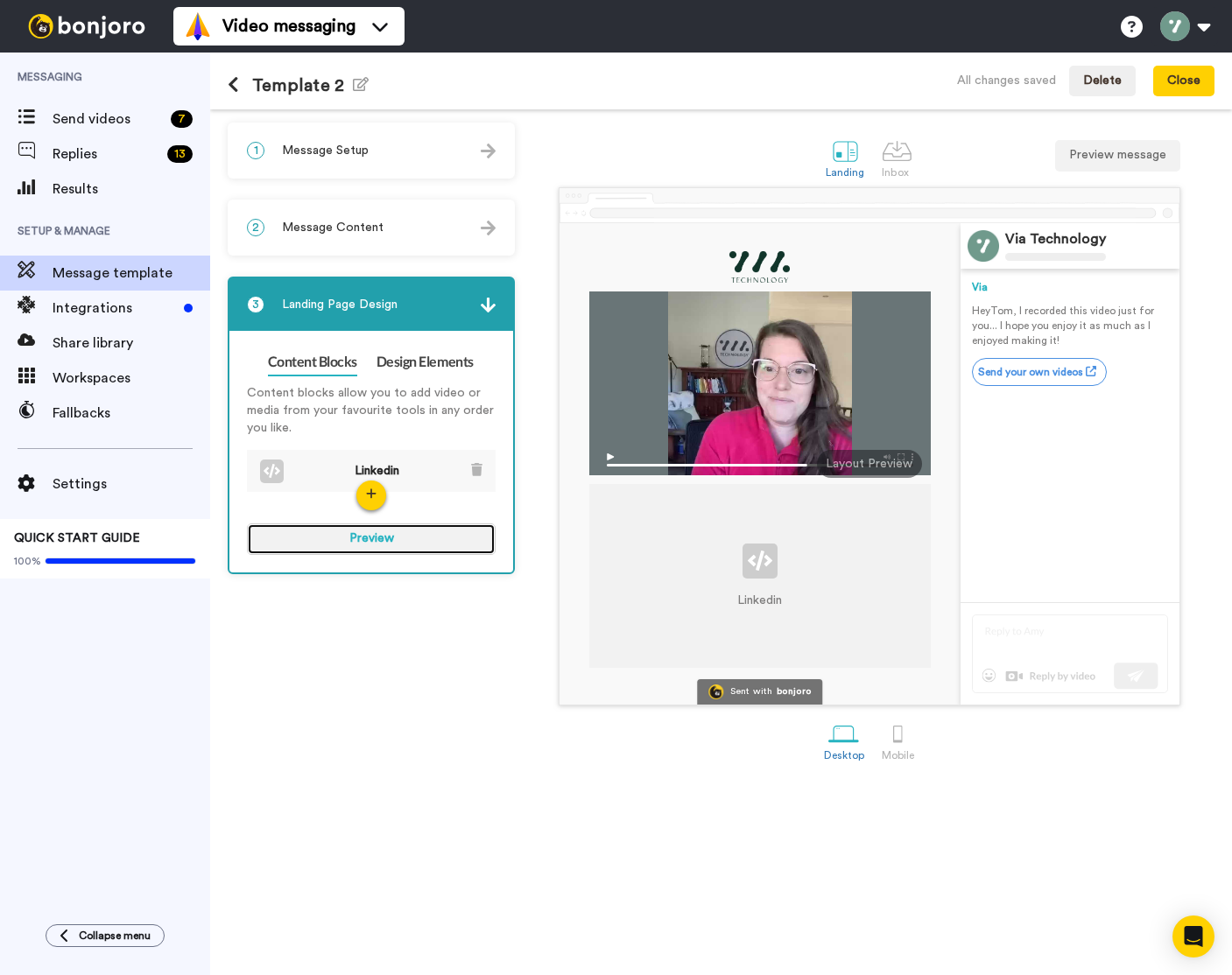 click on "Preview" at bounding box center [371, 539] 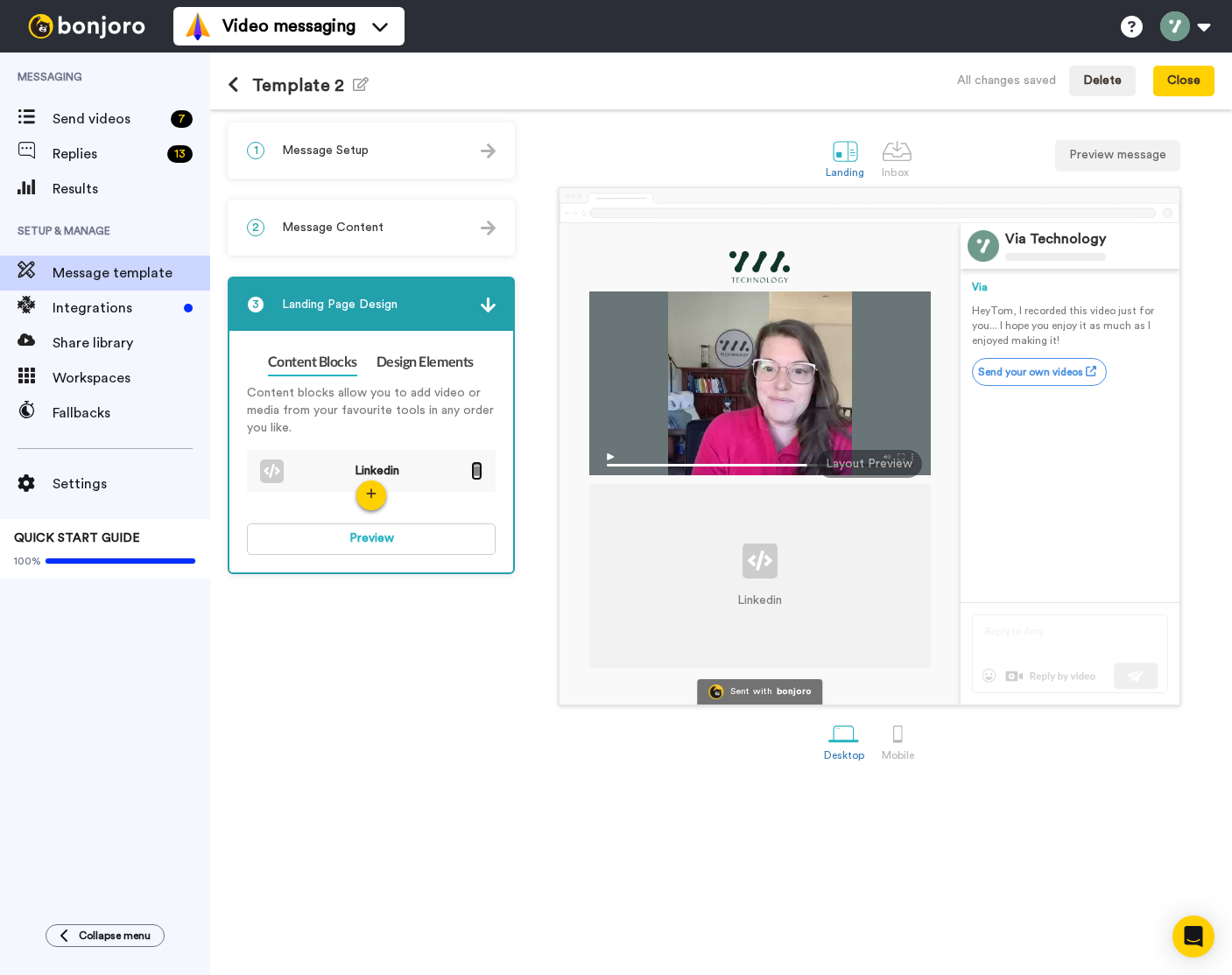 click 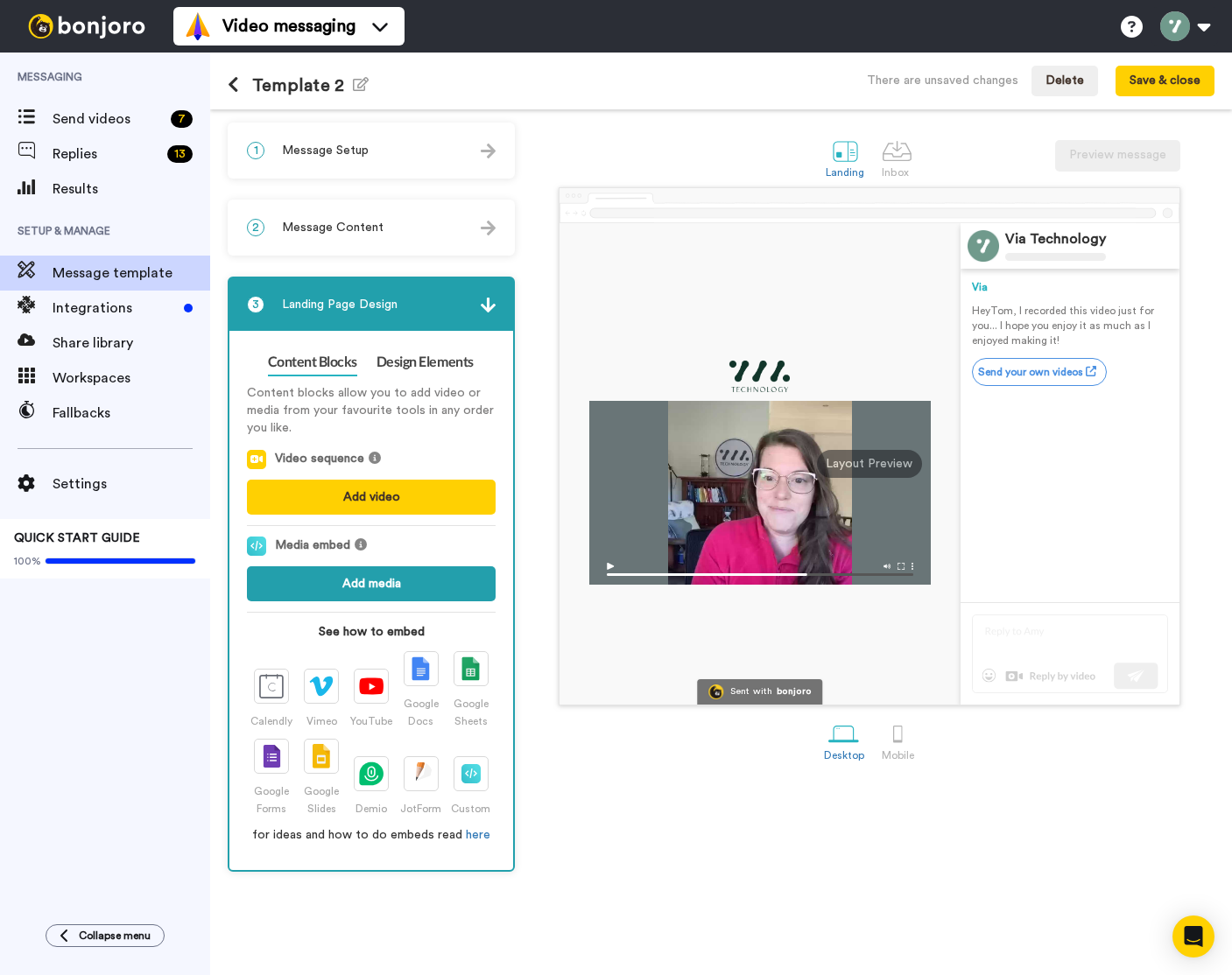 click on "Add media" at bounding box center (371, 584) 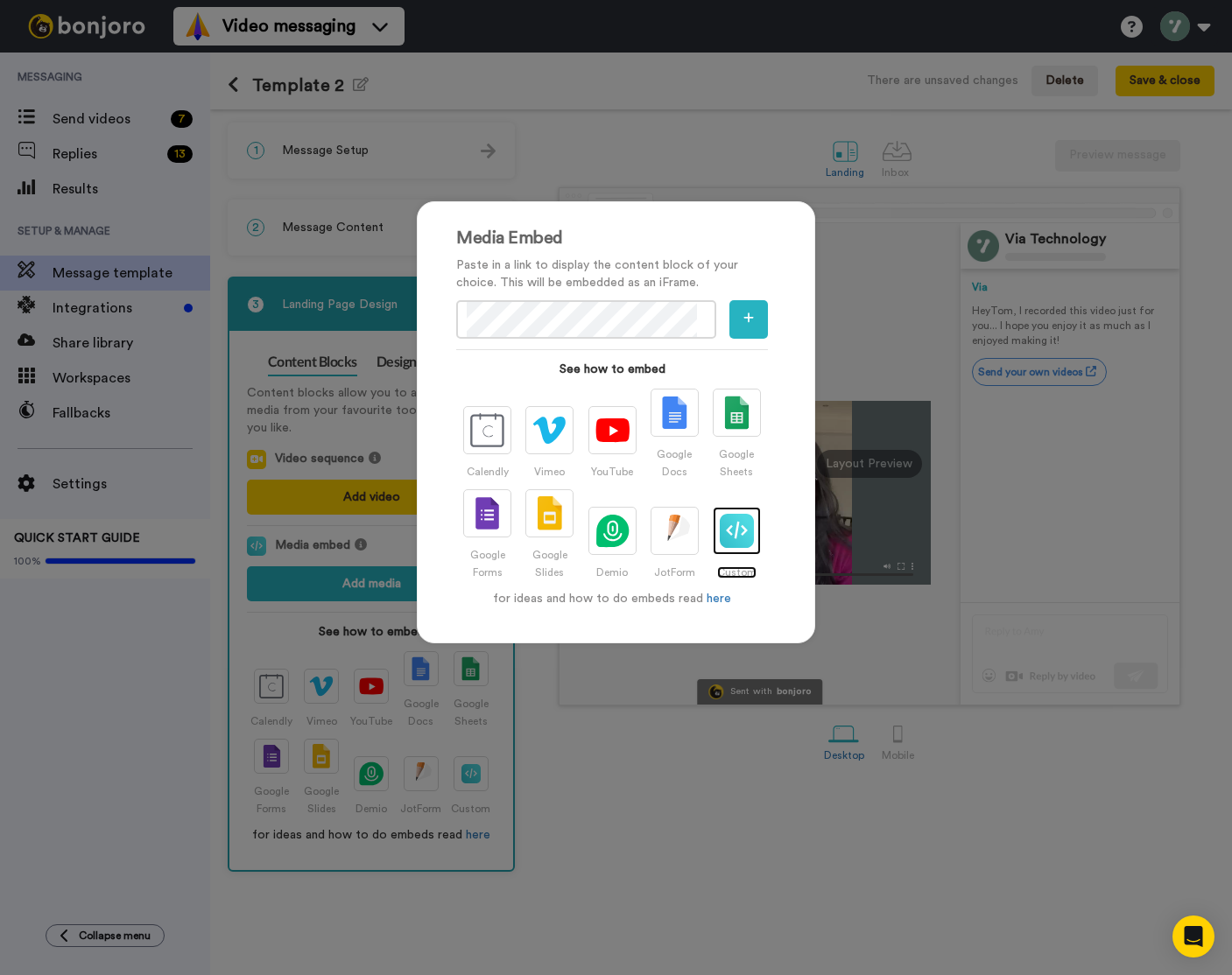 click at bounding box center (736, 530) 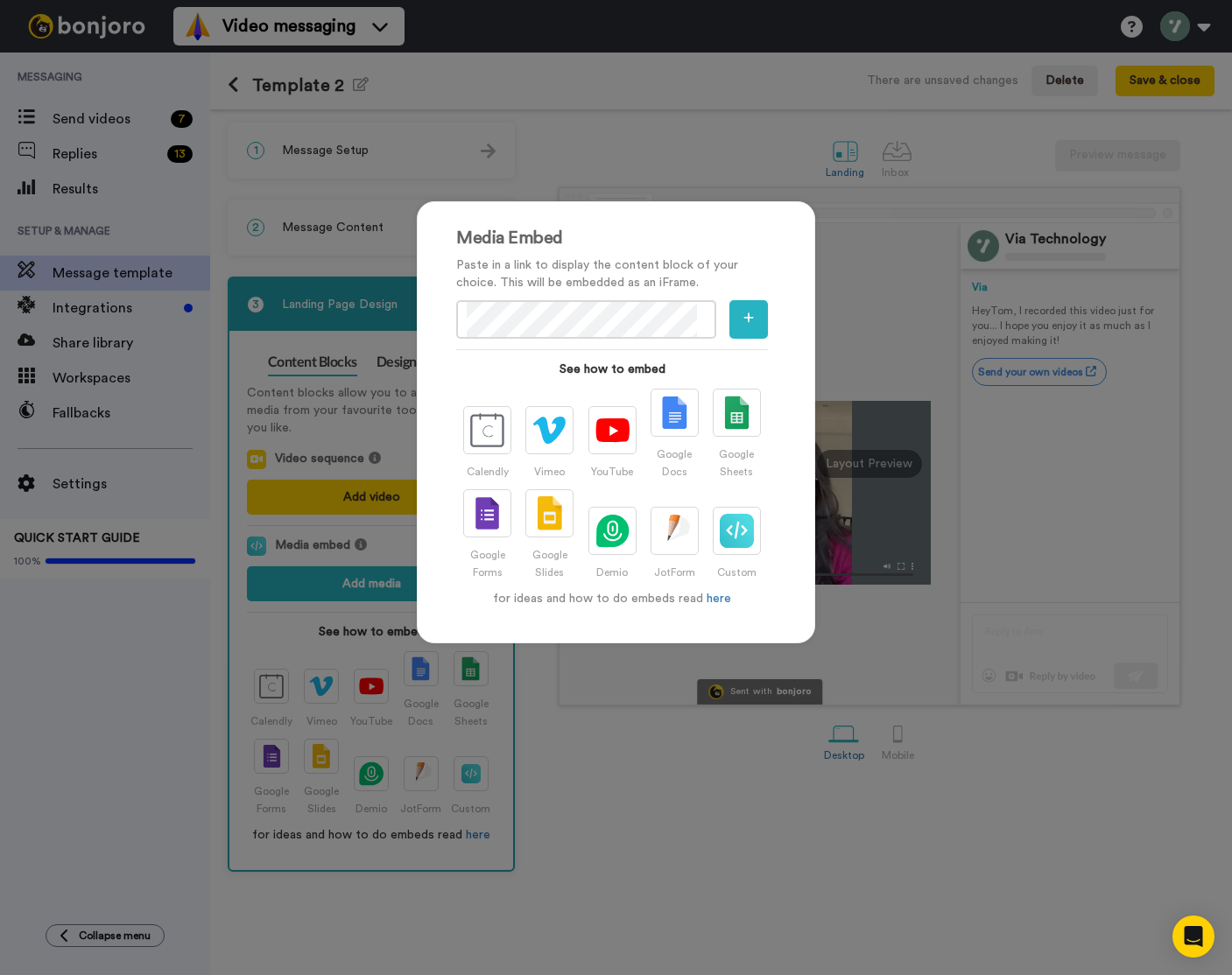 click on "Media Embed Paste in a link to display the content block of your choice. This will be embedded as an iFrame. See how to embed Calendly Vimeo YouTube Google Docs Google Sheets Google Forms Google Slides Demio JotForm Custom for ideas and how to do embeds read   here" at bounding box center (616, 422) 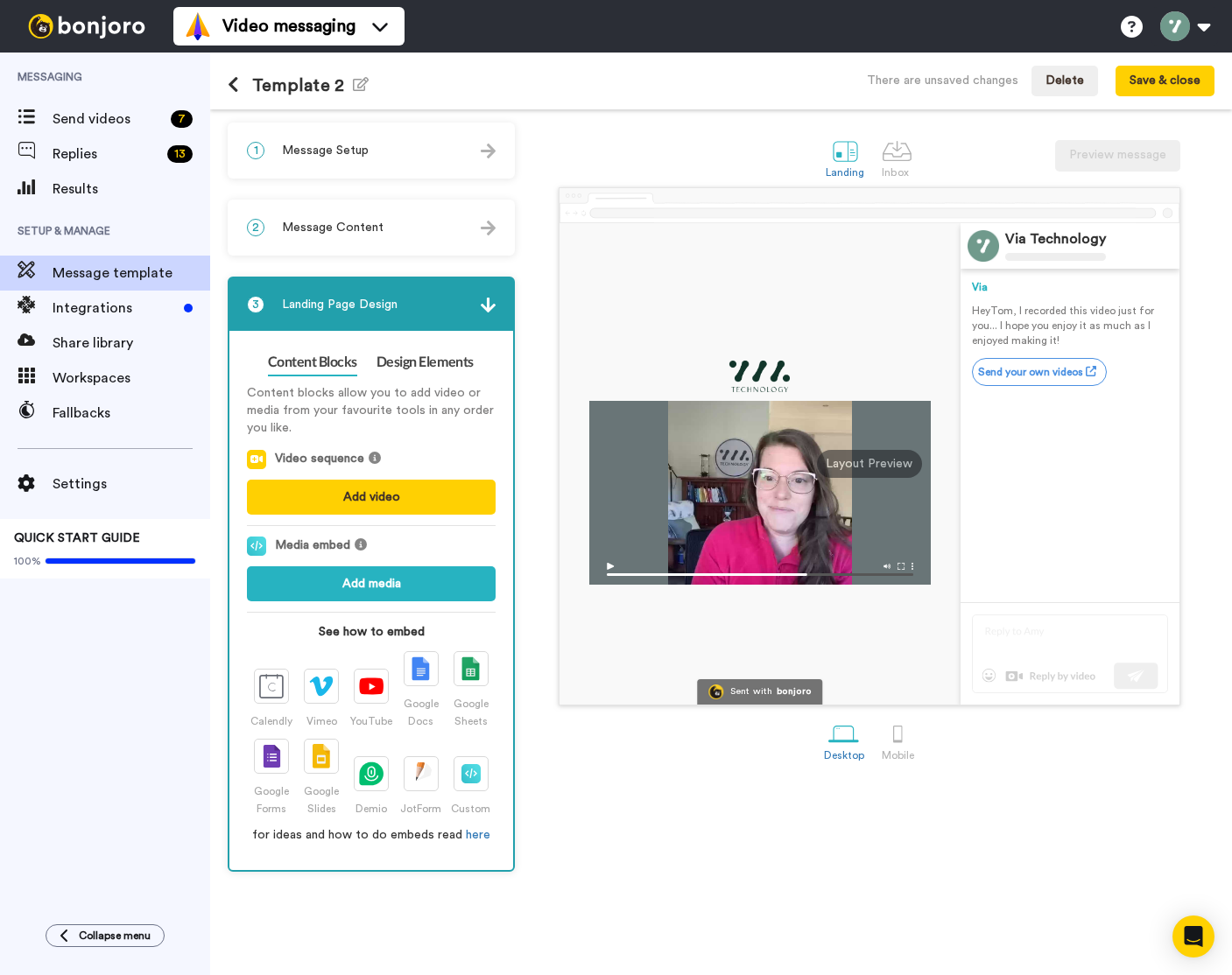 click on "2 Message Content" at bounding box center [371, 228] 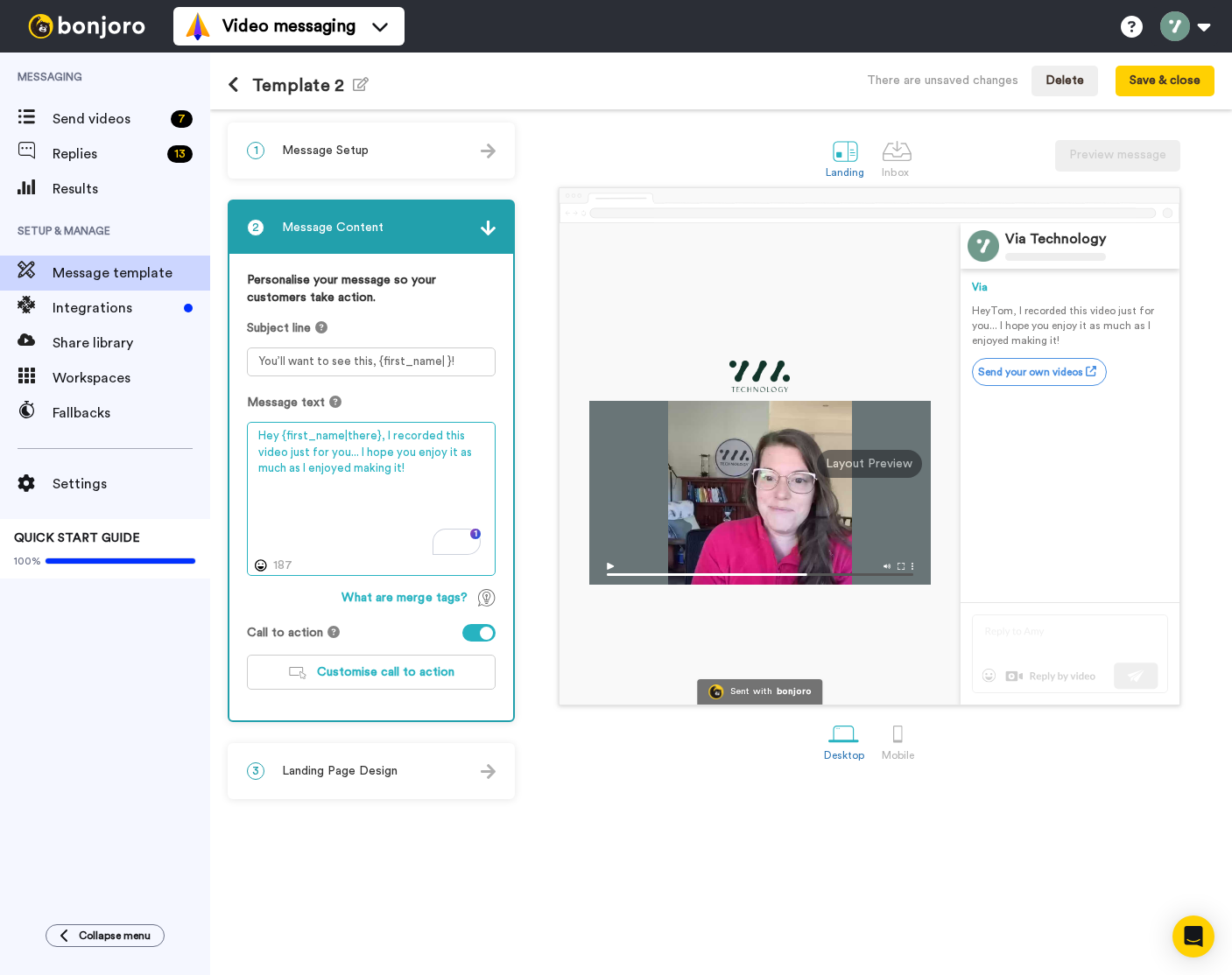 click on "Hey {first_name|there}, I recorded this video just for you... I hope you enjoy it as much as I enjoyed making it!" at bounding box center [371, 499] 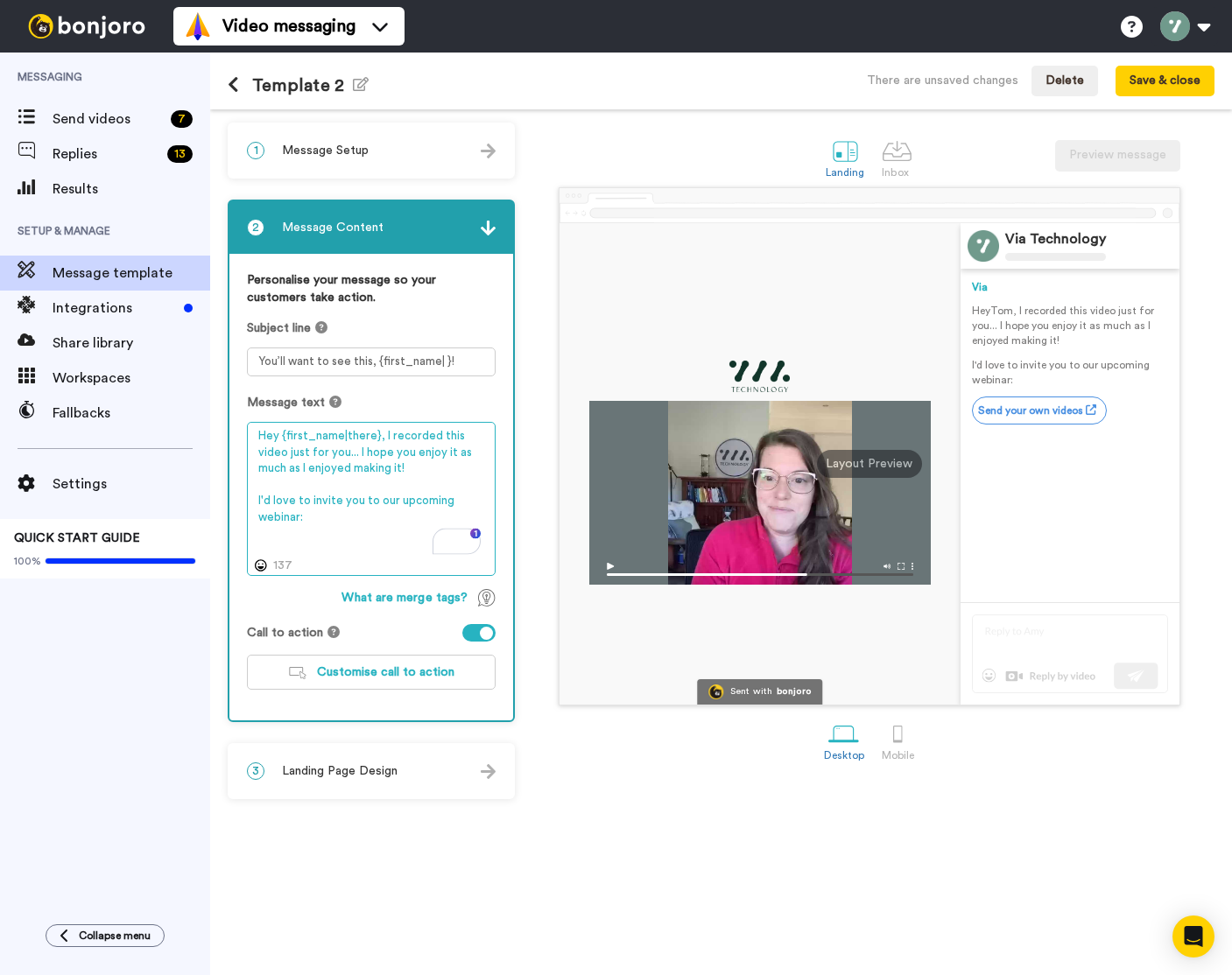 paste on "https://www.linkedin.com/company/viatechnologyau/events/" 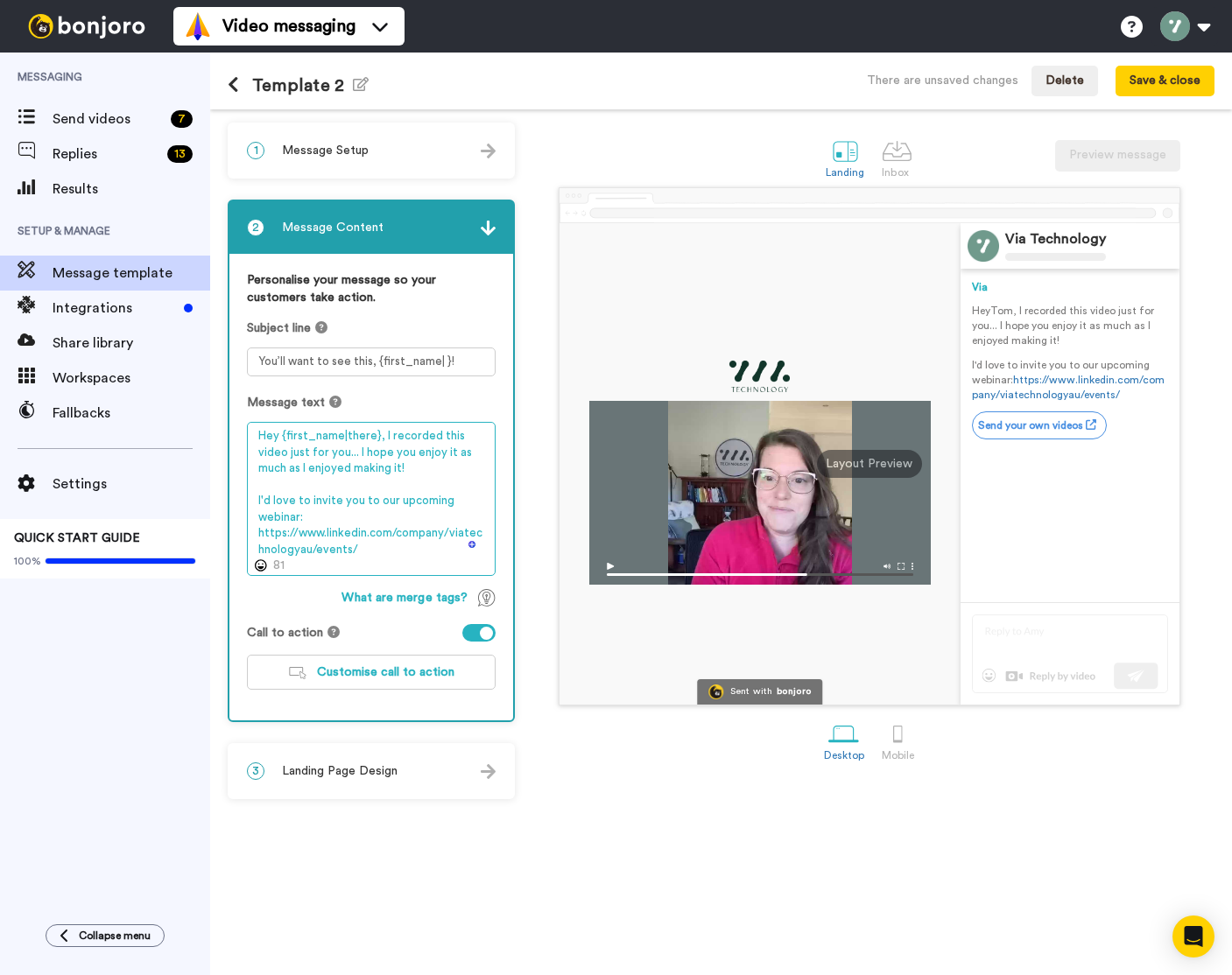 click on "Hey {first_name|there}, I recorded this video just for you... I hope you enjoy it as much as I enjoyed making it!
I'd love to invite you to our upcoming webinar: https://www.linkedin.com/company/viatechnologyau/events/" at bounding box center (371, 499) 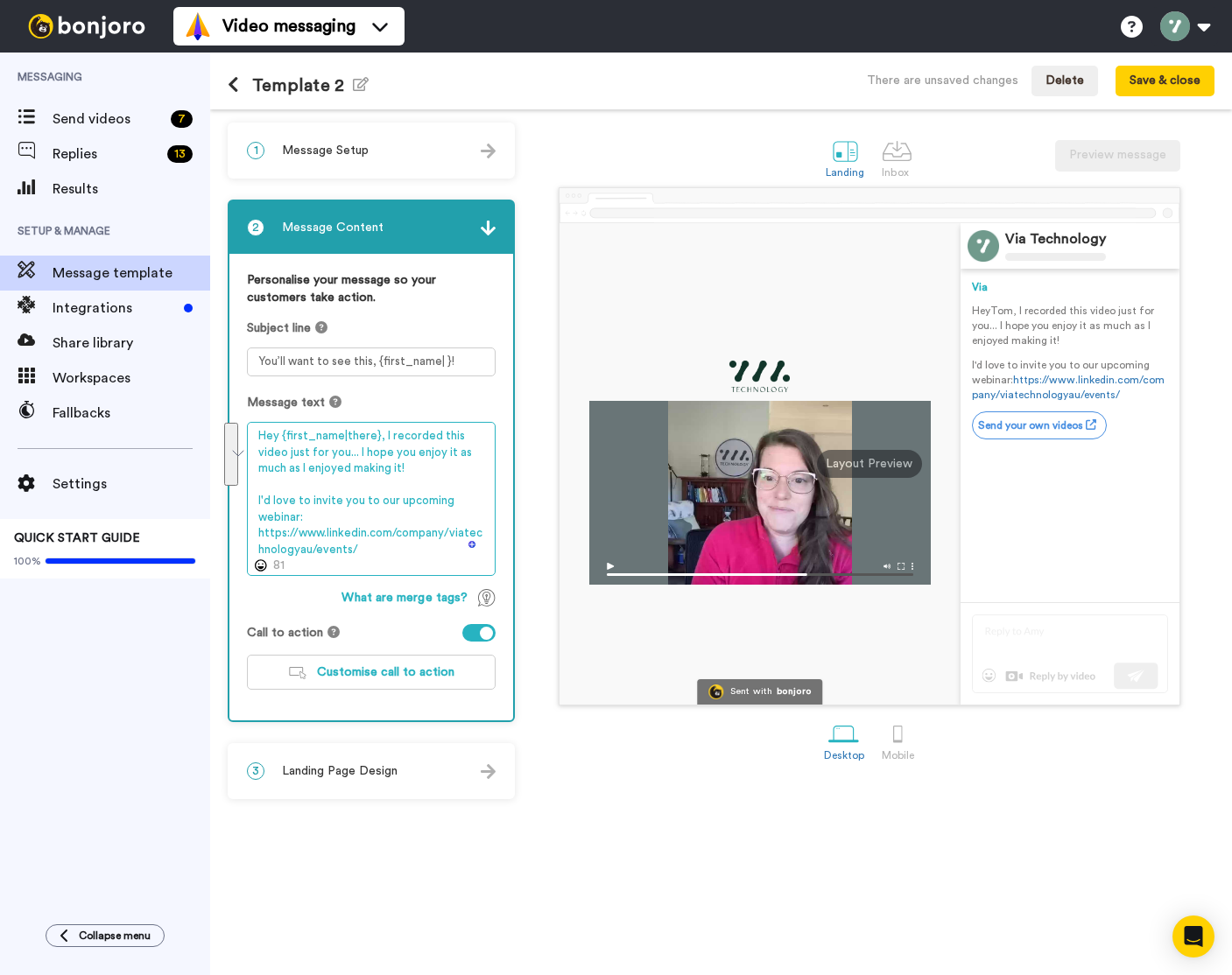 drag, startPoint x: 298, startPoint y: 503, endPoint x: 346, endPoint y: 454, distance: 68.593003 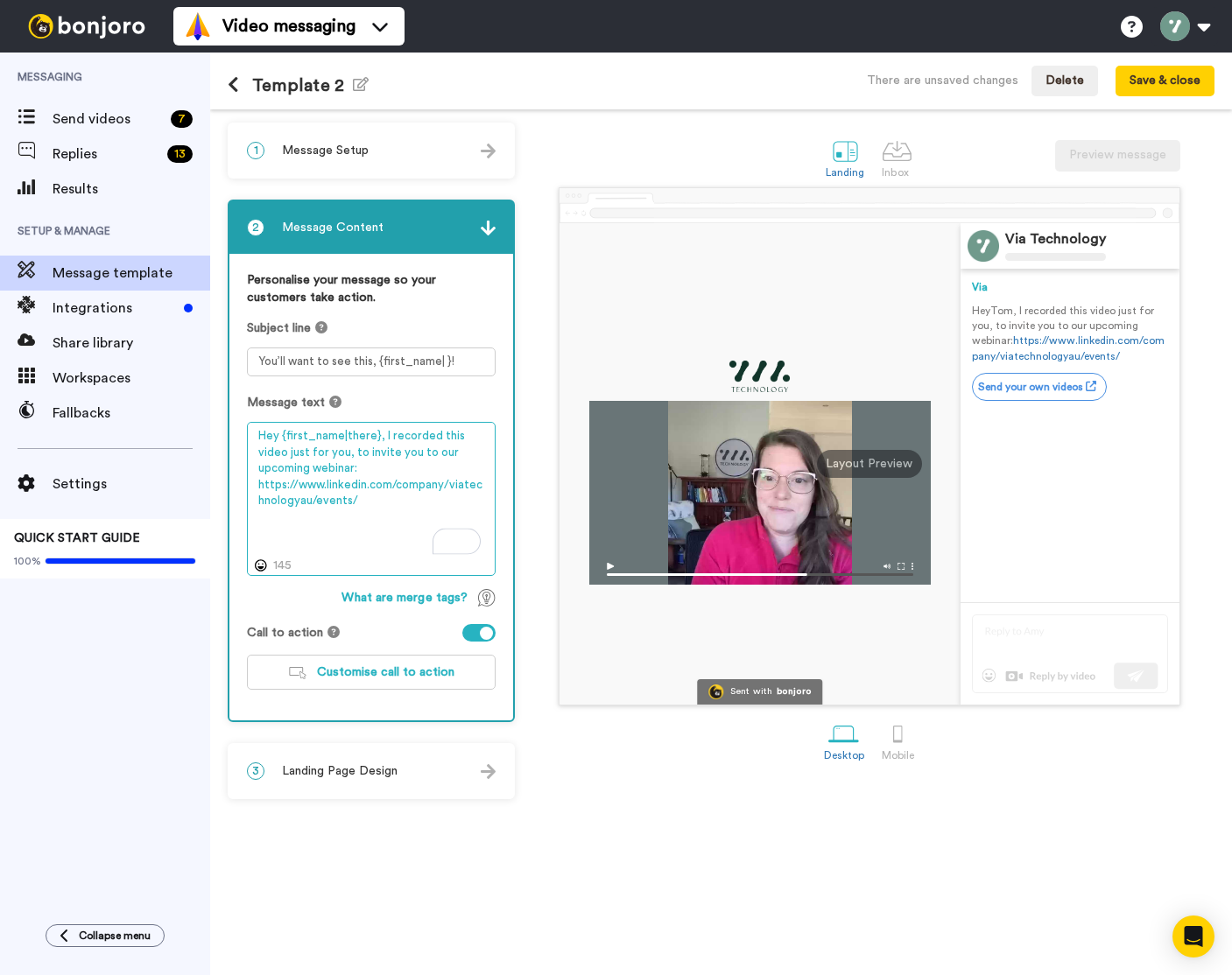click on "Hey {first_name|there}, I recorded this video just for you, to invite you to our upcoming webinar: https://www.linkedin.com/company/viatechnologyau/events/" at bounding box center [371, 499] 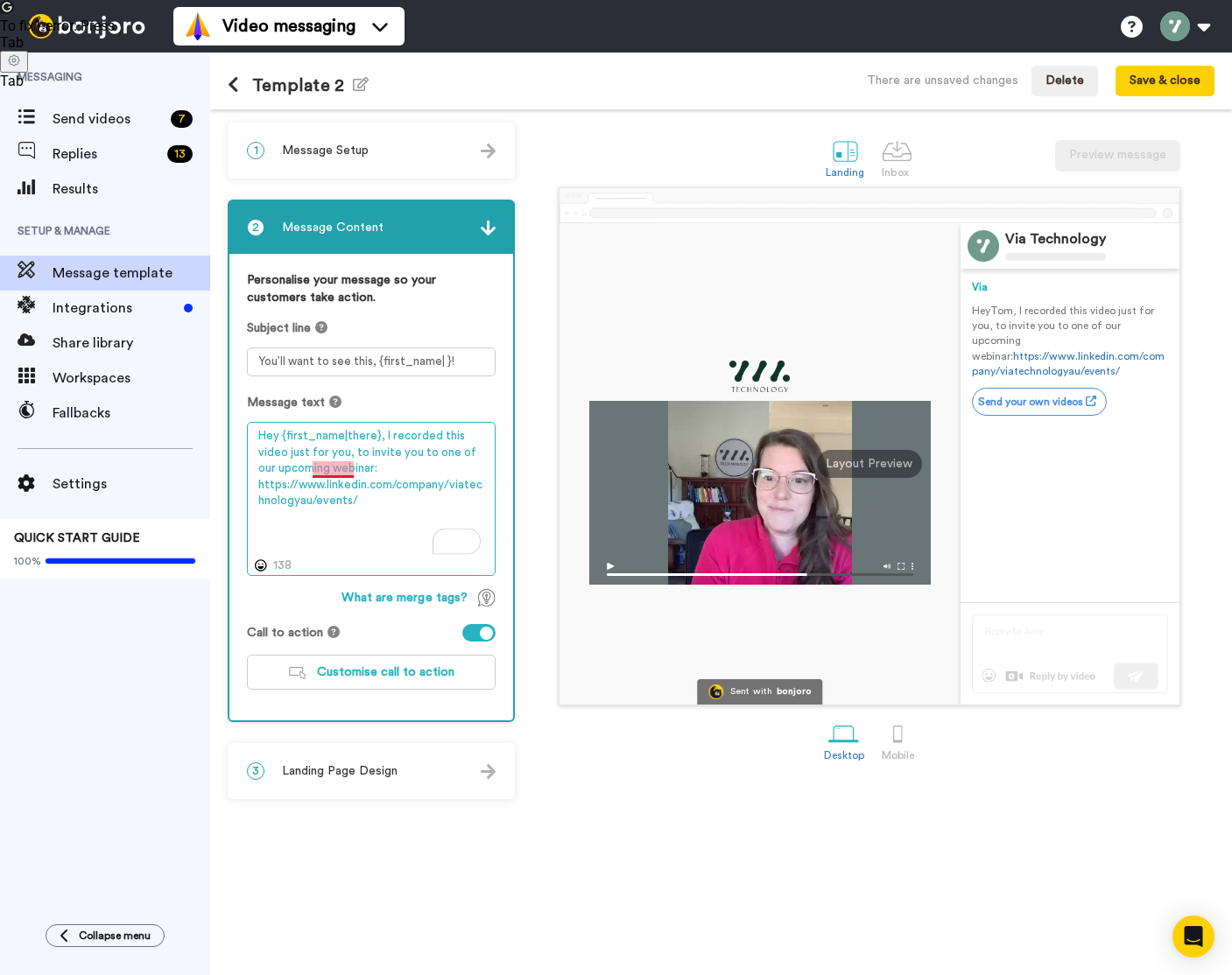 click on "Hey {first_name|there}, I recorded this video just for you, to invite you to one of our upcoming webinar: https://www.linkedin.com/company/viatechnologyau/events/" at bounding box center [371, 499] 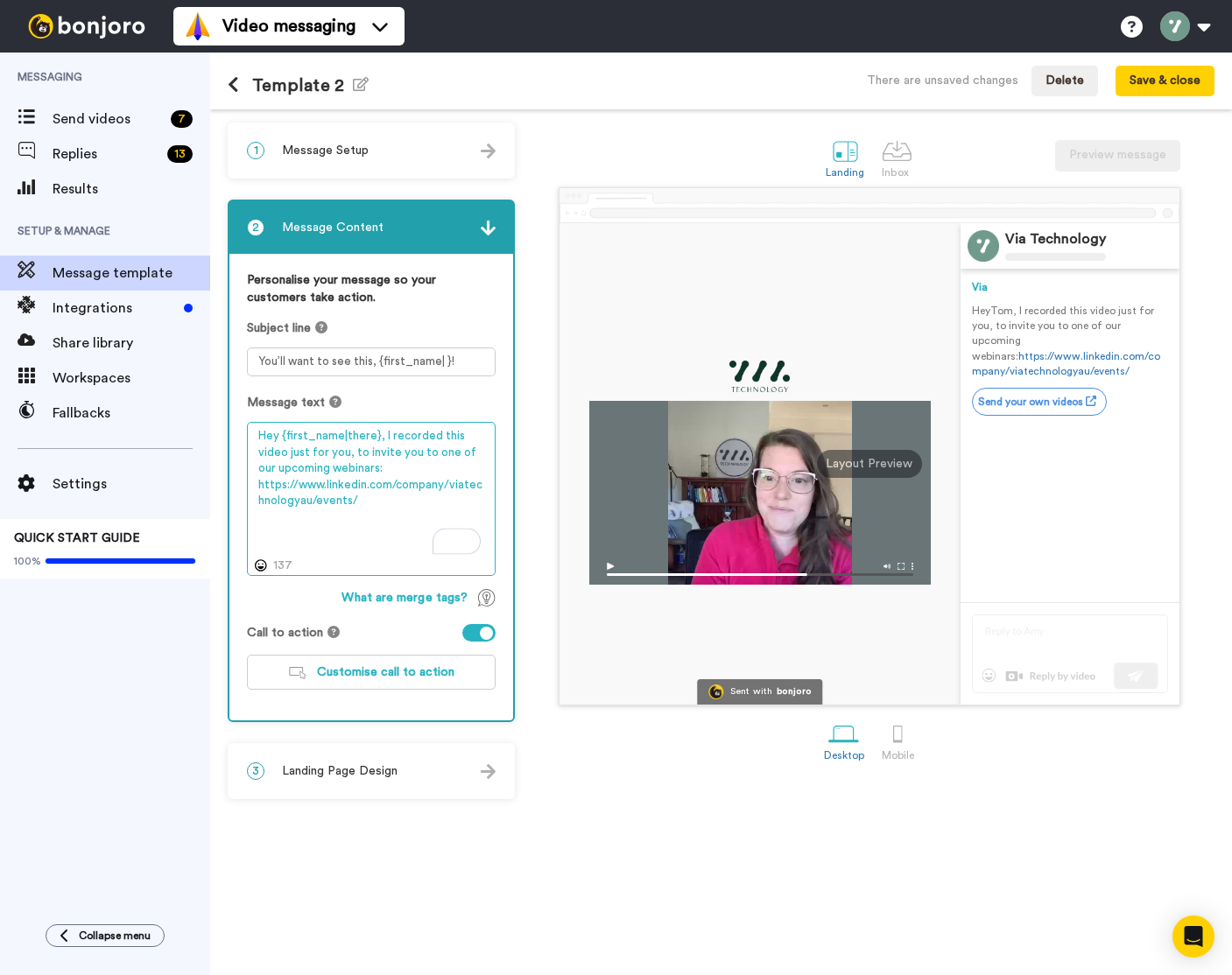 click on "Hey {first_name|there}, I recorded this video just for you, to invite you to one of our upcoming webinars: https://www.linkedin.com/company/viatechnologyau/events/" at bounding box center (371, 499) 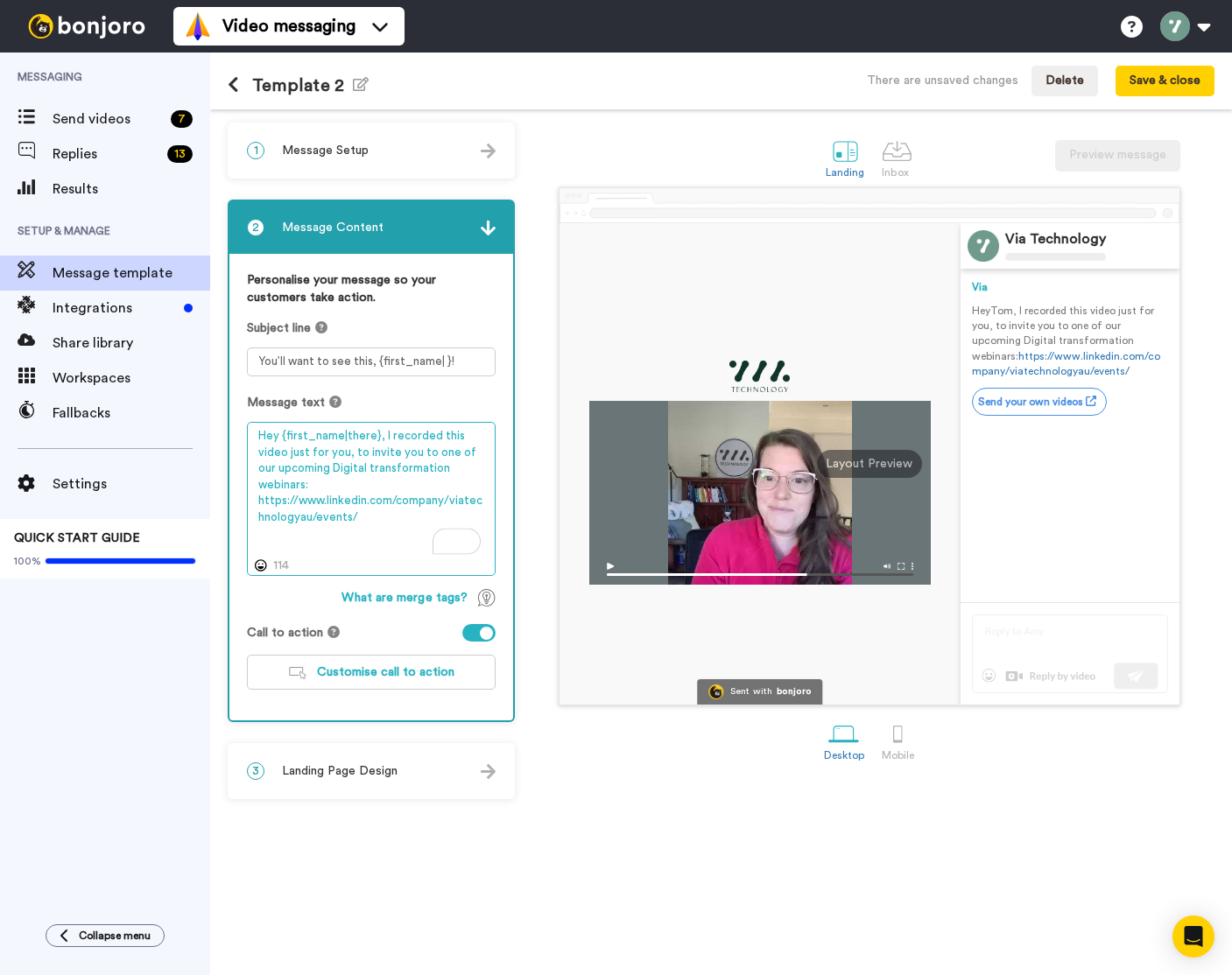 click on "Hey {first_name|there}, I recorded this video just for you, to invite you to one of our upcoming Digital transformation webinars: https://www.linkedin.com/company/viatechnologyau/events/" at bounding box center (371, 499) 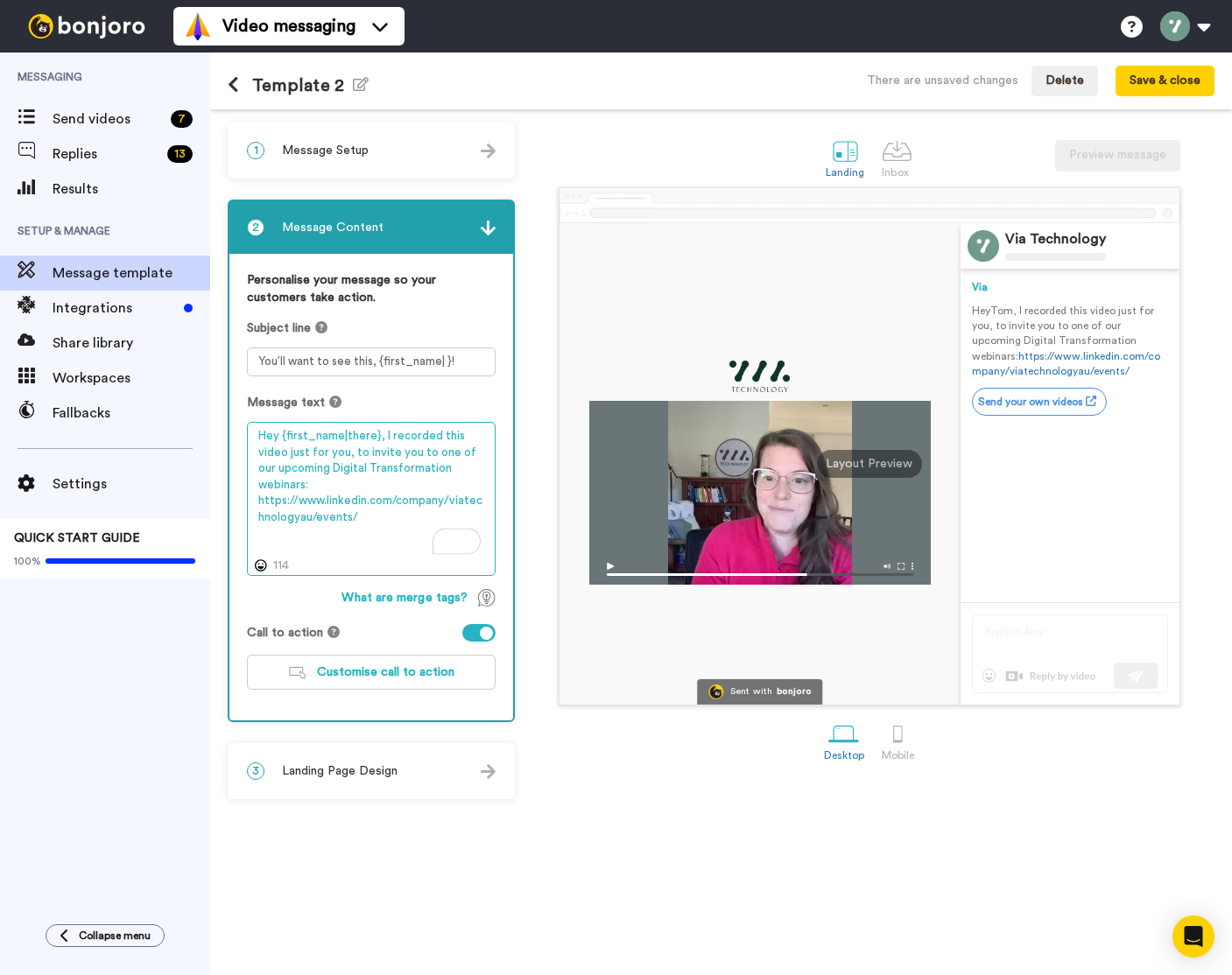 click on "Hey {first_name|there}, I recorded this video just for you, to invite you to one of our upcoming Digital Transformation webinars: https://www.linkedin.com/company/viatechnologyau/events/" at bounding box center [371, 499] 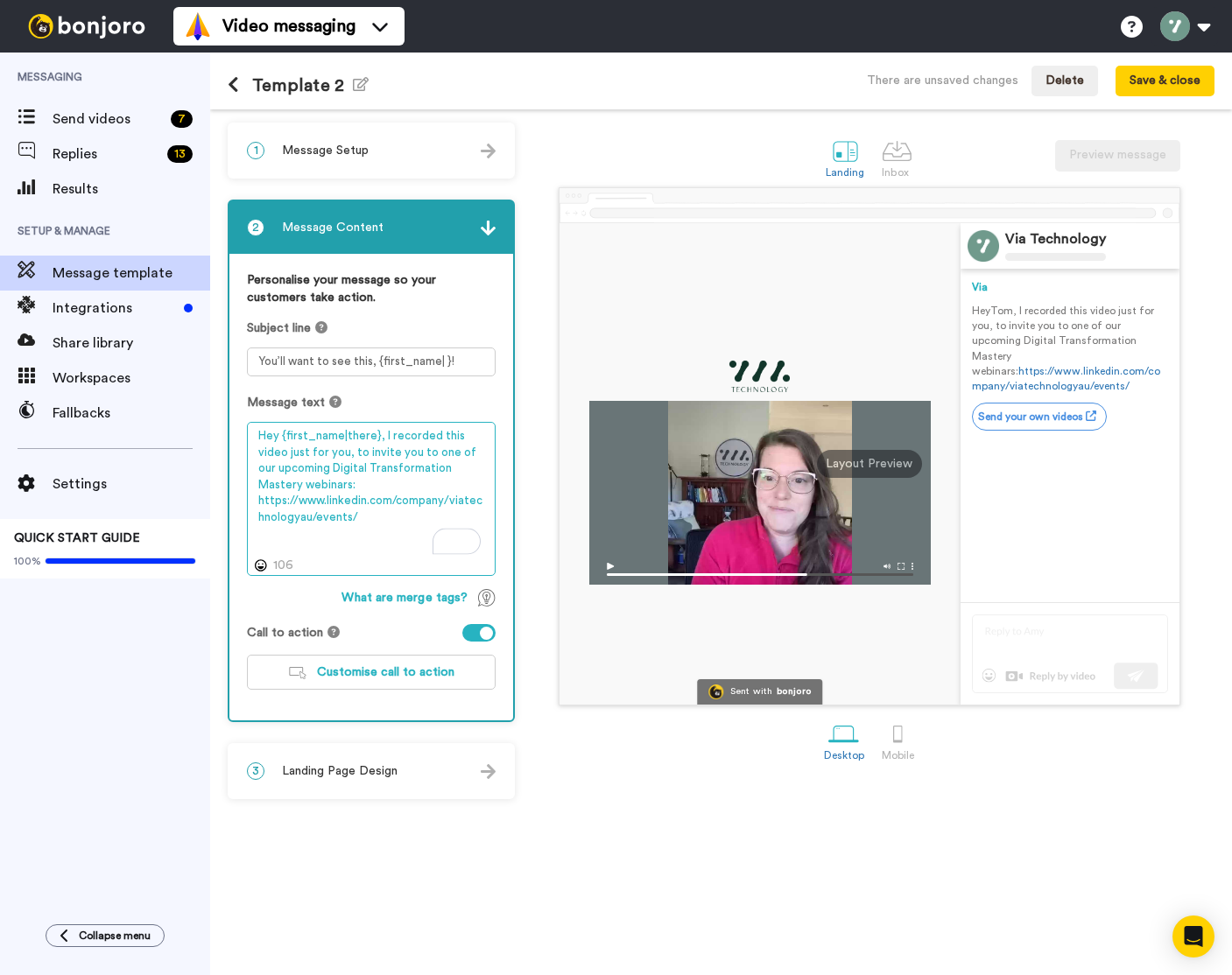 click on "Hey {first_name|there}, I recorded this video just for you, to invite you to one of our upcoming Digital Transformation Mastery webinars: https://www.linkedin.com/company/viatechnologyau/events/" at bounding box center [371, 499] 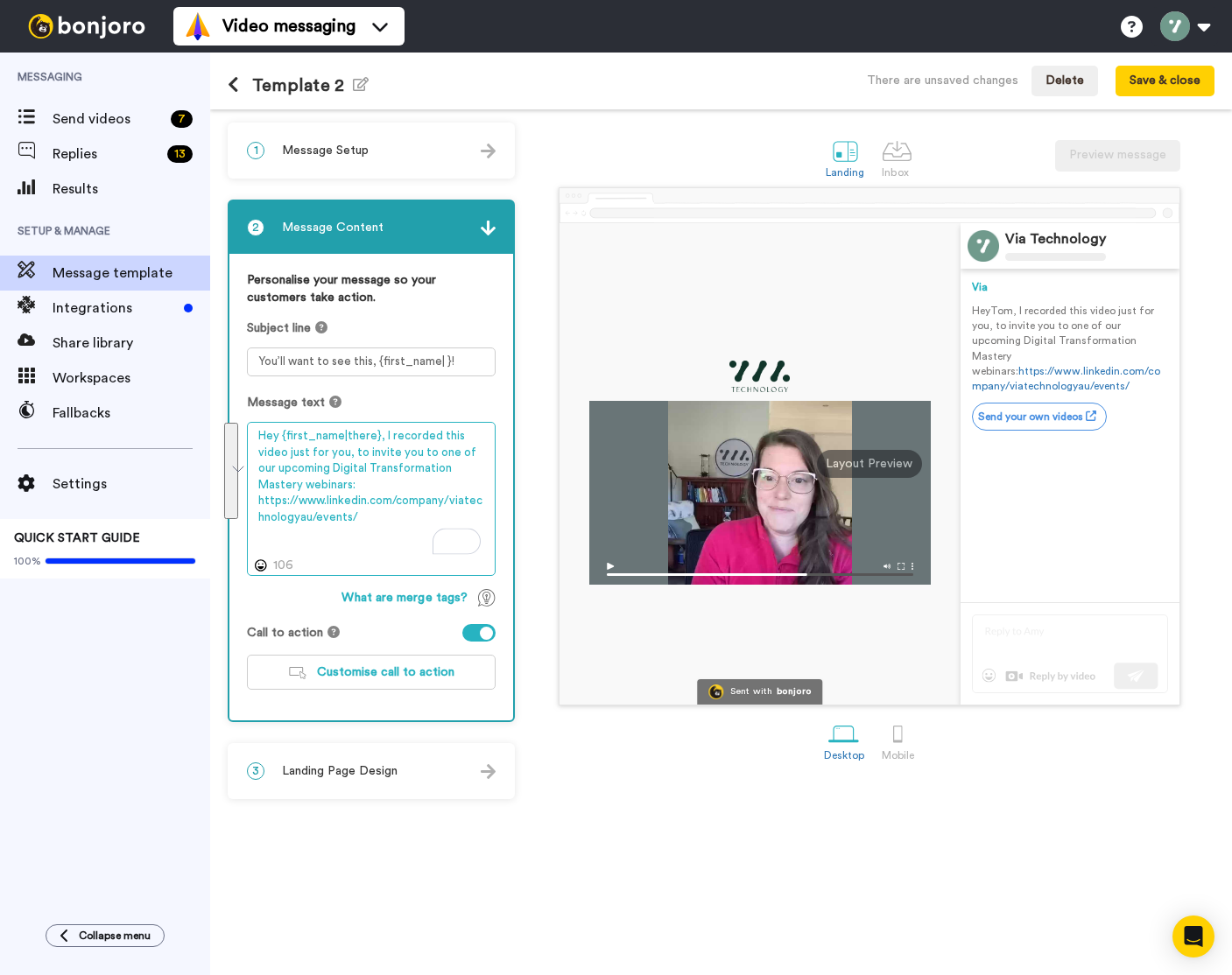 drag, startPoint x: 377, startPoint y: 519, endPoint x: 255, endPoint y: 436, distance: 147.55677 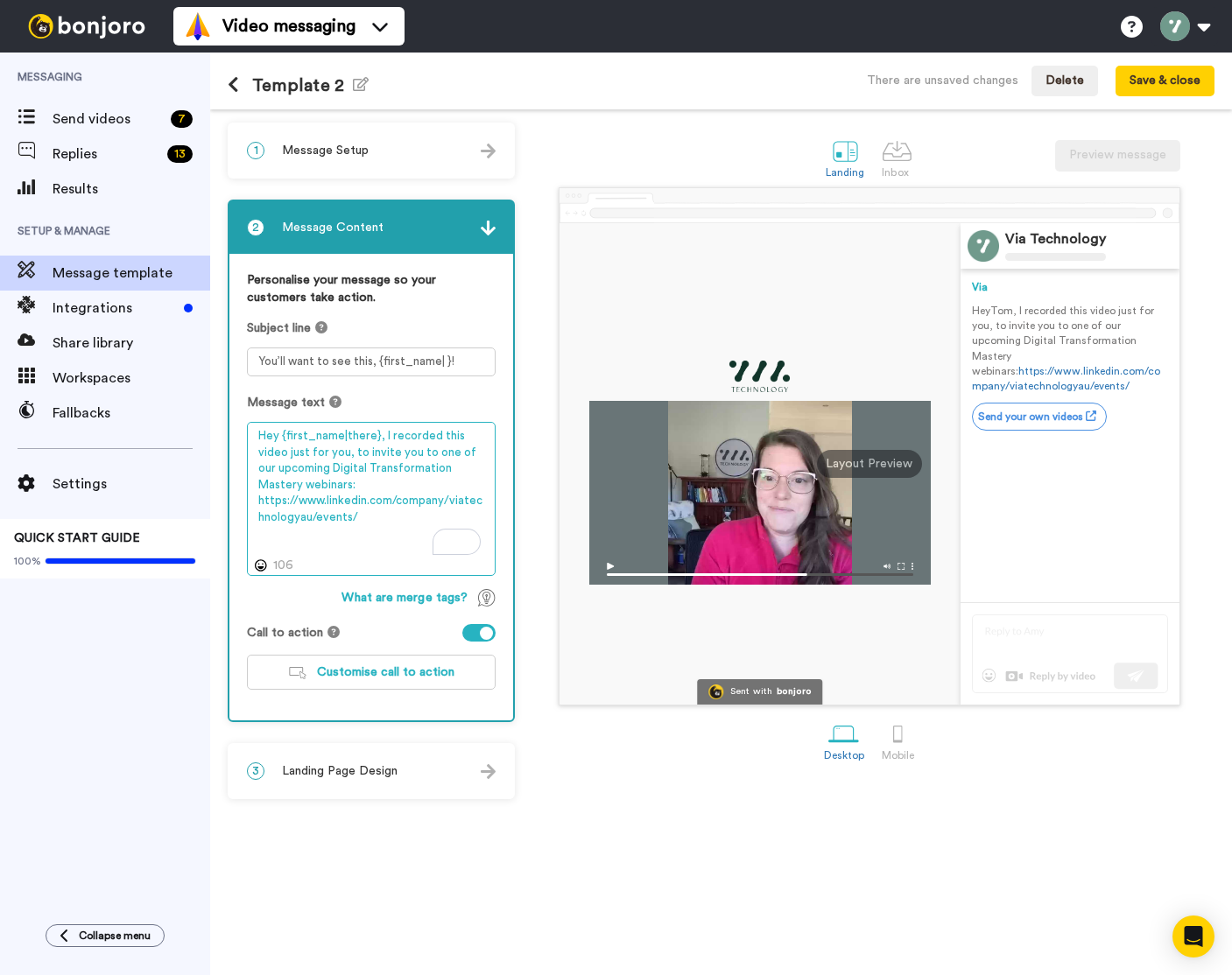 click on "Hey {first_name|there}, I recorded this video just for you, to invite you to one of our upcoming Digital Transformation Mastery webinars: https://www.linkedin.com/company/viatechnologyau/events/" at bounding box center [371, 499] 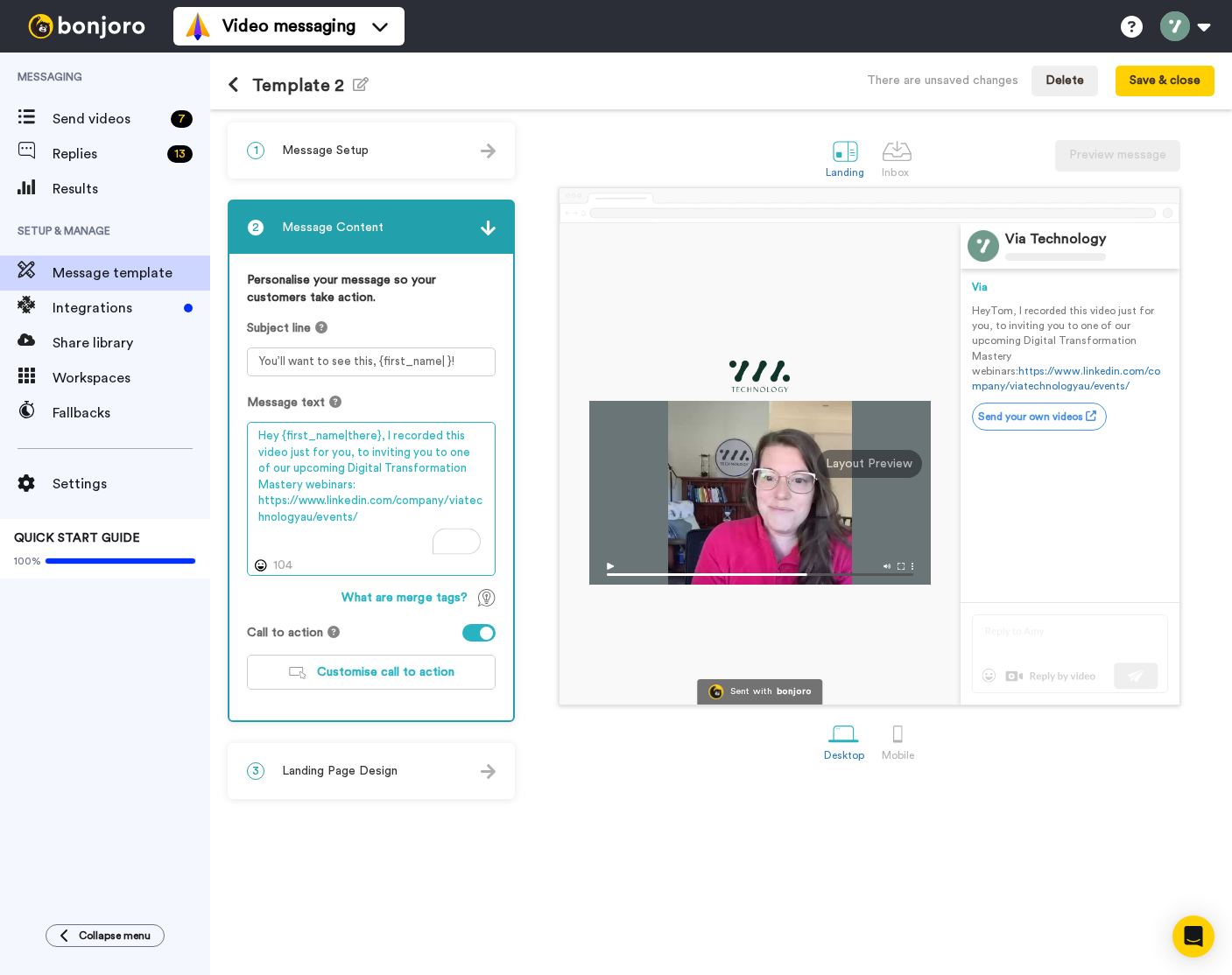 drag, startPoint x: 366, startPoint y: 455, endPoint x: 354, endPoint y: 454, distance: 12.041595 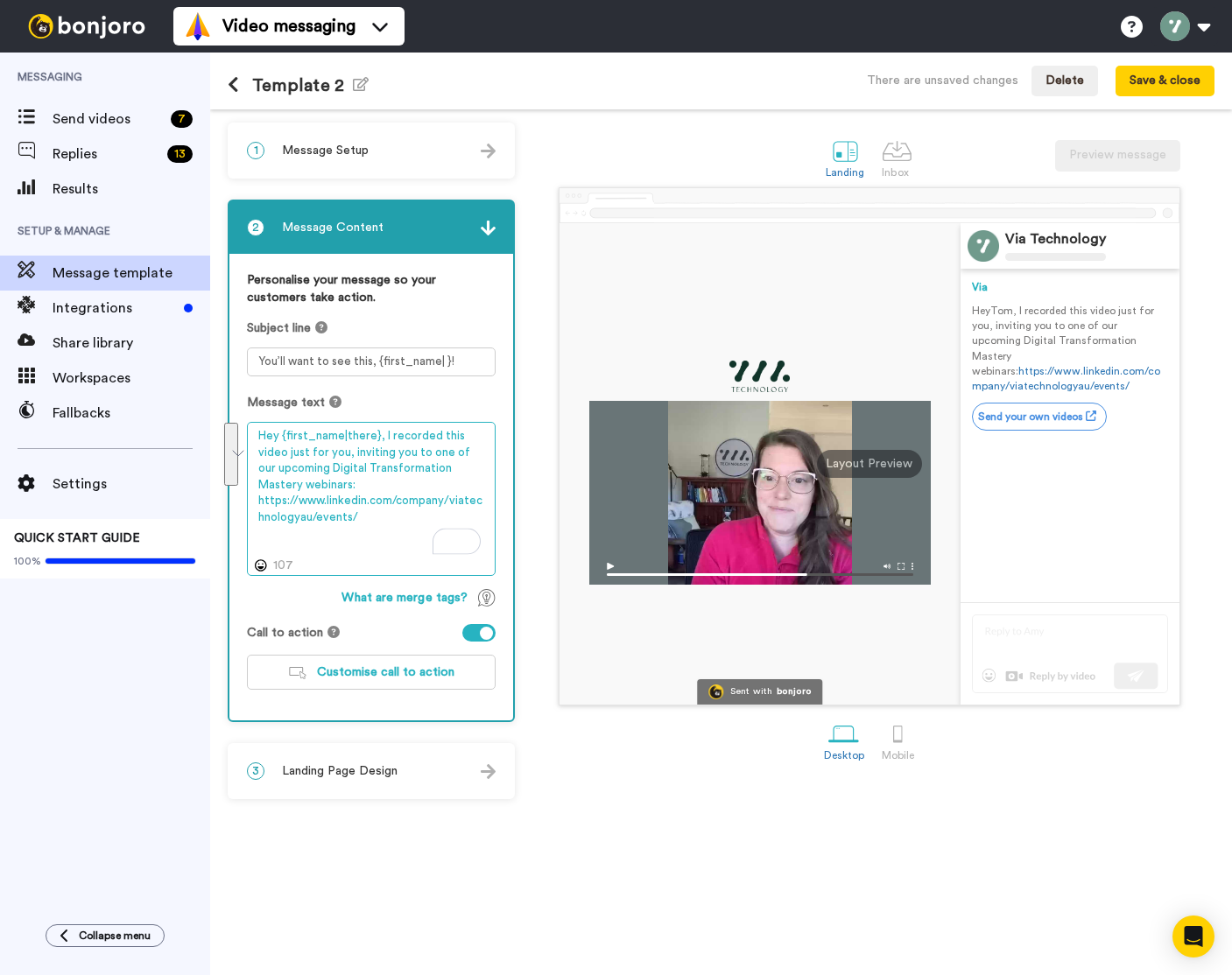 drag, startPoint x: 257, startPoint y: 437, endPoint x: 342, endPoint y: 484, distance: 97.12878 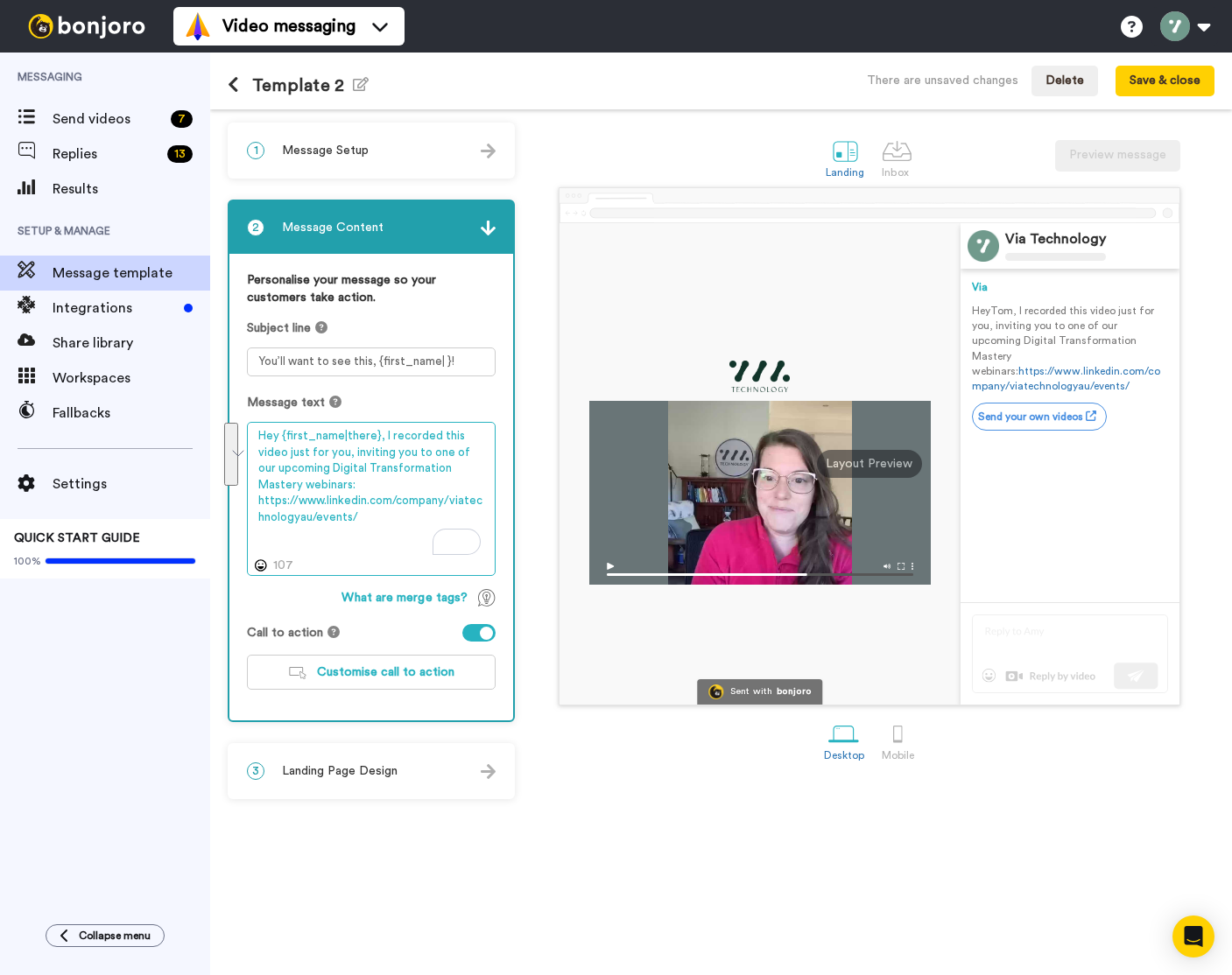click on "Hey {first_name|there}, I recorded this video just for you, inviting you to one of our upcoming Digital Transformation Mastery webinars: https://www.linkedin.com/company/viatechnologyau/events/" at bounding box center [371, 499] 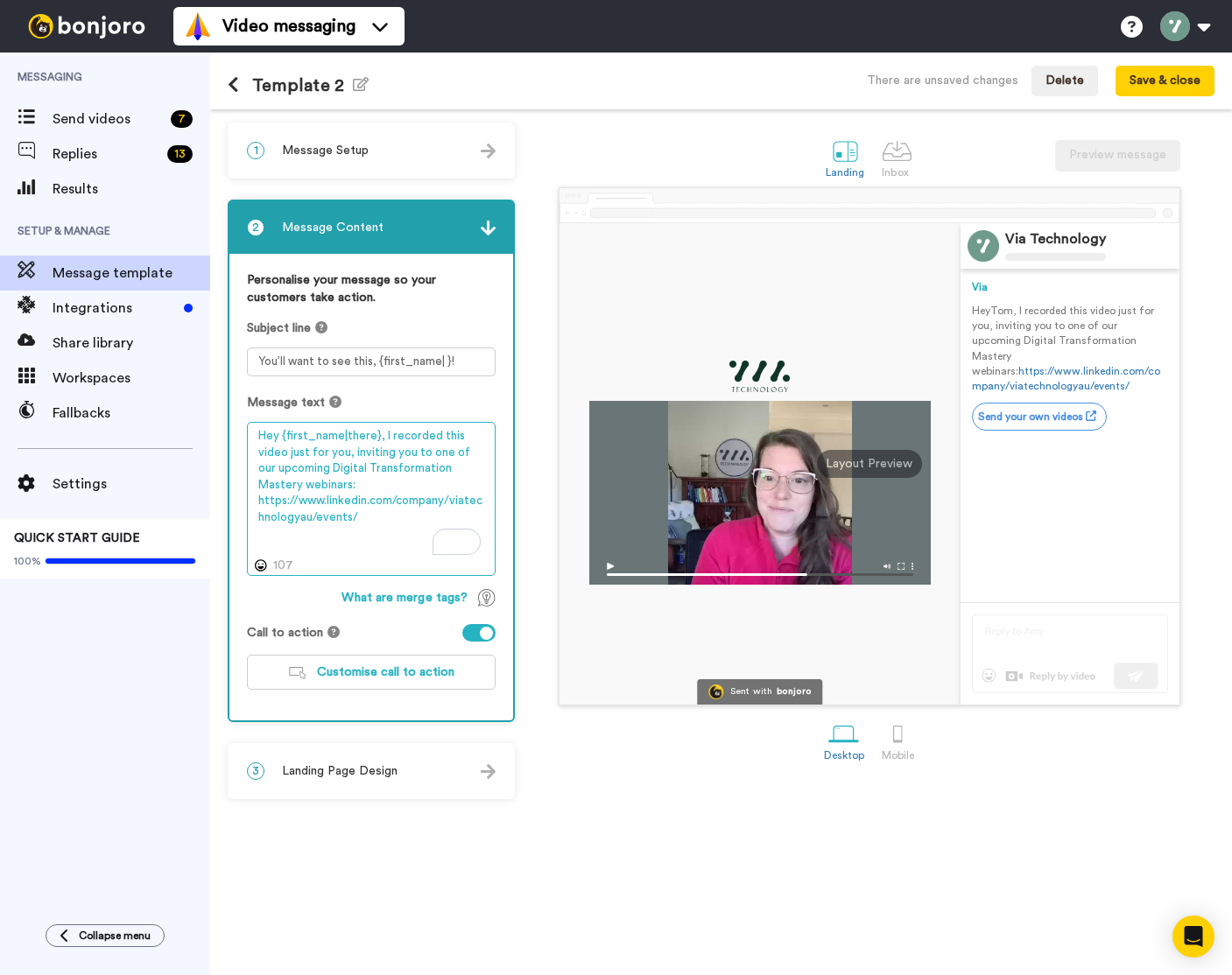 click on "Hey {first_name|there}, I recorded this video just for you, inviting you to one of our upcoming Digital Transformation Mastery webinars: https://www.linkedin.com/company/viatechnologyau/events/" at bounding box center (371, 499) 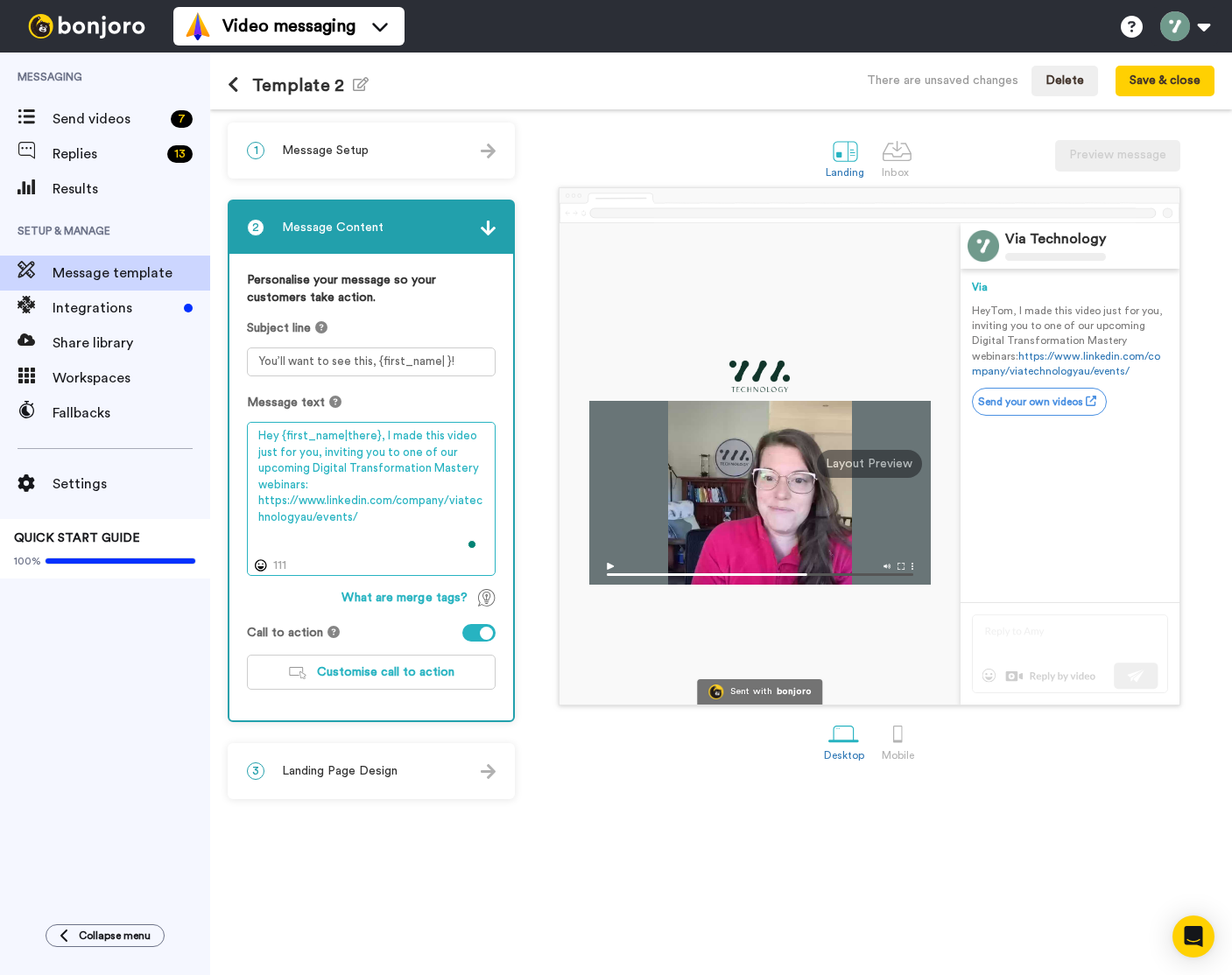 click on "Hey {first_name|there}, I made this video just for you, inviting you to one of our upcoming Digital Transformation Mastery webinars: https://www.linkedin.com/company/viatechnologyau/events/" at bounding box center [371, 499] 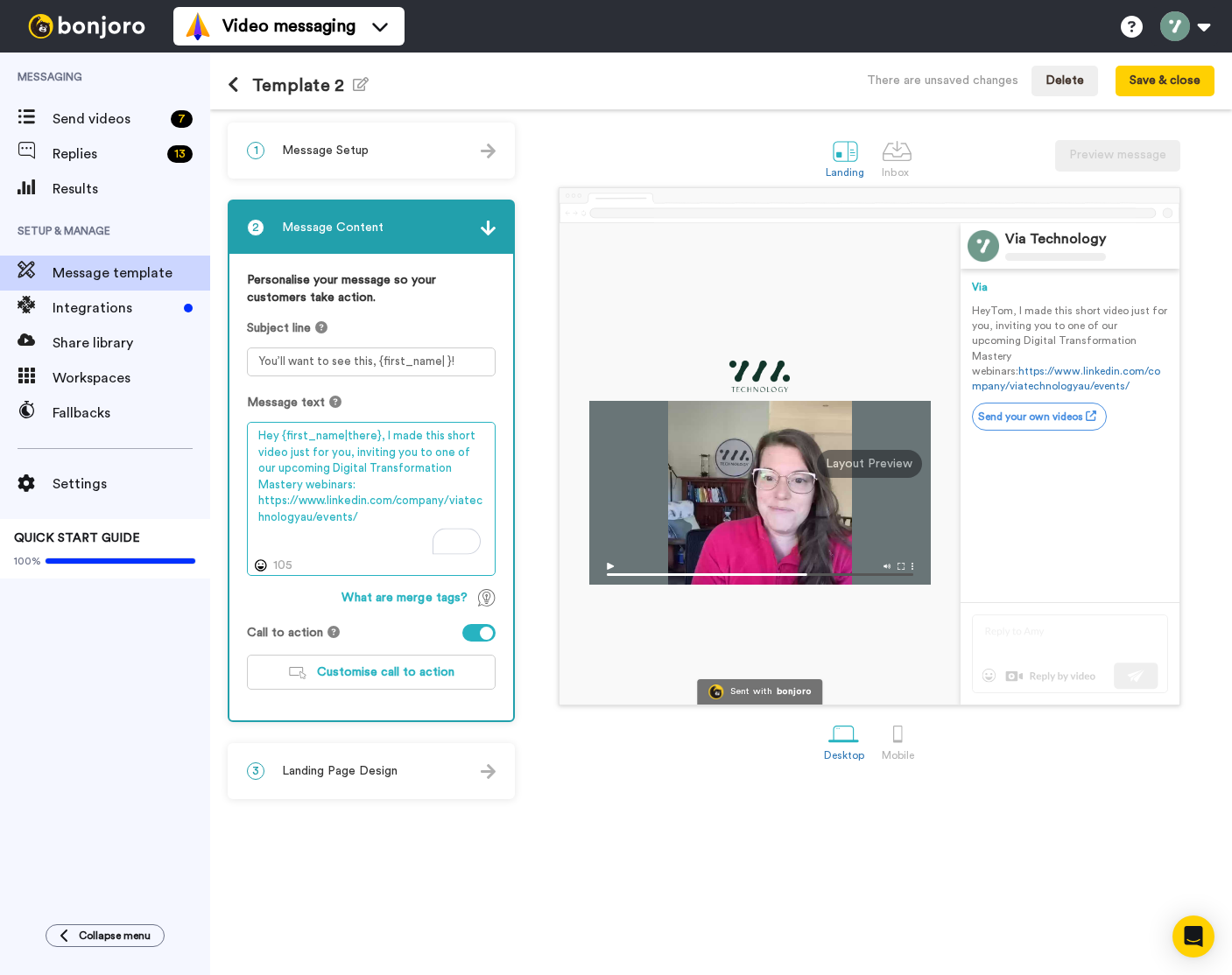 click on "Hey {first_name|there}, I made this short video just for you, inviting you to one of our upcoming Digital Transformation Mastery webinars: https://www.linkedin.com/company/viatechnologyau/events/" at bounding box center (371, 499) 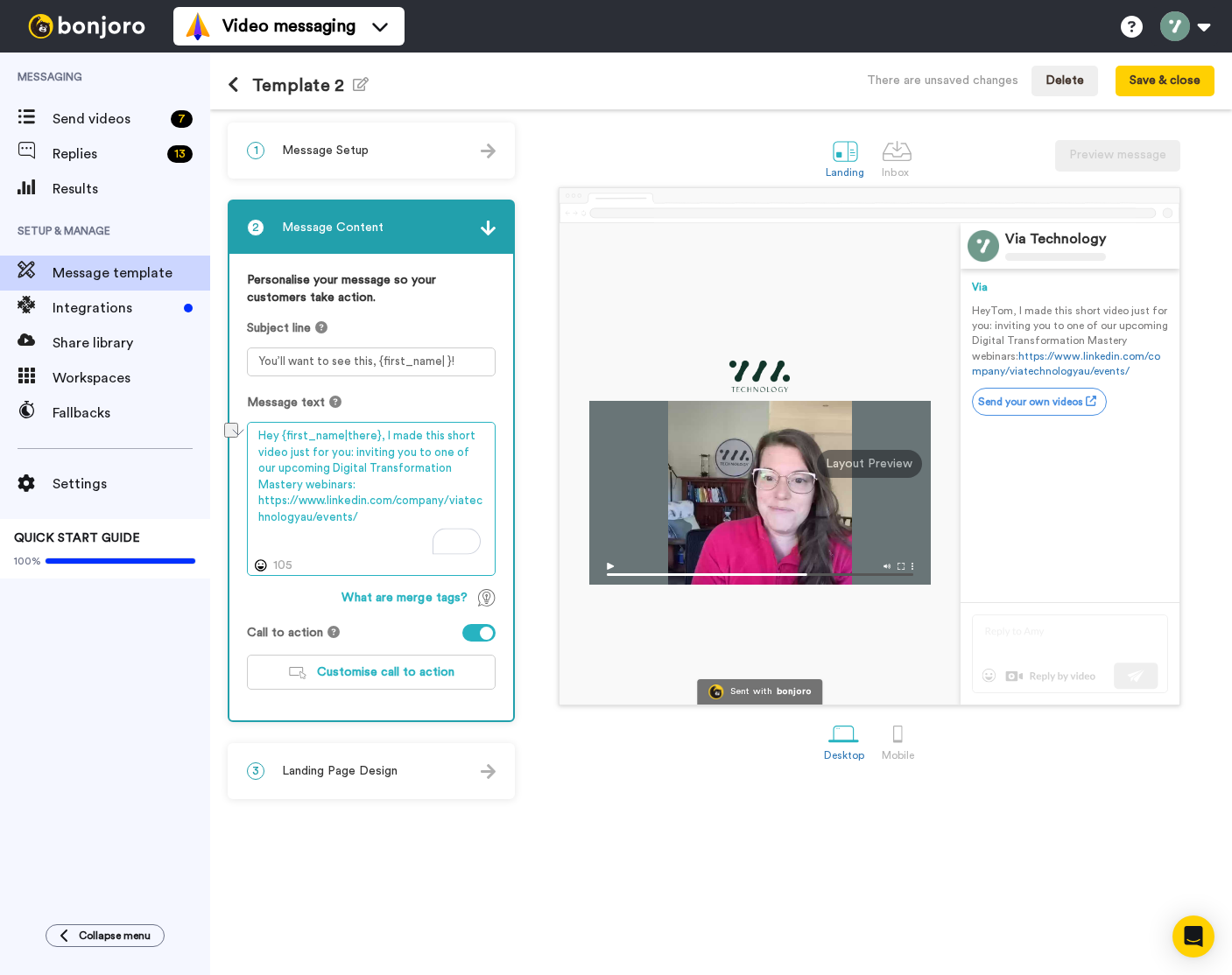 drag, startPoint x: 352, startPoint y: 453, endPoint x: 412, endPoint y: 454, distance: 60.008333 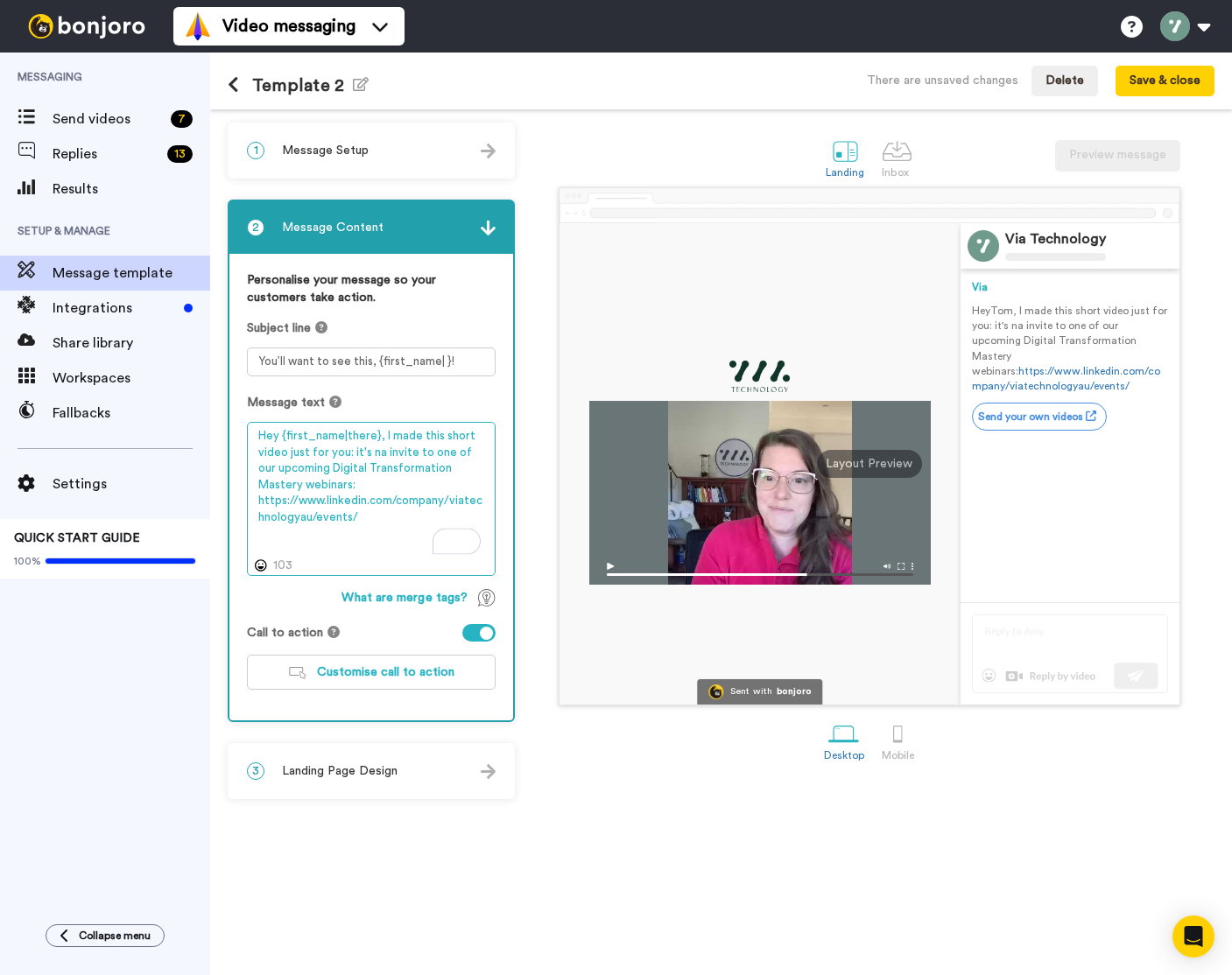 click on "Hey {first_name|there}, I made this short video just for you: it's na invite to one of our upcoming Digital Transformation Mastery webinars: https://www.linkedin.com/company/viatechnologyau/events/" at bounding box center (371, 499) 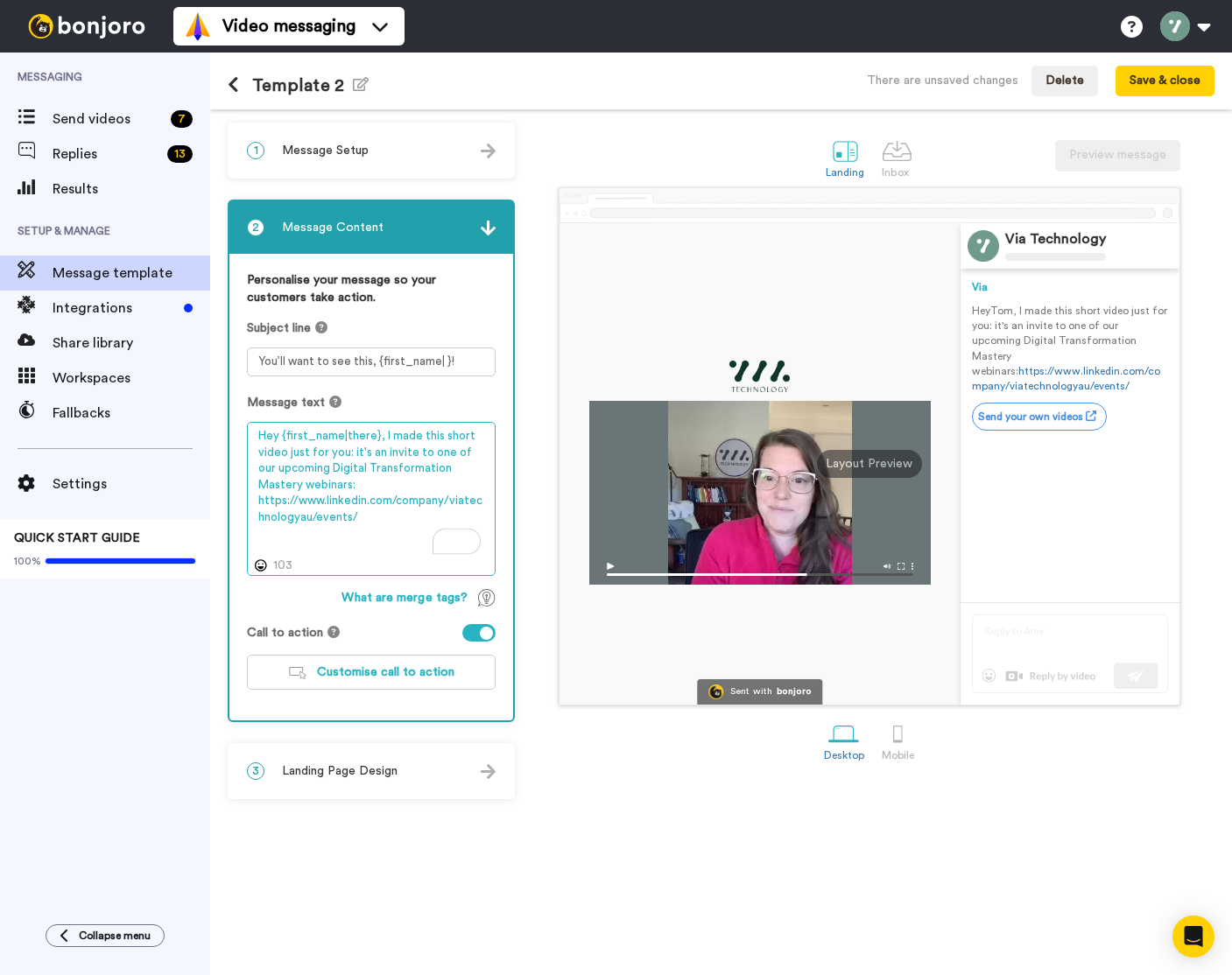 click on "Hey {first_name|there}, I made this short video just for you: it's an invite to one of our upcoming Digital Transformation Mastery webinars: https://www.linkedin.com/company/viatechnologyau/events/" at bounding box center (371, 499) 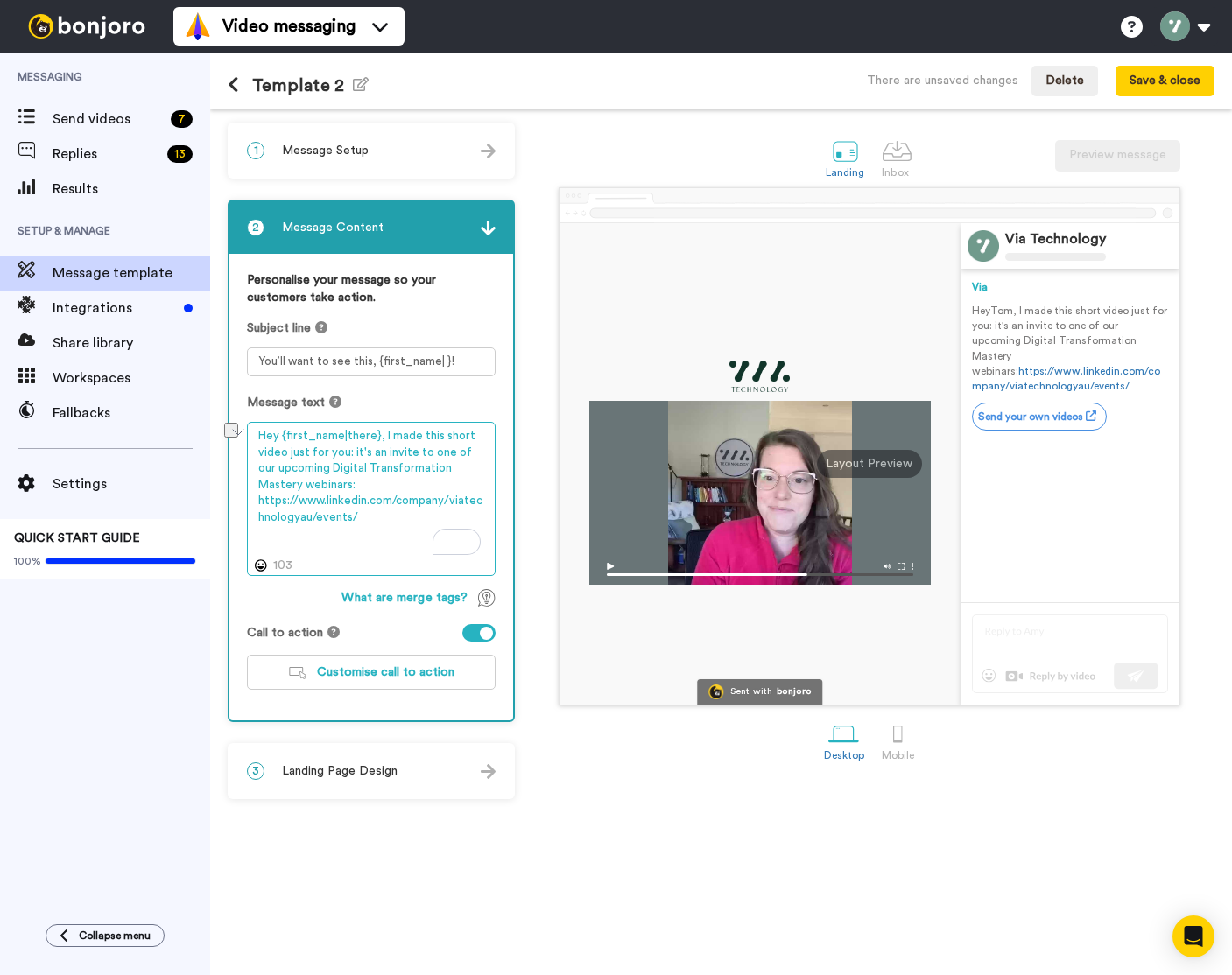 drag, startPoint x: 429, startPoint y: 456, endPoint x: 466, endPoint y: 458, distance: 37.054015 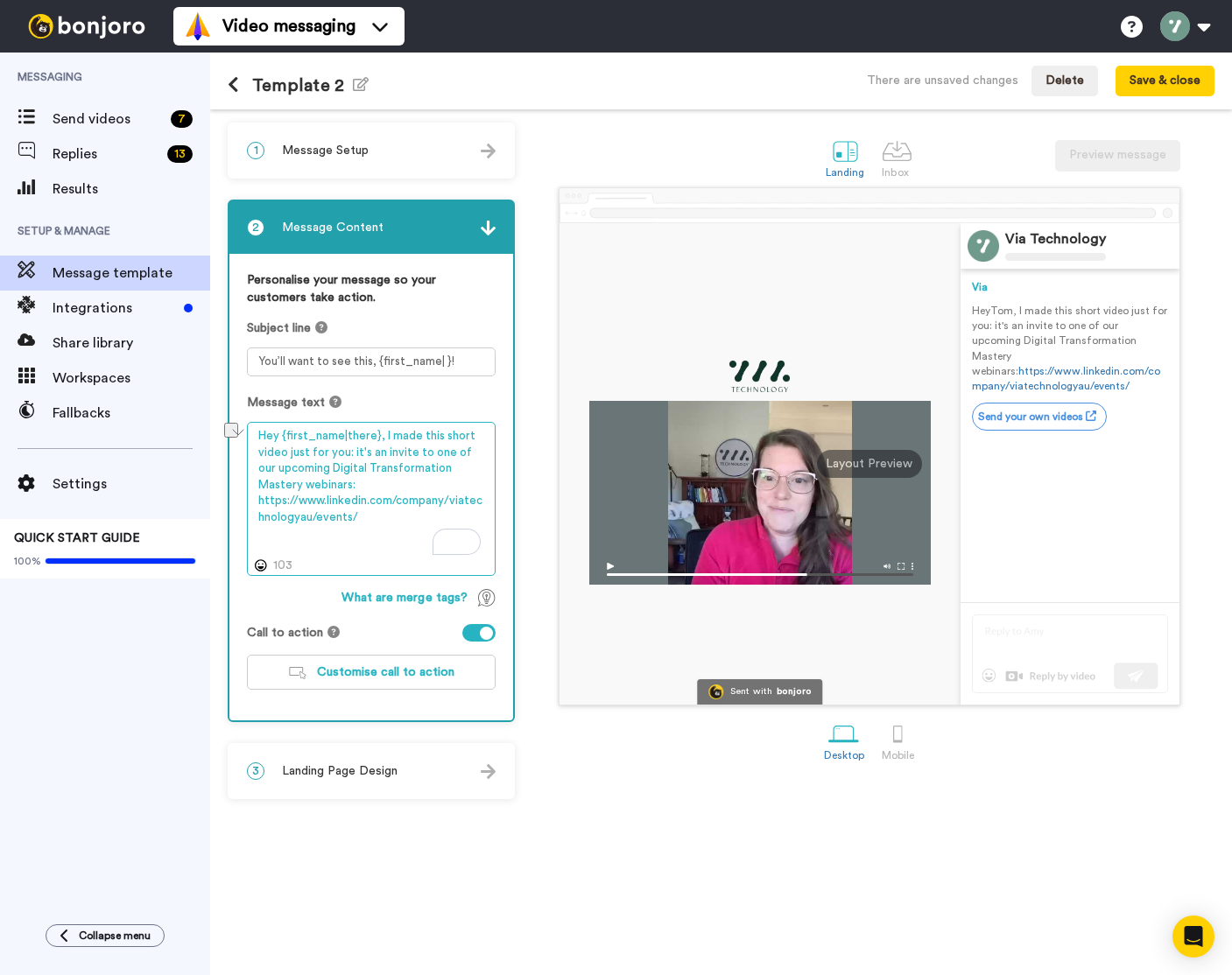 click on "Hey {first_name|there}, I made this short video just for you: it's an invite to one of our upcoming Digital Transformation Mastery webinars: https://www.linkedin.com/company/viatechnologyau/events/" at bounding box center [371, 499] 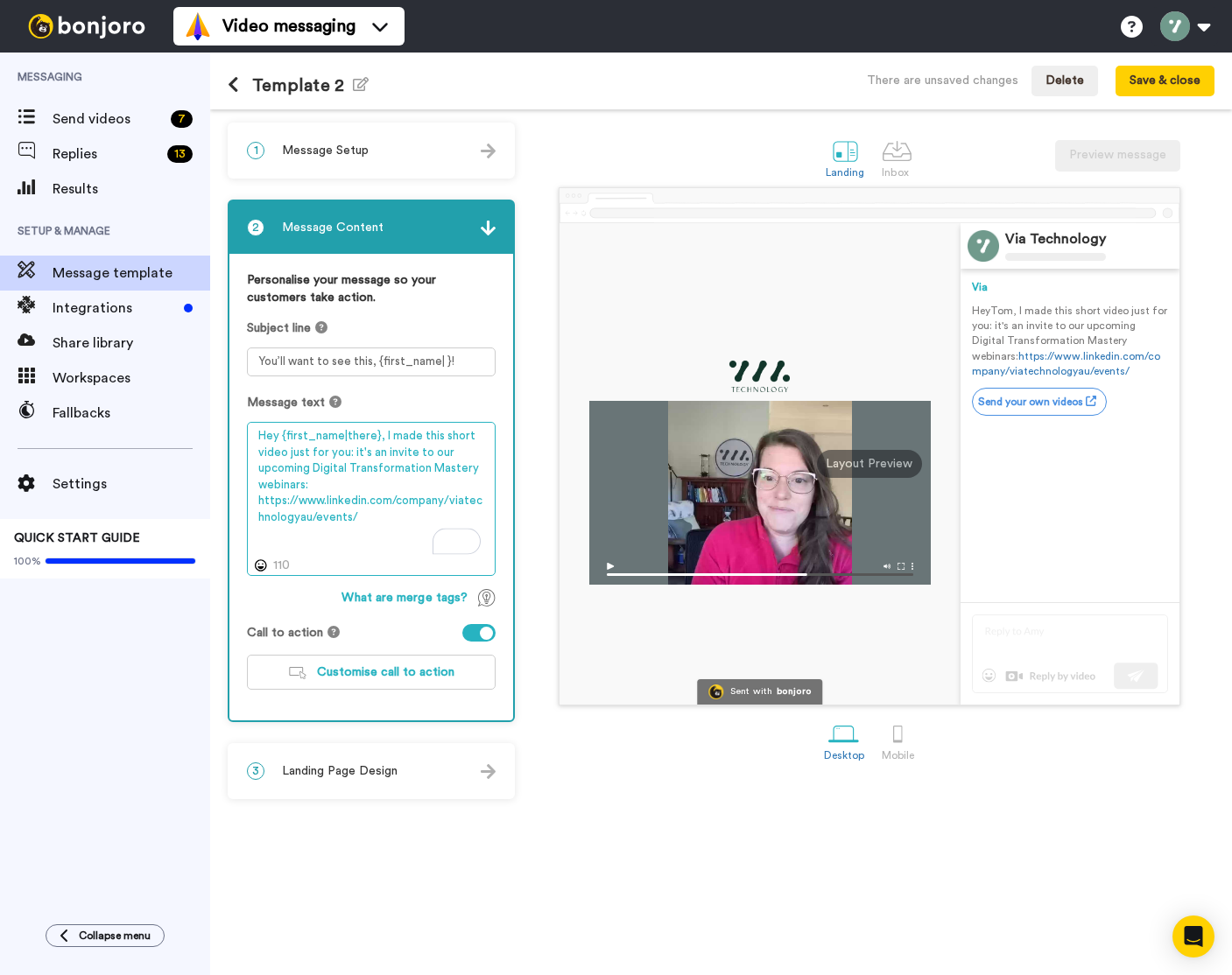click on "Hey {first_name|there}, I made this short video just for you: it's an invite to our upcoming Digital Transformation Mastery webinars: https://www.linkedin.com/company/viatechnologyau/events/" at bounding box center (371, 499) 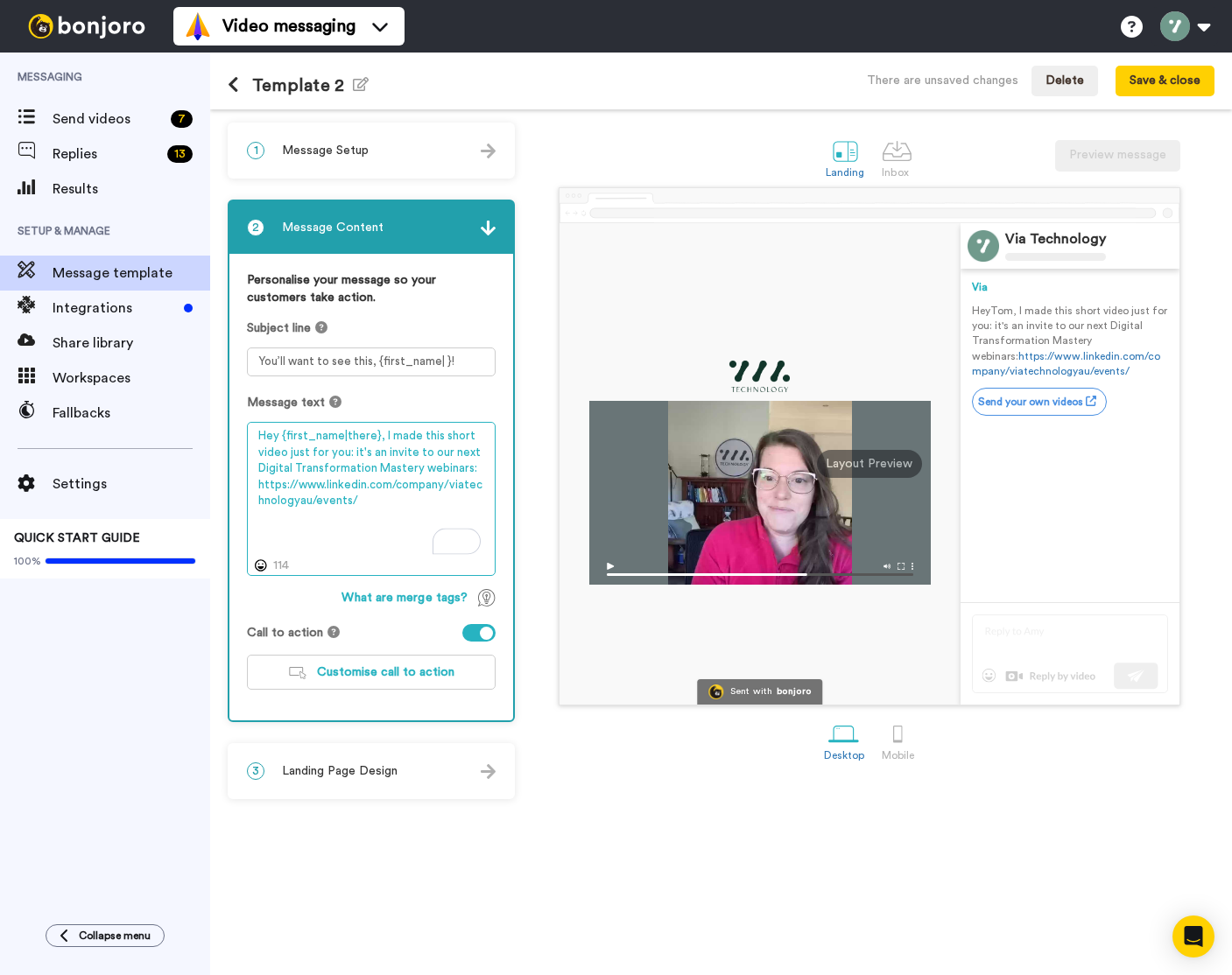 drag, startPoint x: 468, startPoint y: 473, endPoint x: 422, endPoint y: 471, distance: 46.043458 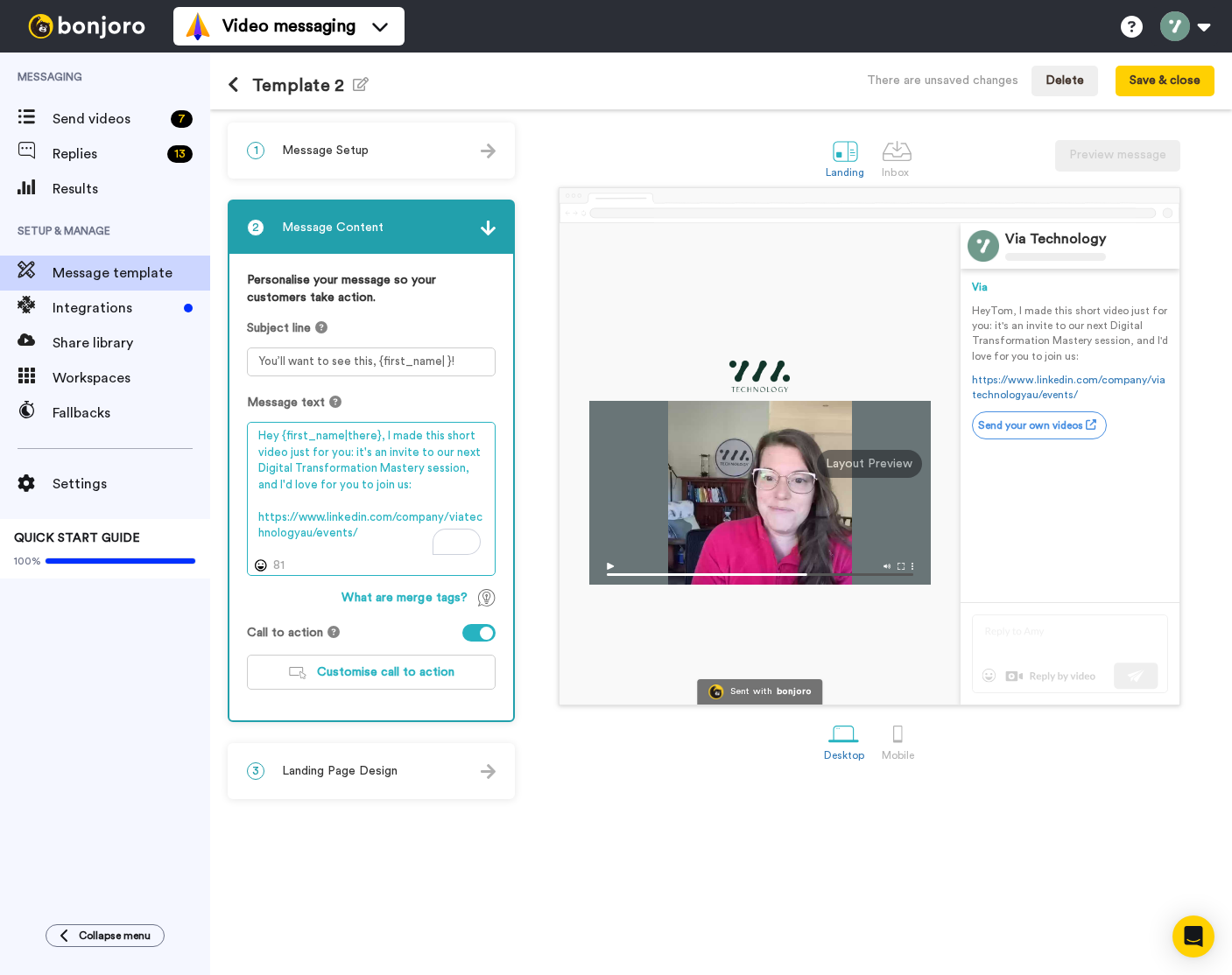 click on "Hey {first_name|there}, I made this short video just for you: it's an invite to our next Digital Transformation Mastery session, and I'd love for you to join us:
https://www.linkedin.com/company/viatechnologyau/events/" at bounding box center [371, 499] 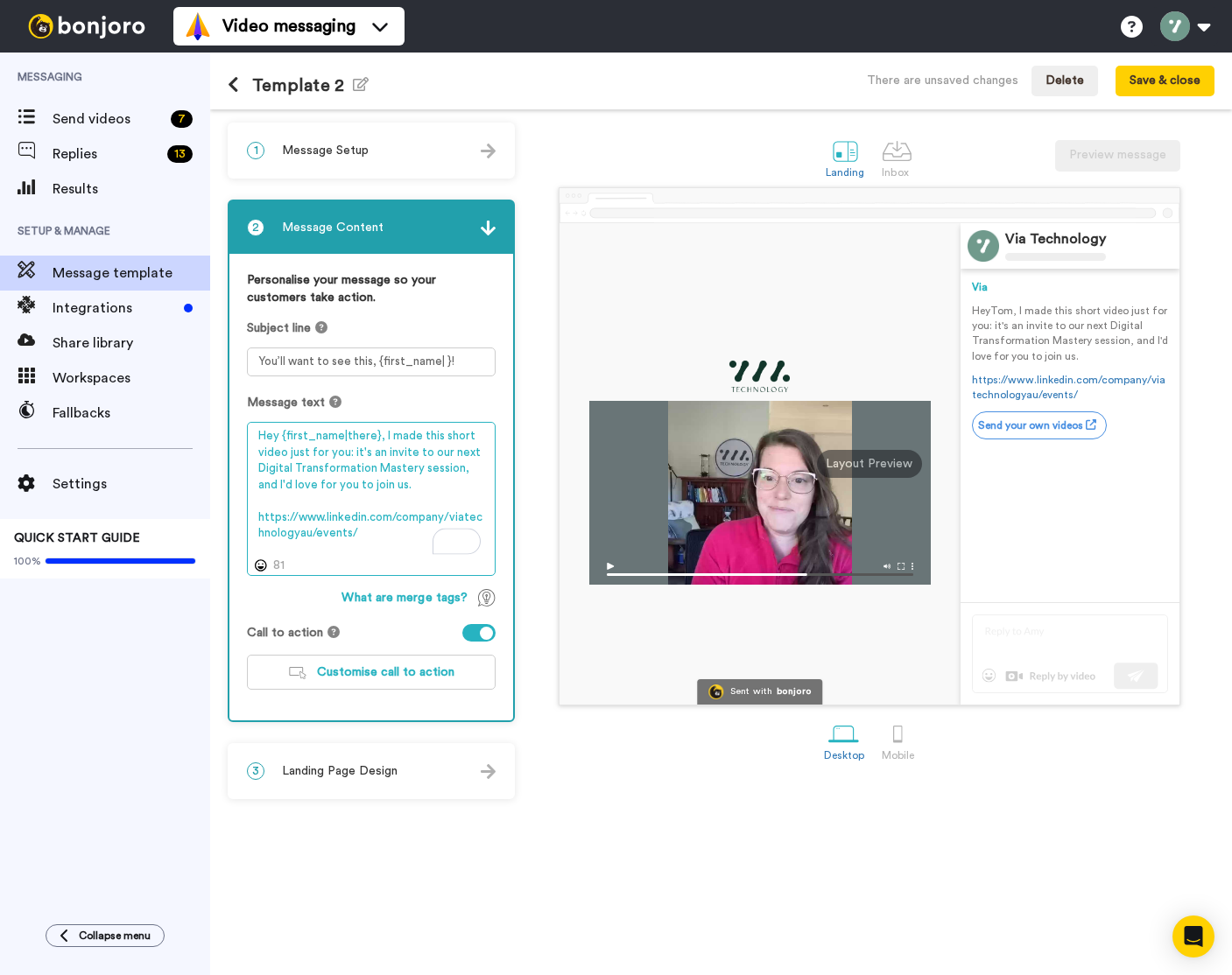 click on "Hey {first_name|there}, I made this short video just for you: it's an invite to our next Digital Transformation Mastery session, and I'd love for you to join us.
https://www.linkedin.com/company/viatechnologyau/events/" at bounding box center [371, 499] 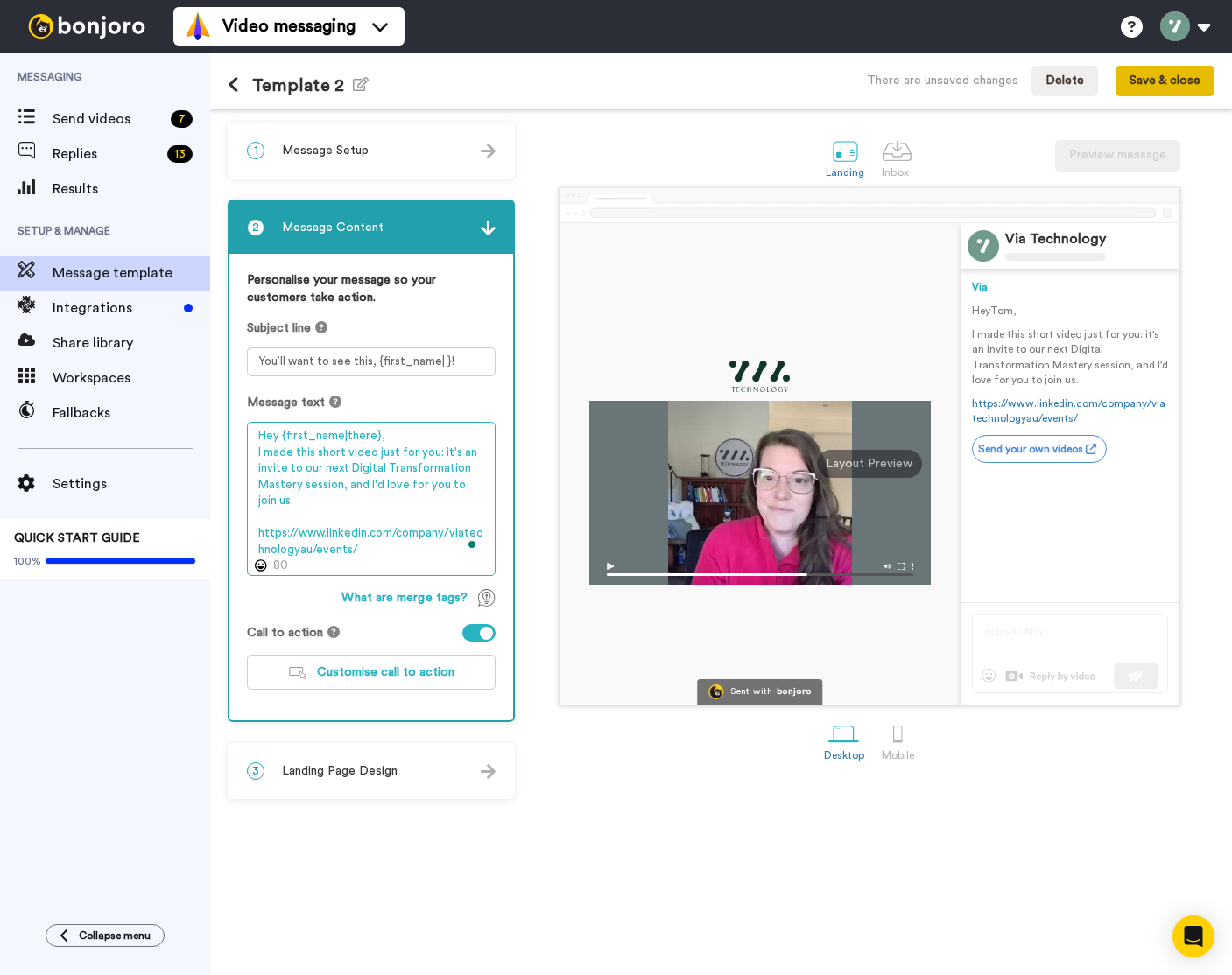 type on "Hey {first_name|there},
I made this short video just for you: it's an invite to our next Digital Transformation Mastery session, and I'd love for you to join us.
https://www.linkedin.com/company/viatechnologyau/events/" 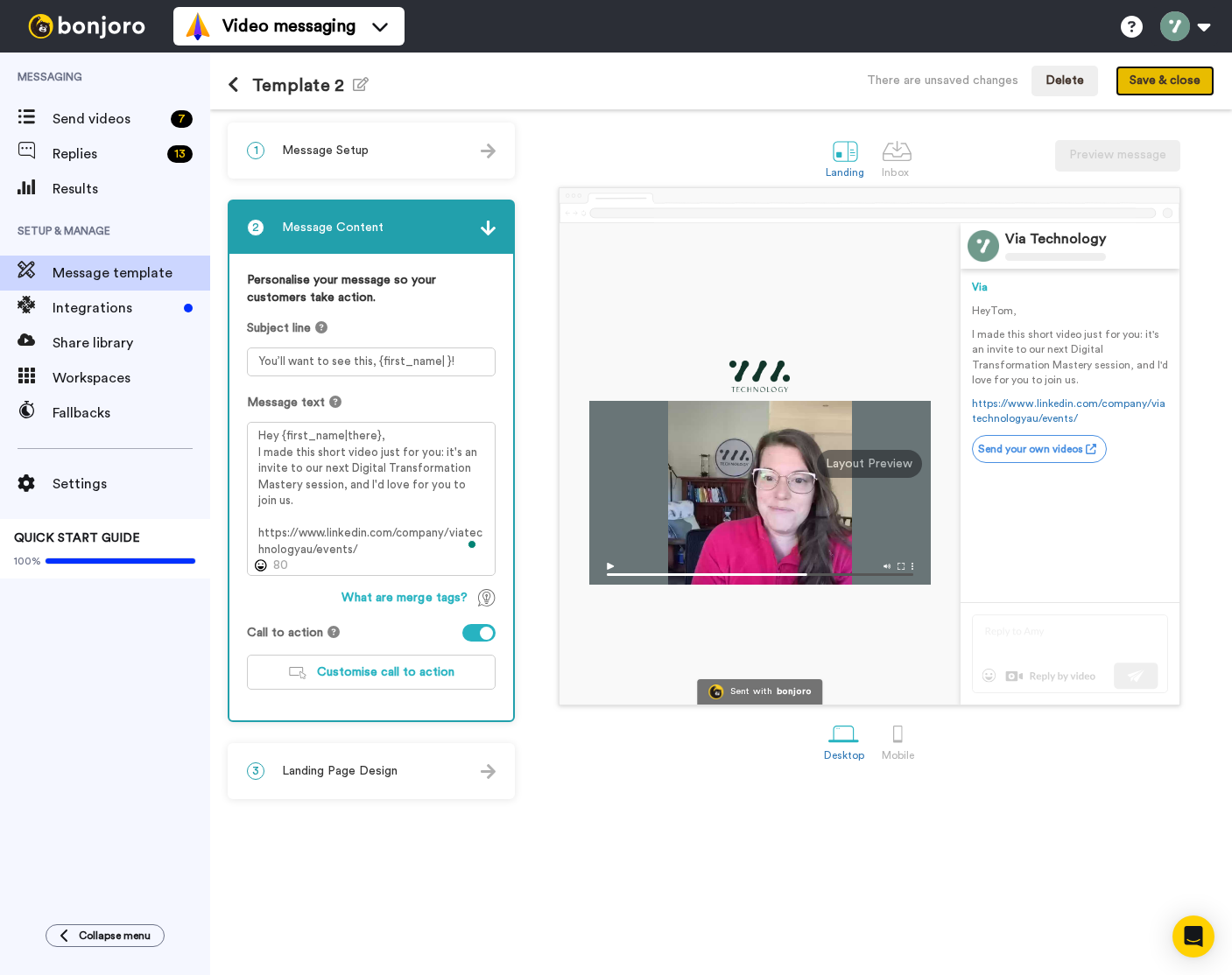 click on "Save & close" at bounding box center [1165, 81] 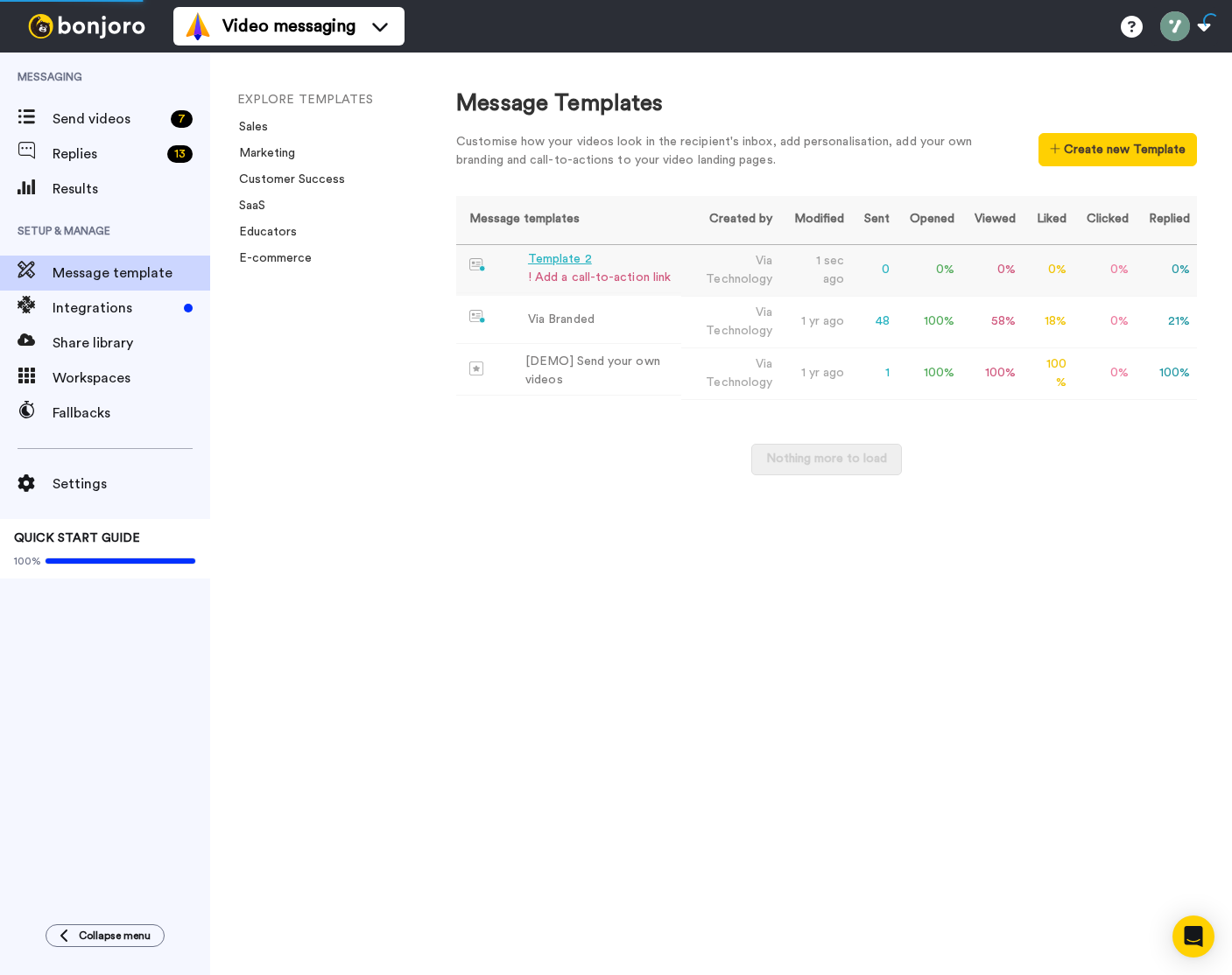 click on "Template 2" at bounding box center [599, 259] 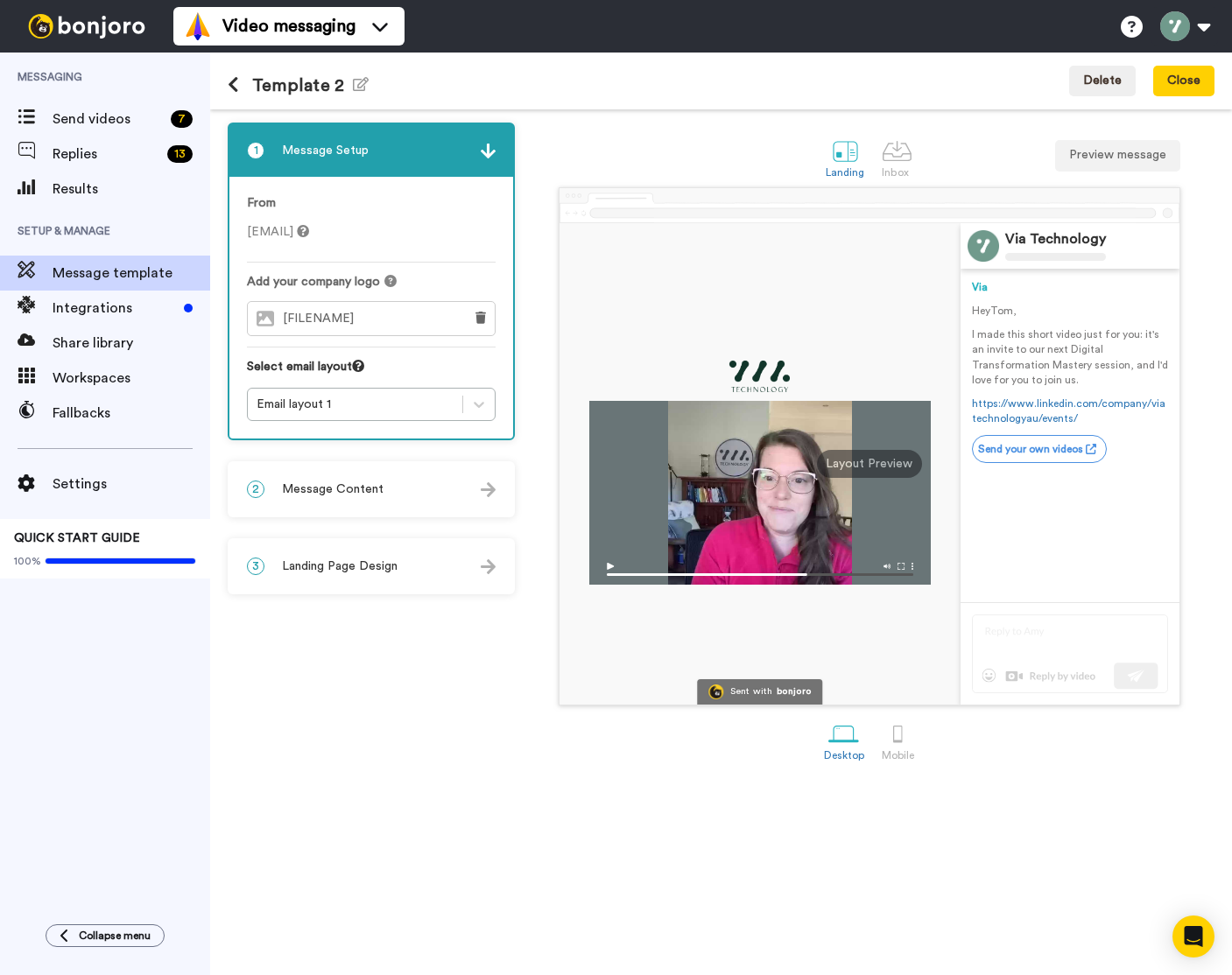 click on "Template 2   Edit name" at bounding box center [298, 85] 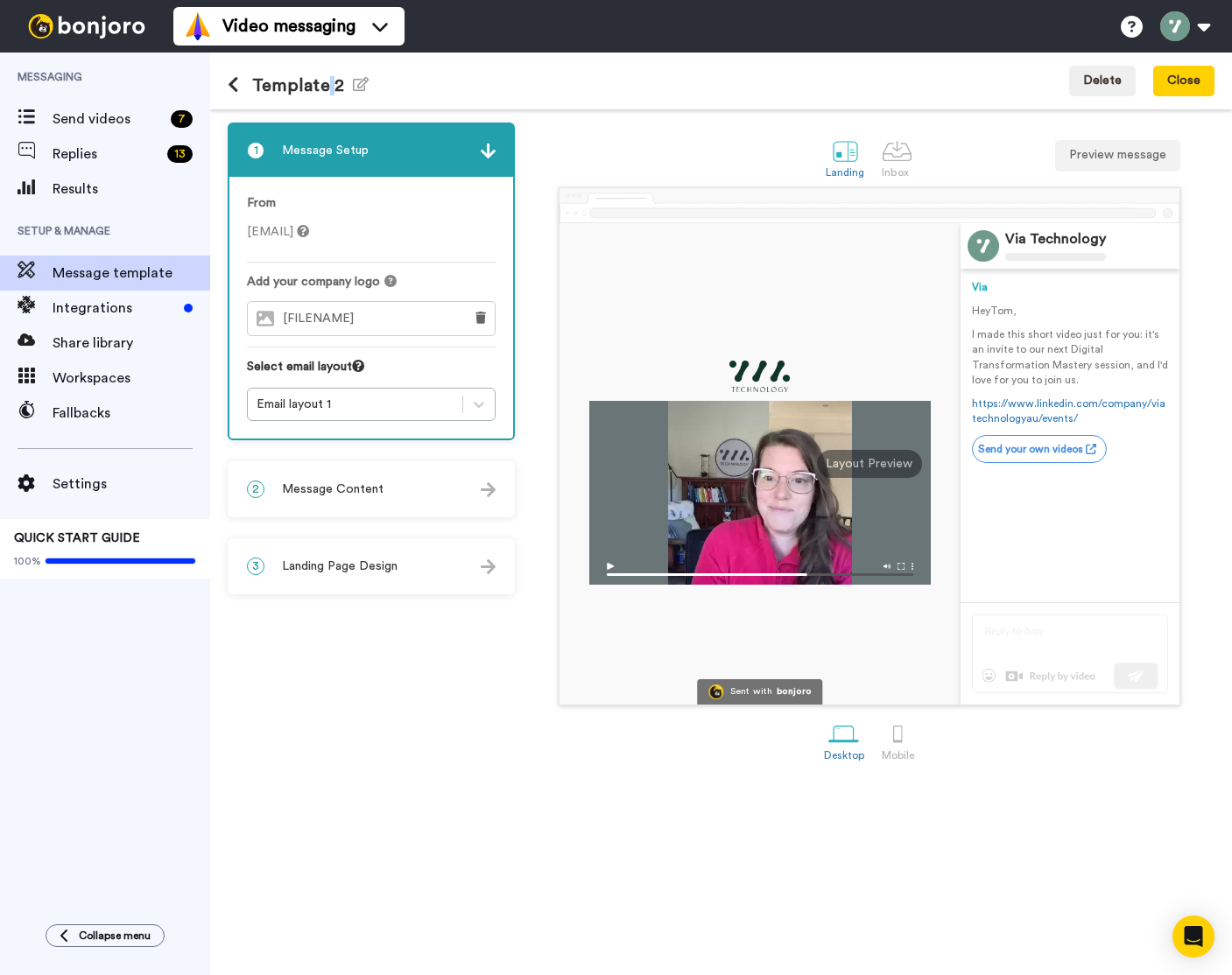 click on "Template 2   Edit name" at bounding box center [298, 85] 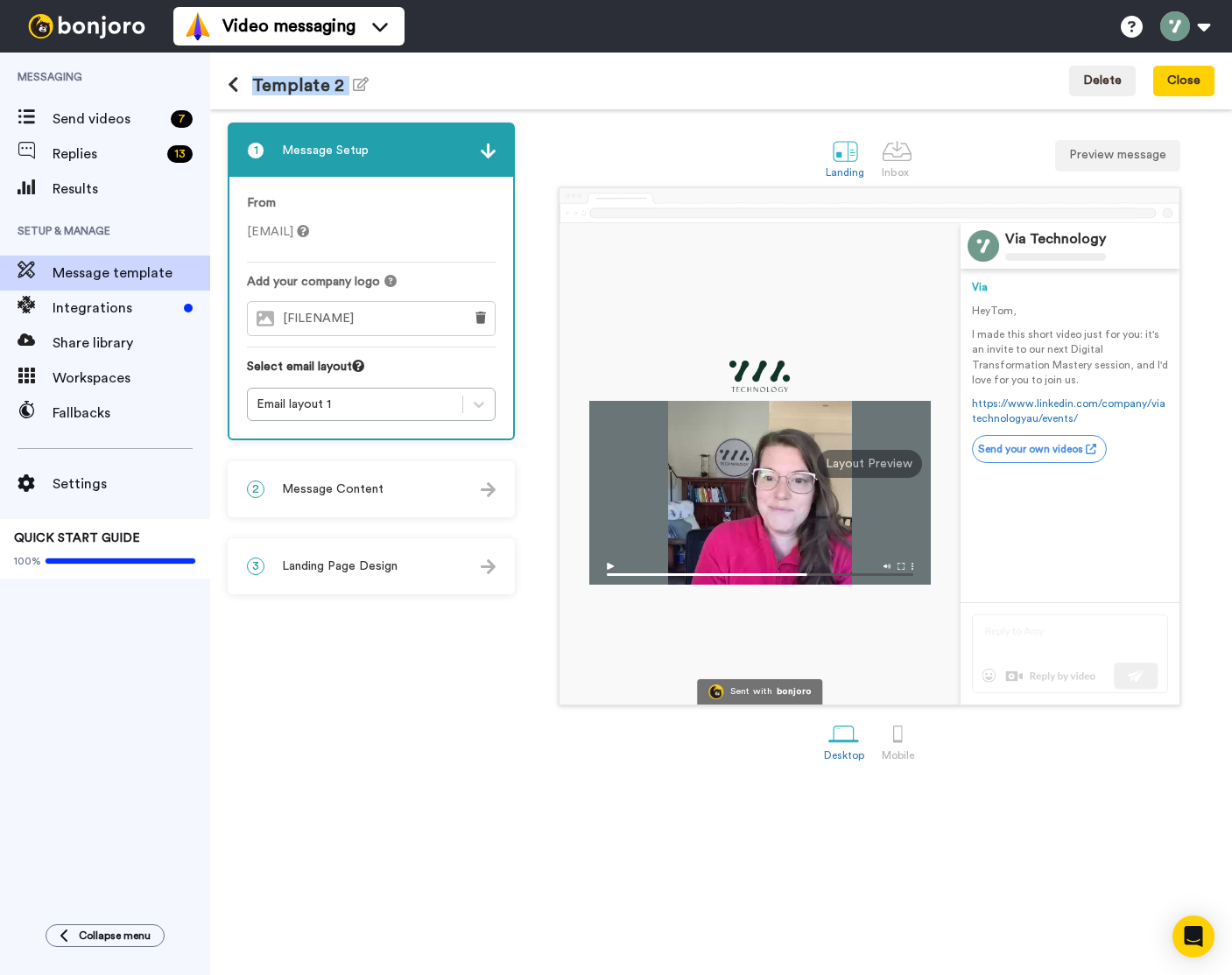 click on "Template 2   Edit name" at bounding box center (298, 85) 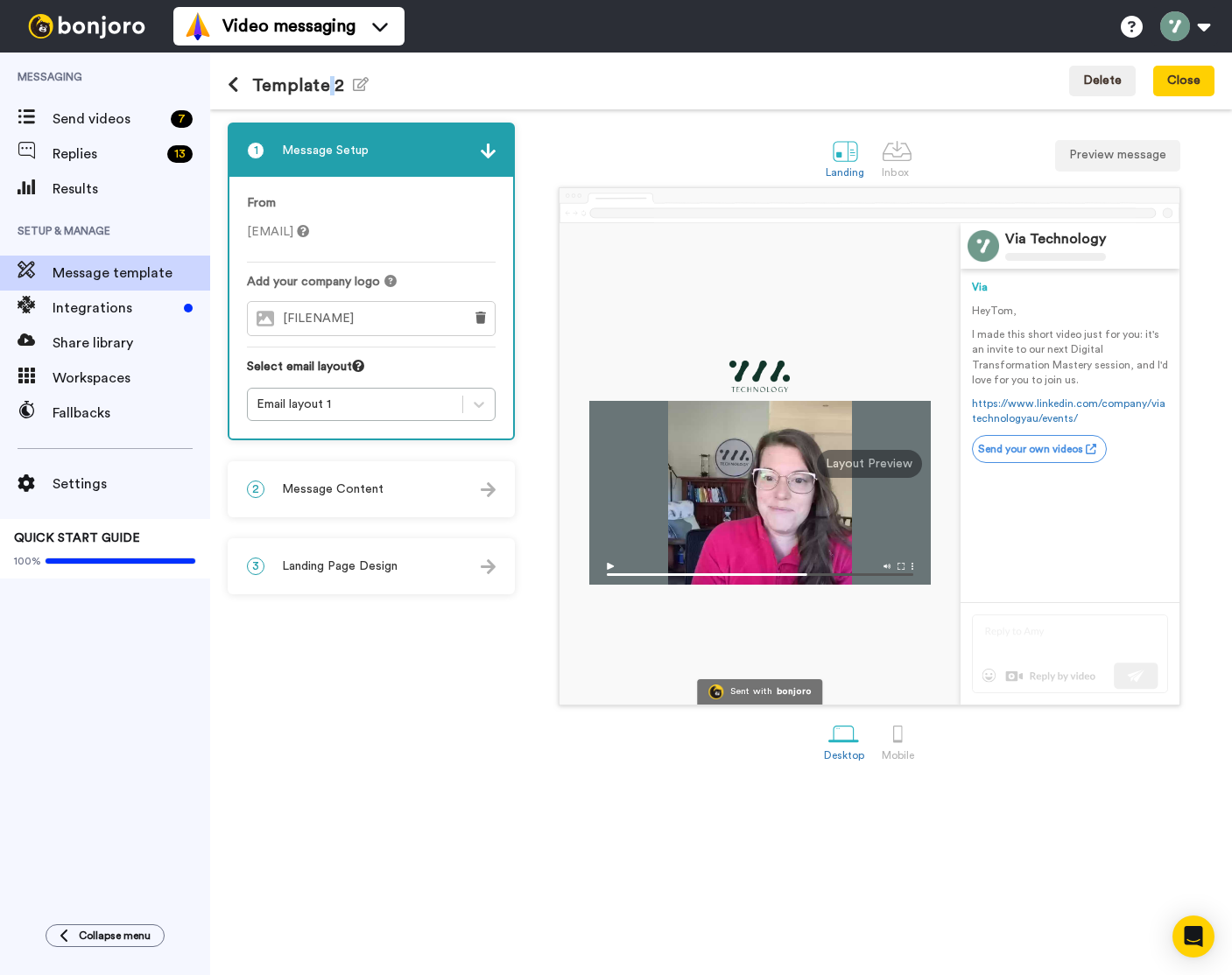 click on "Template 2   Edit name" at bounding box center [298, 85] 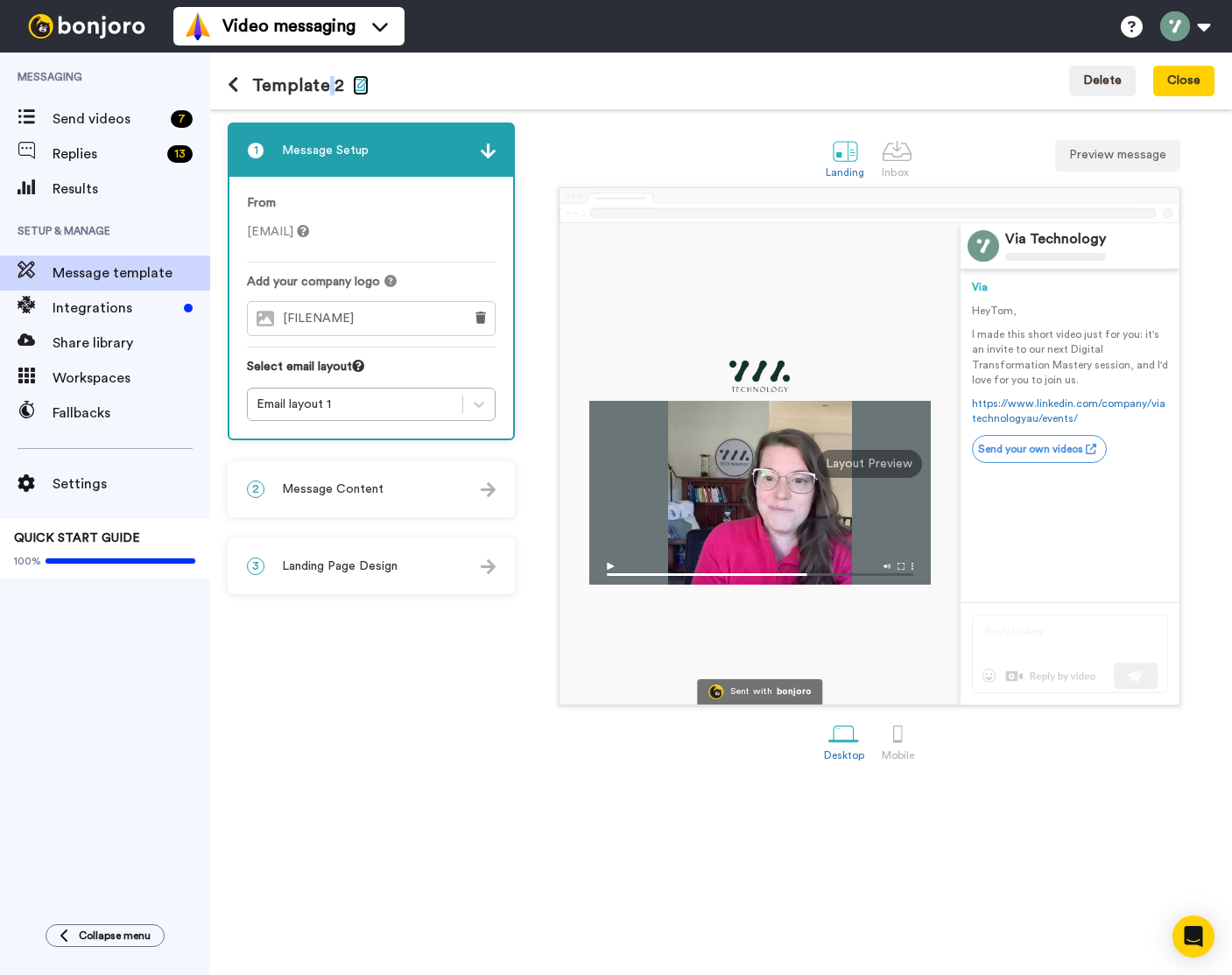 click at bounding box center (361, 84) 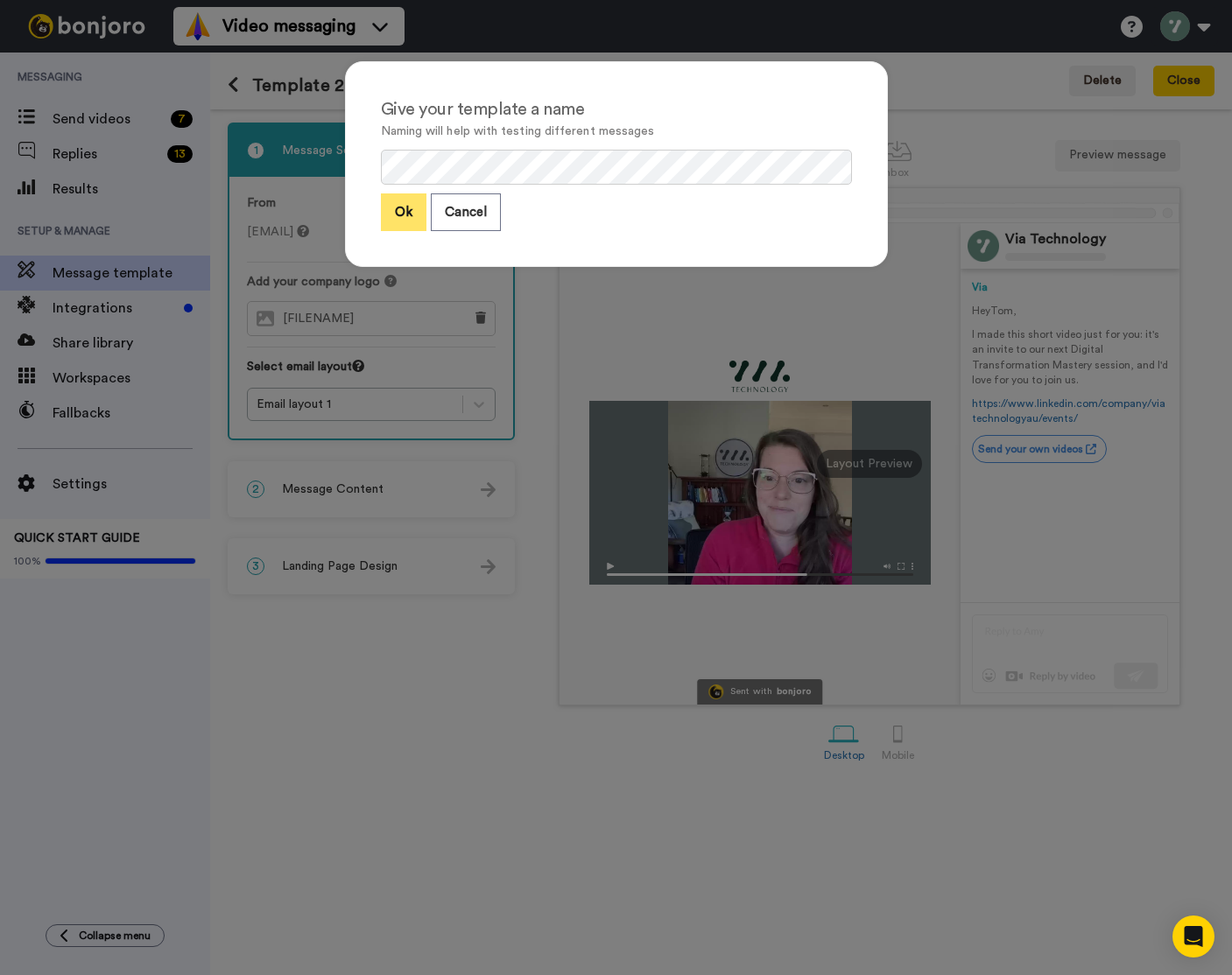 click on "Ok" at bounding box center [404, 212] 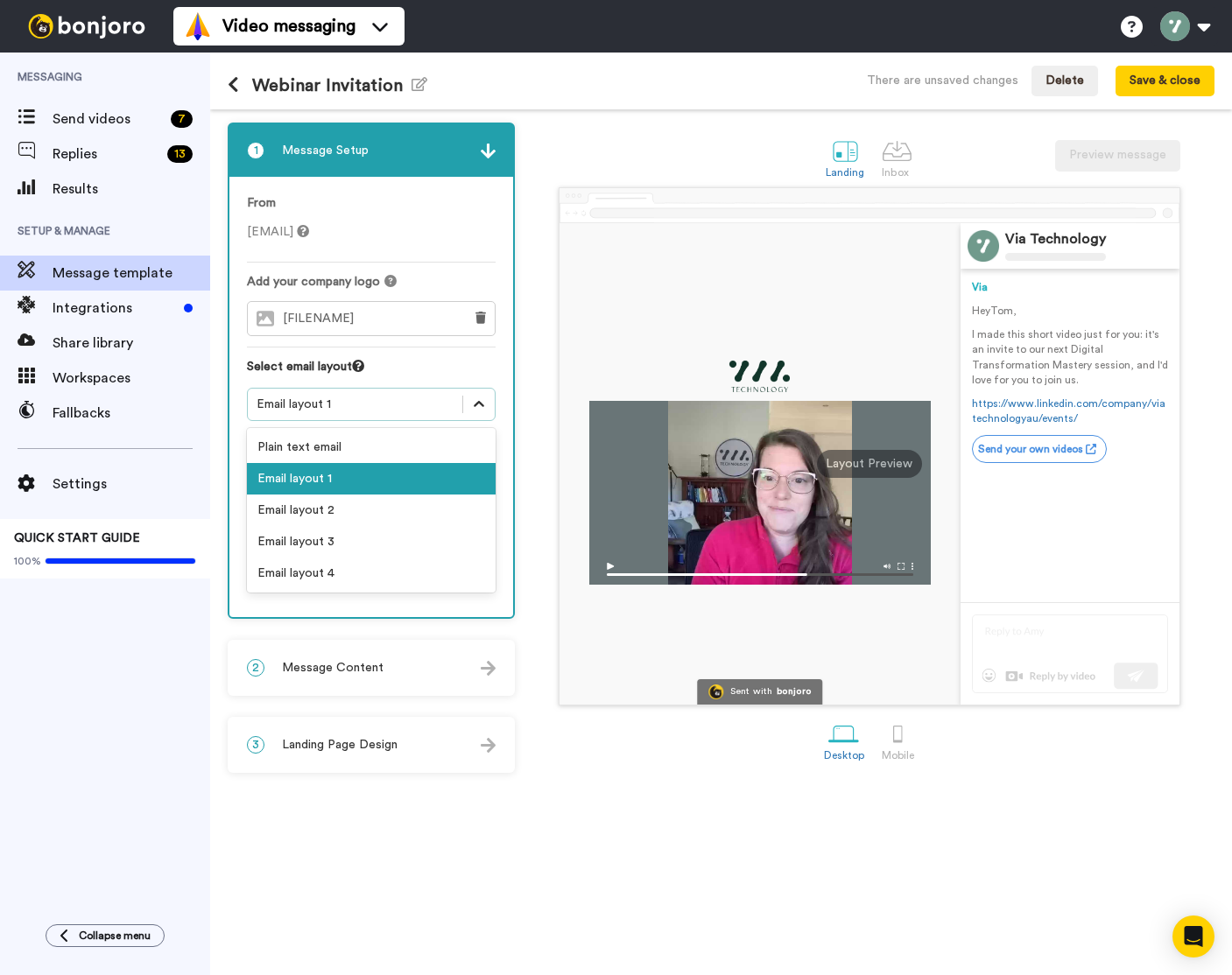 click 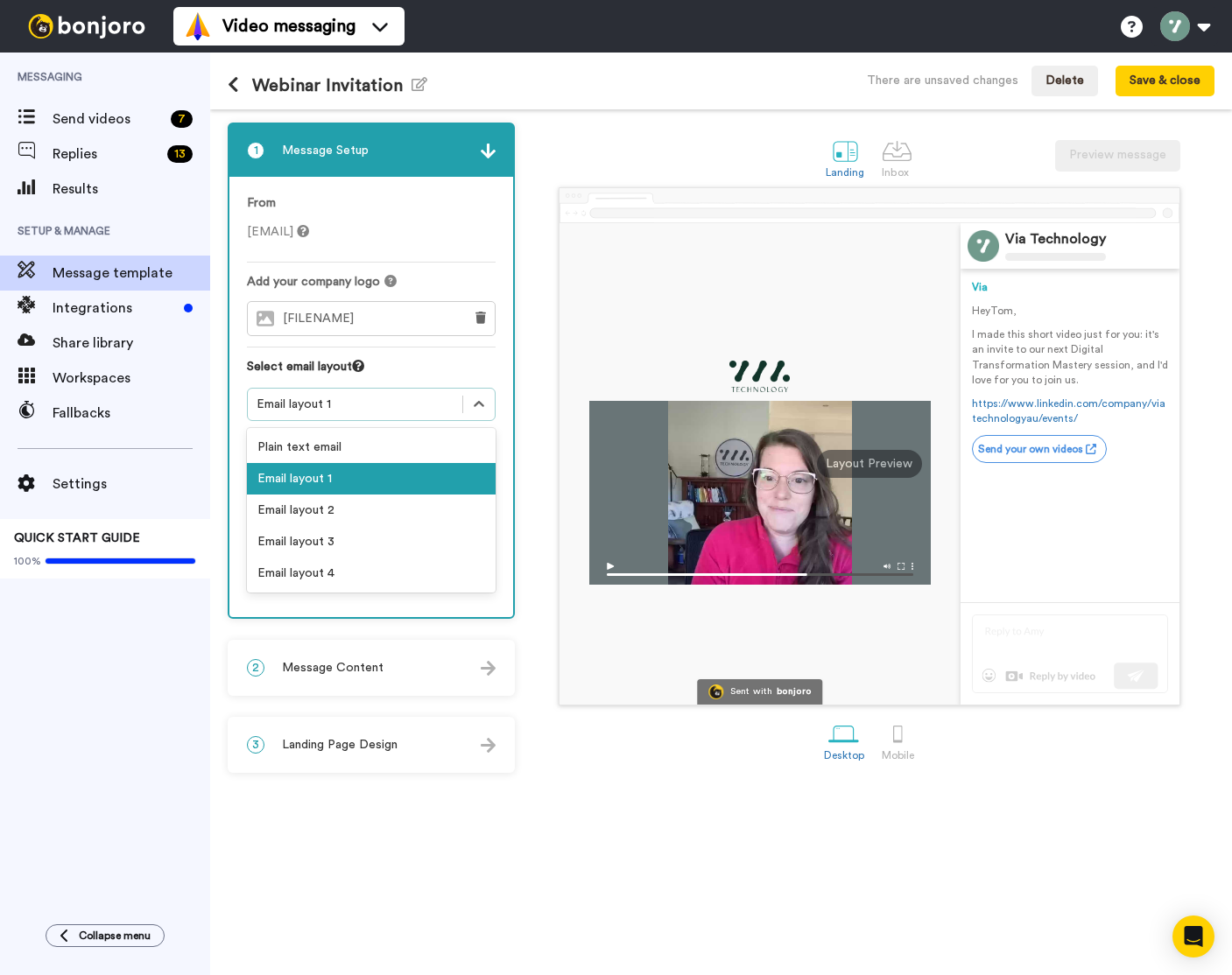 click on "Email layout 1" at bounding box center [371, 479] 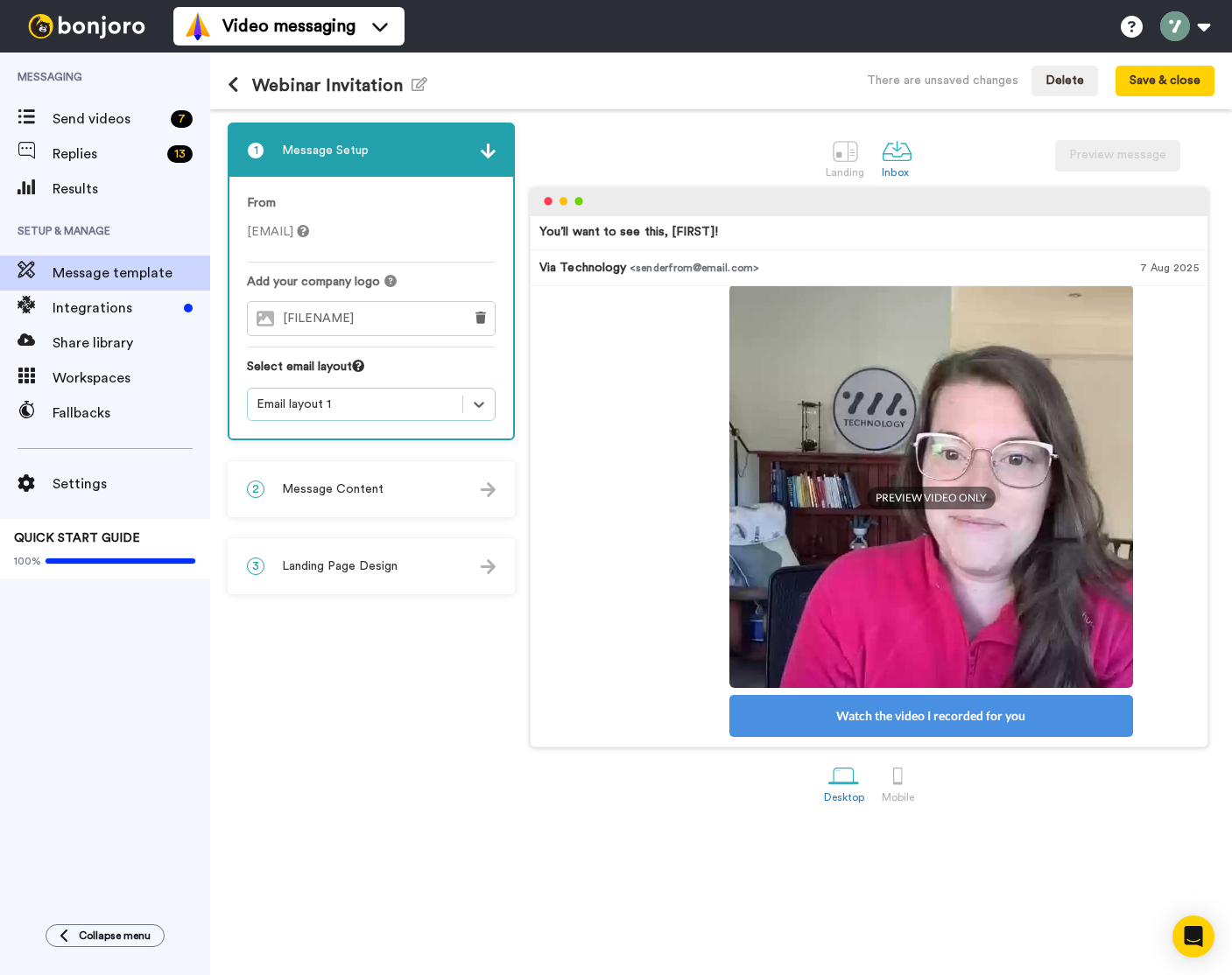 scroll, scrollTop: 330, scrollLeft: 0, axis: vertical 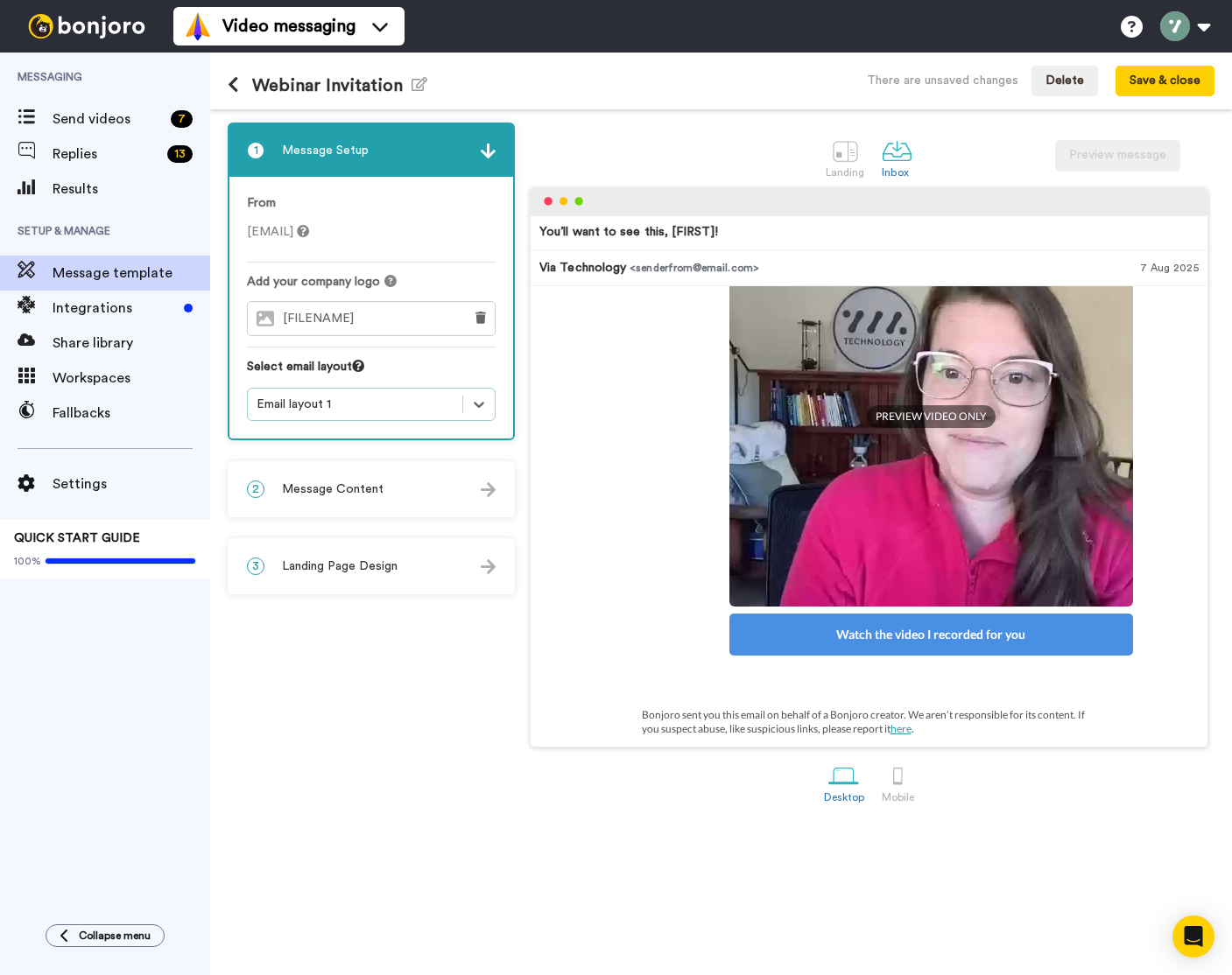 click at bounding box center (488, 489) 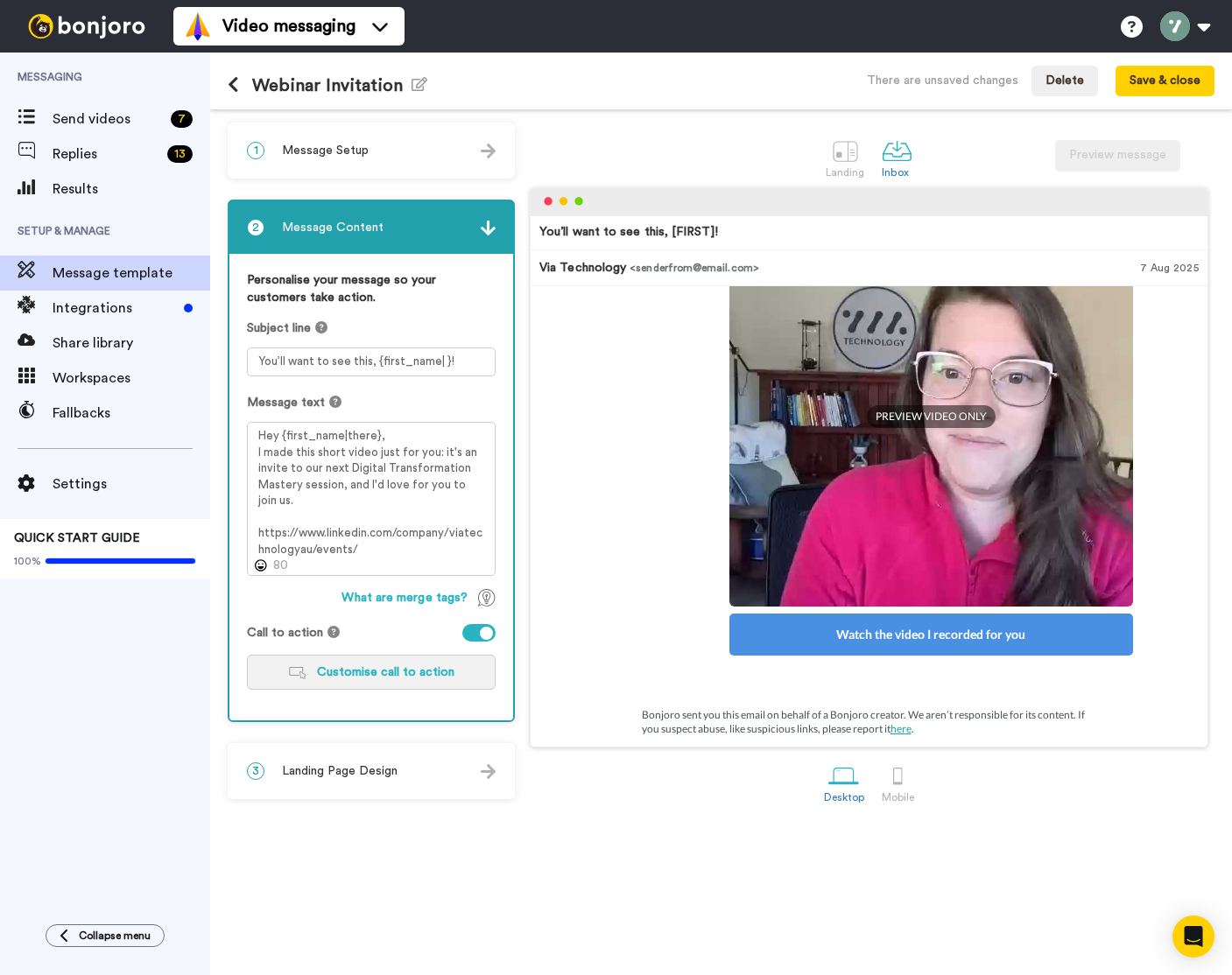 click on "Customise call to action" at bounding box center [385, 672] 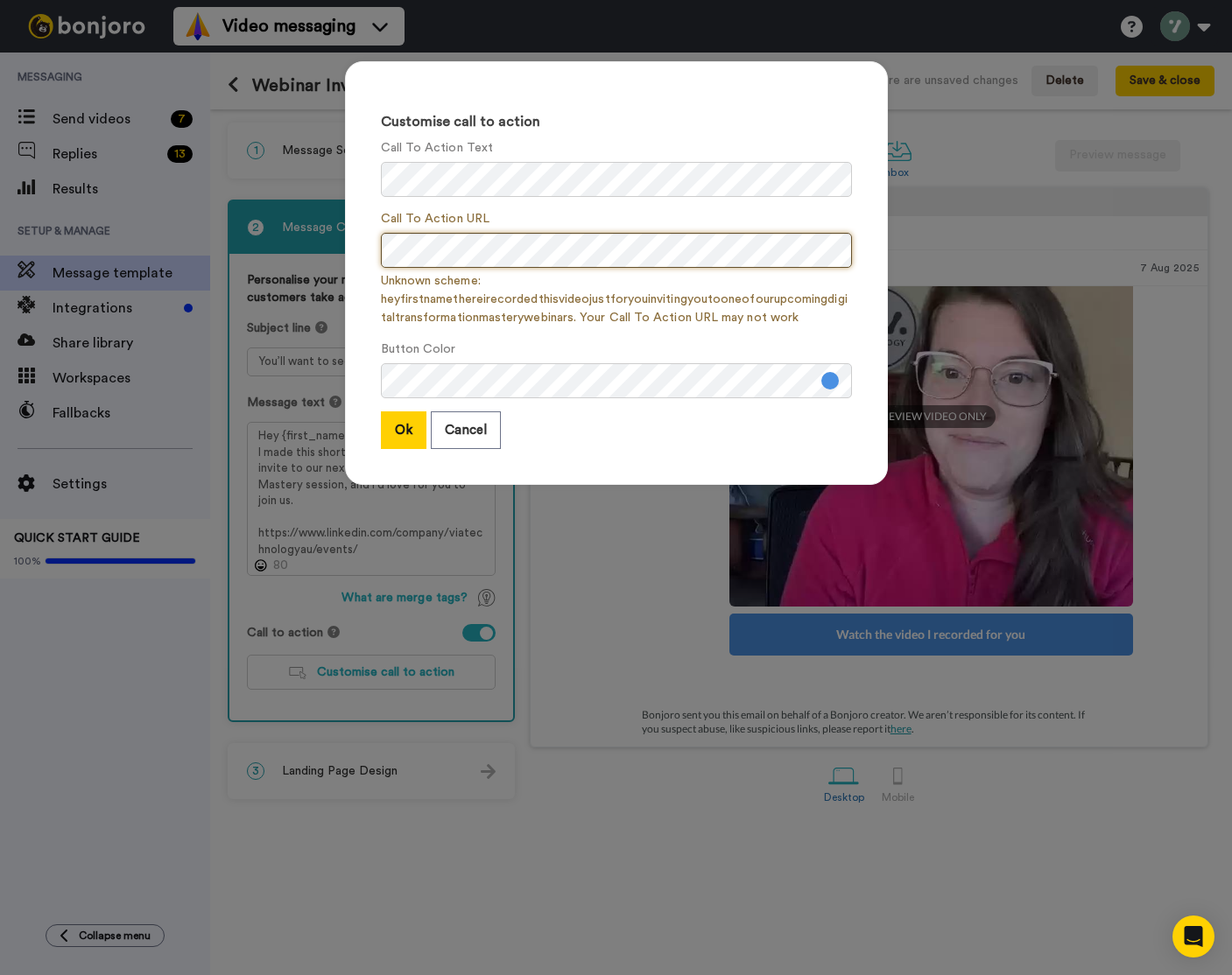 scroll, scrollTop: 0, scrollLeft: 0, axis: both 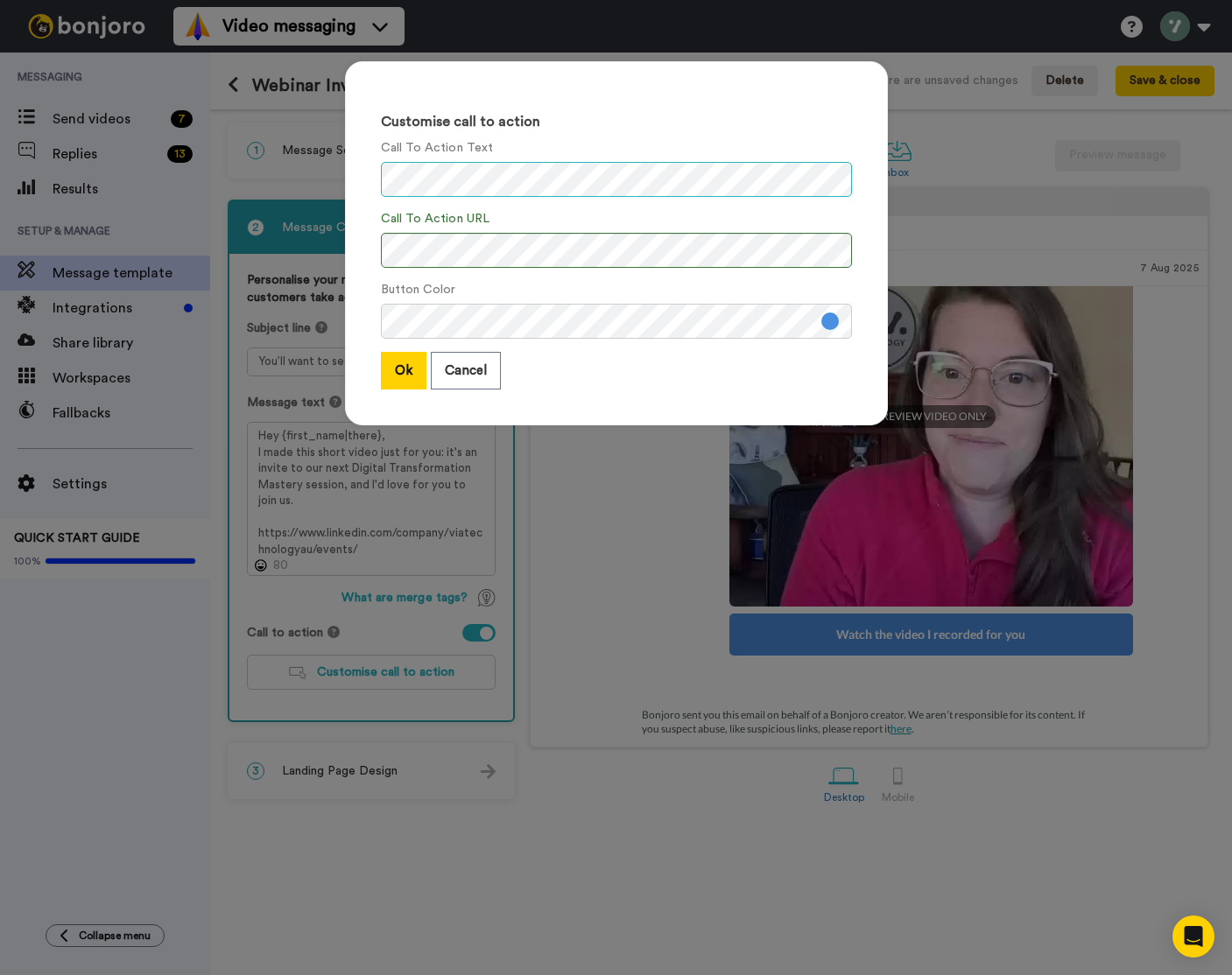 click on "Customise call to action Call To Action Text Call To Action URL Button Color Ok Cancel" at bounding box center [616, 252] 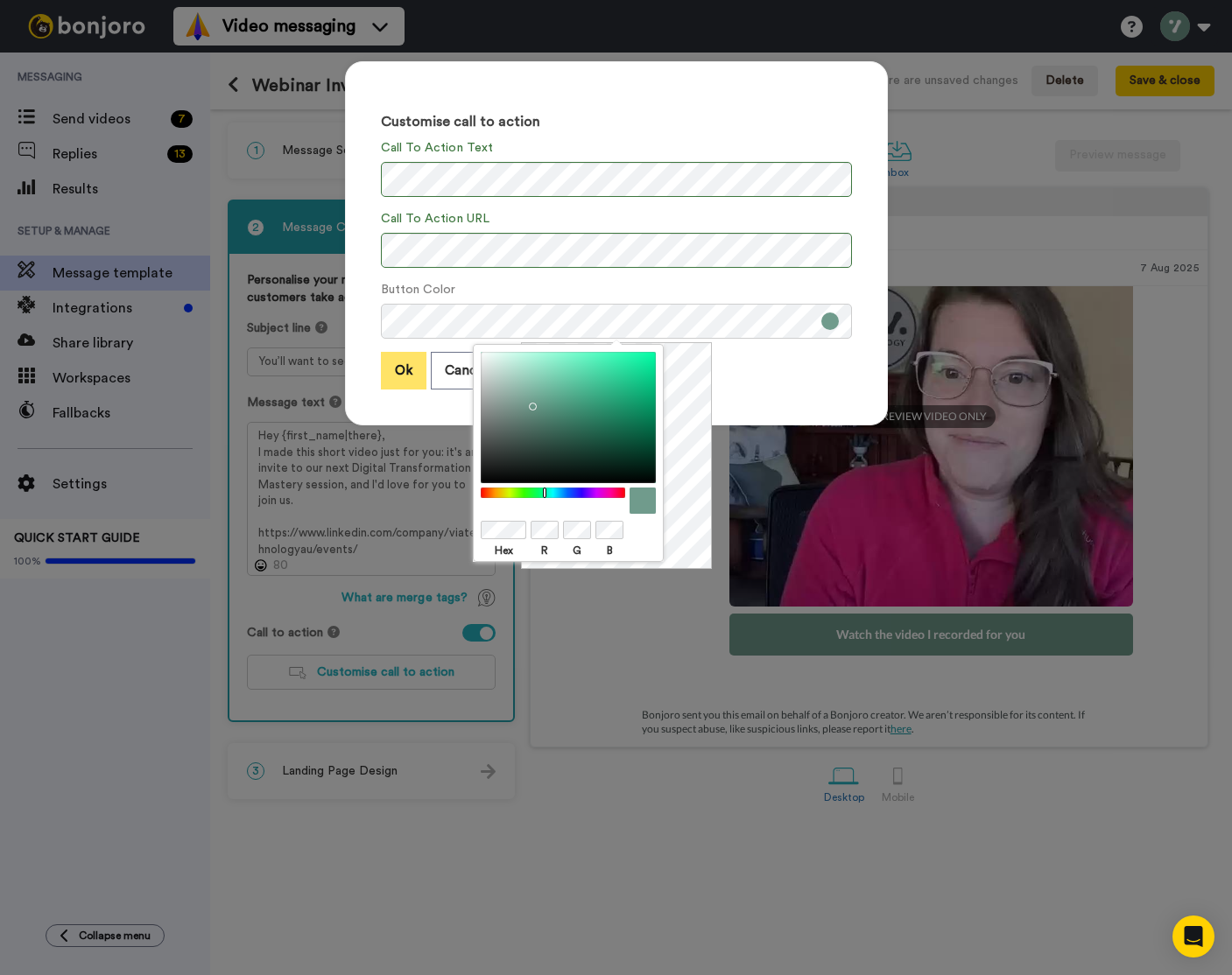click on "Ok" at bounding box center [404, 370] 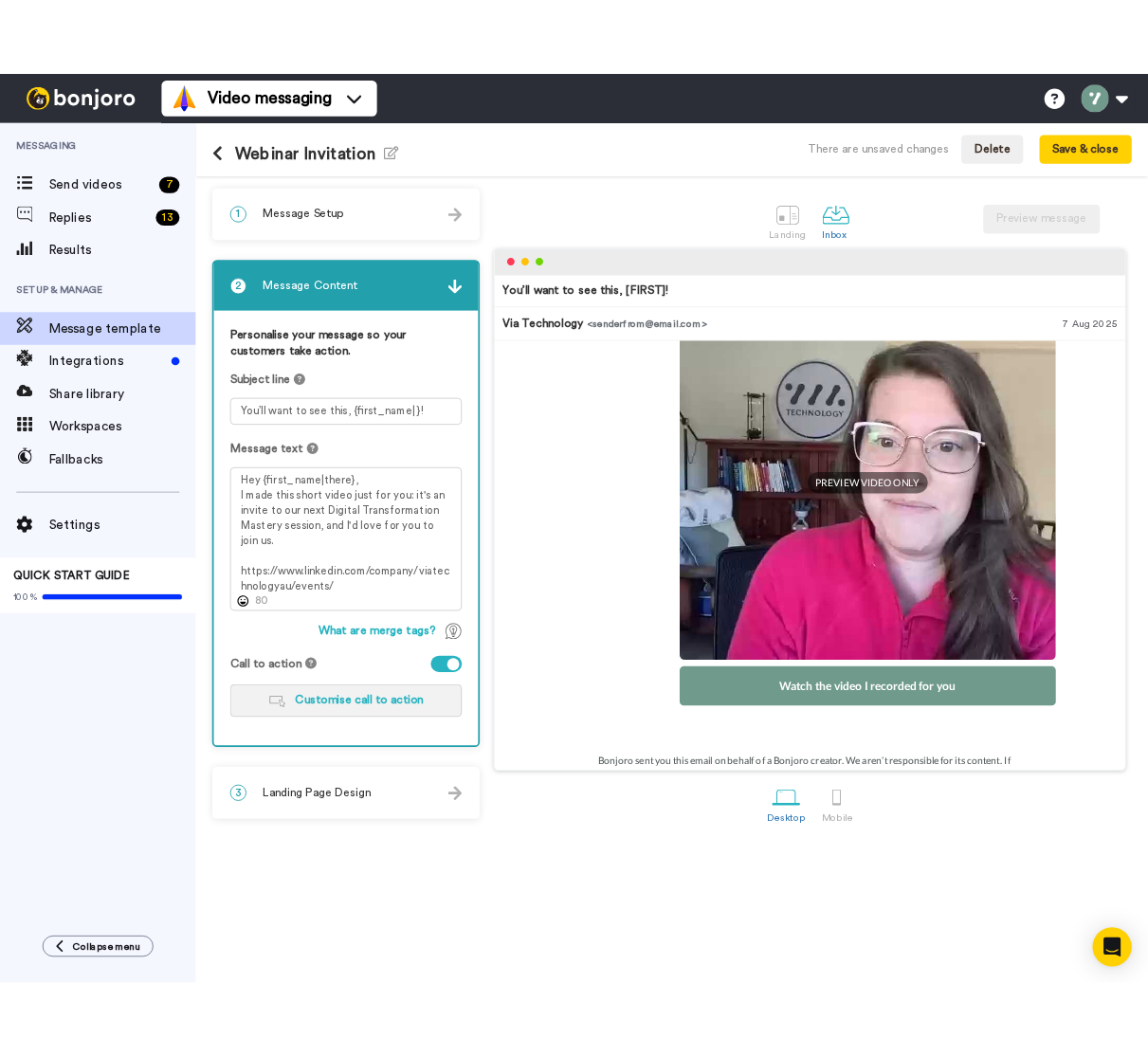 scroll, scrollTop: 357, scrollLeft: 0, axis: vertical 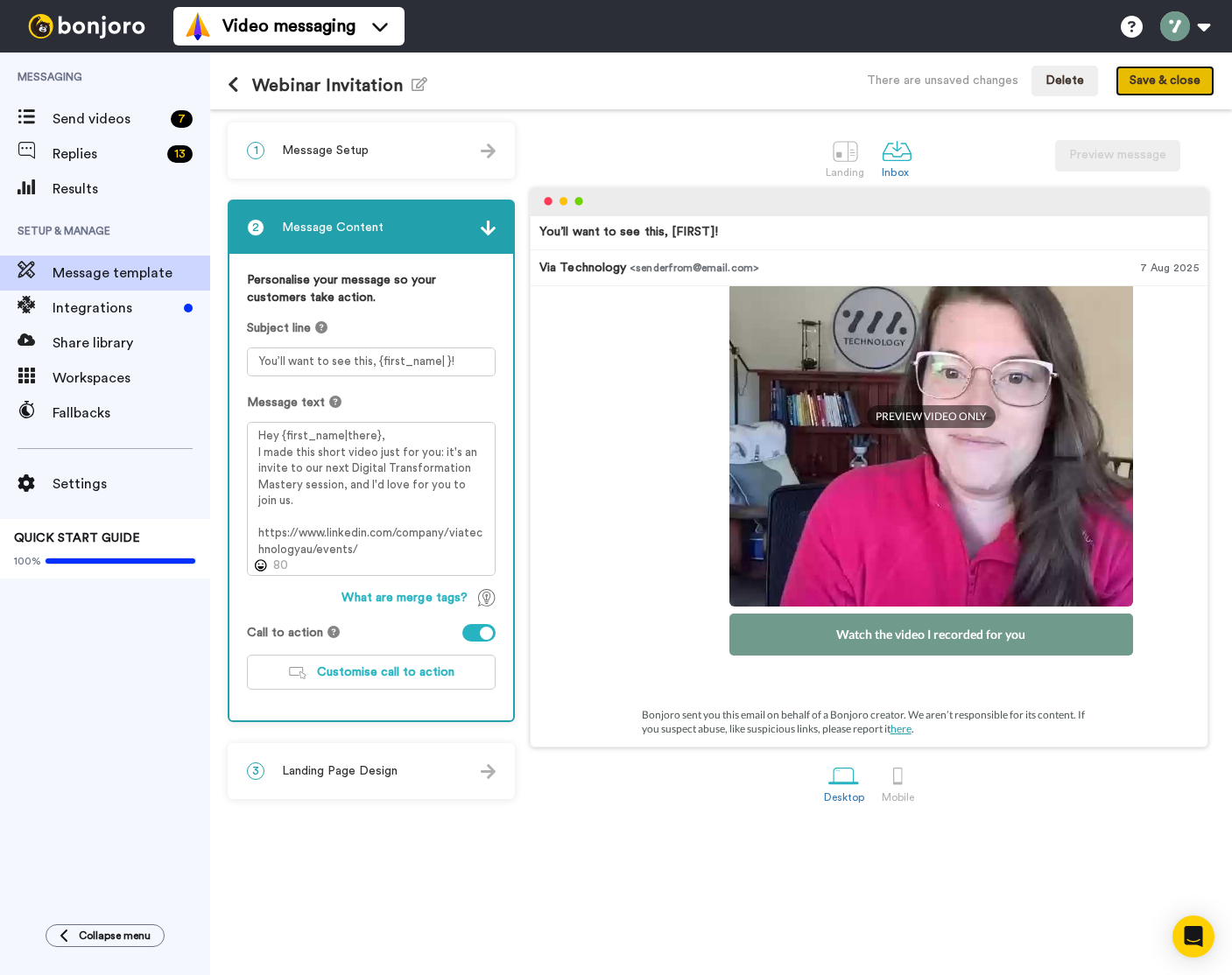 click on "Save & close" at bounding box center [1165, 81] 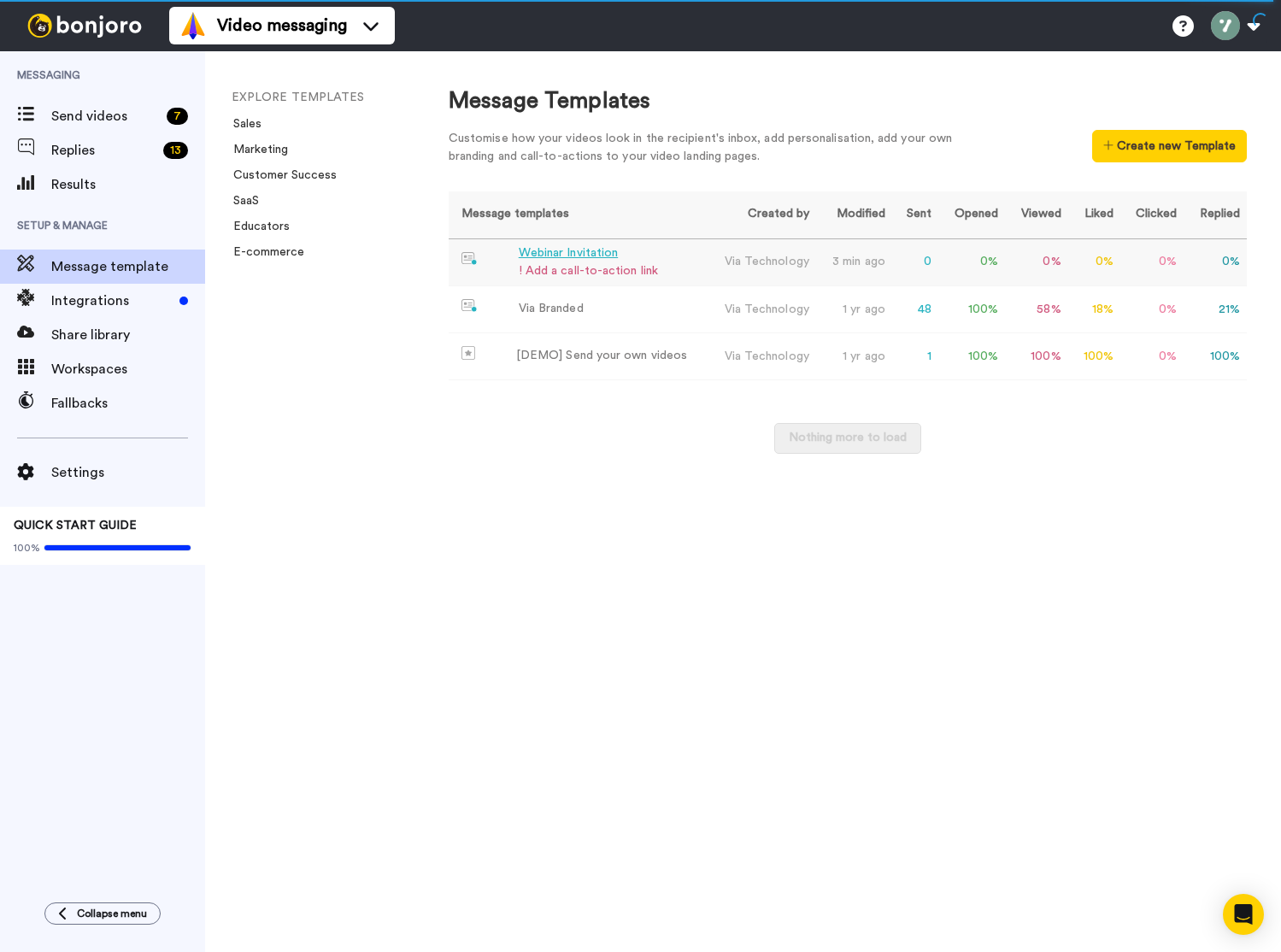 click on "Via   Technology" at bounding box center (761, 262) 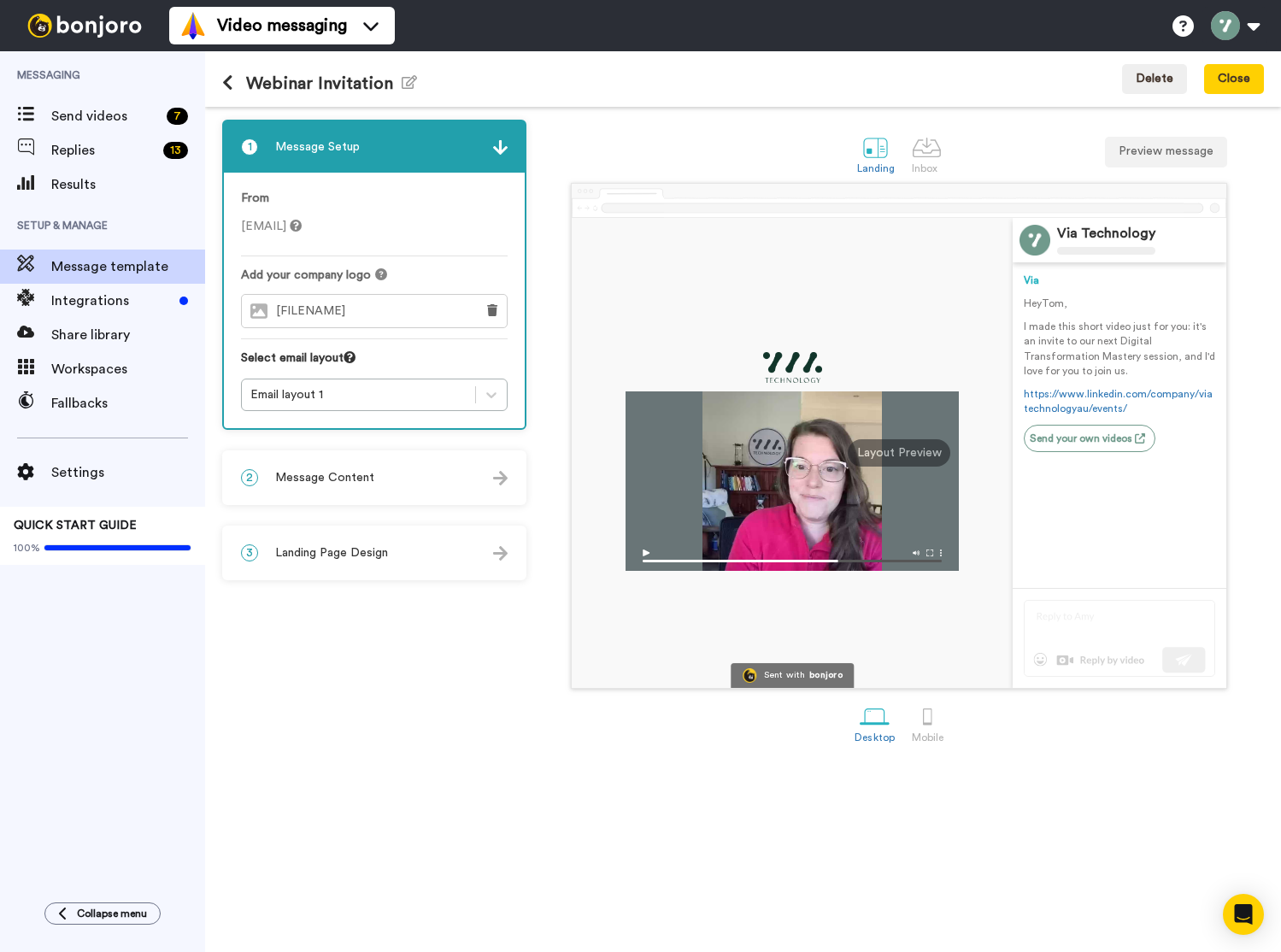 click on "3 Landing Page Design" at bounding box center (374, 553) 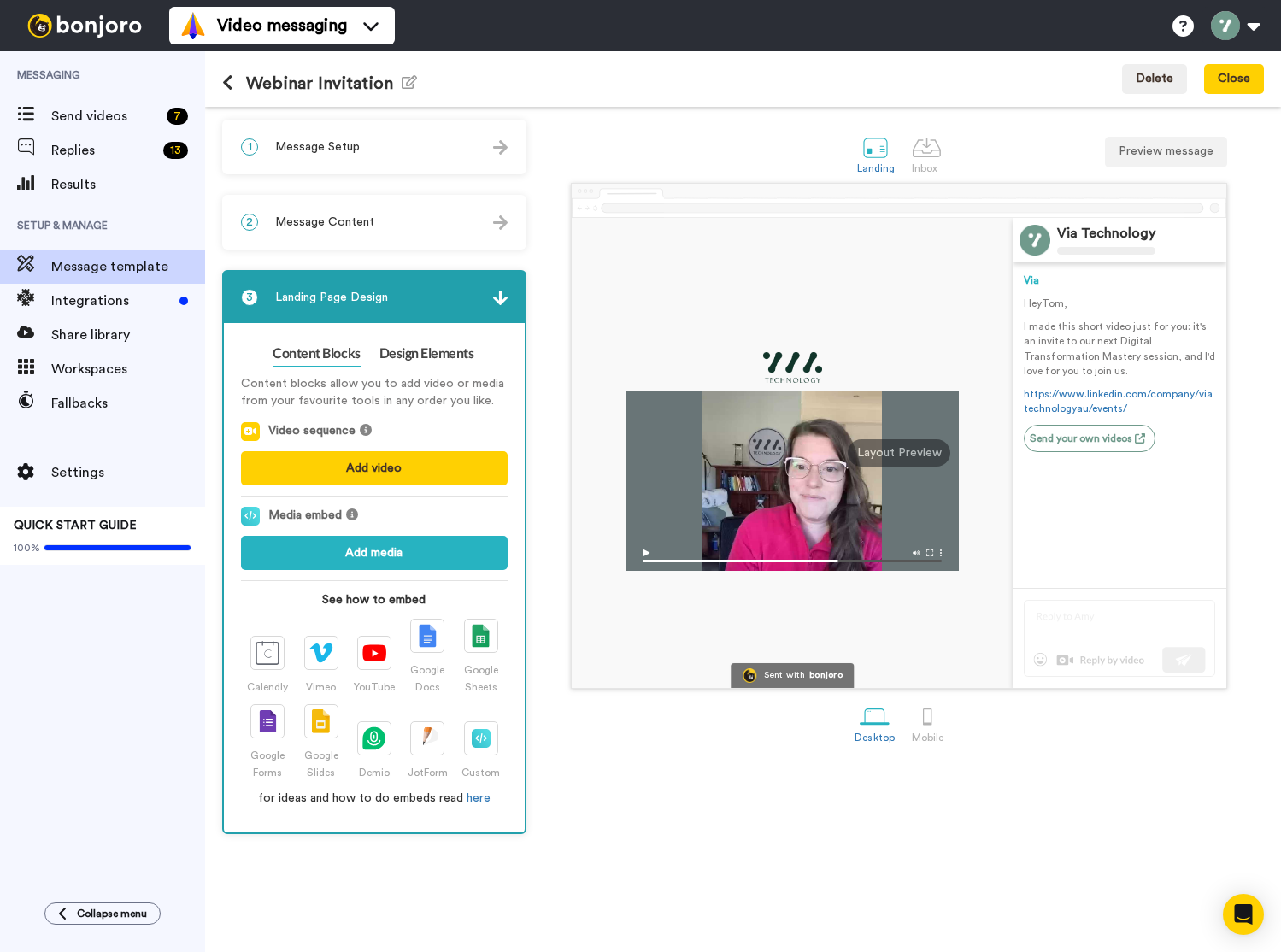 click on "2 Message Content" at bounding box center (374, 222) 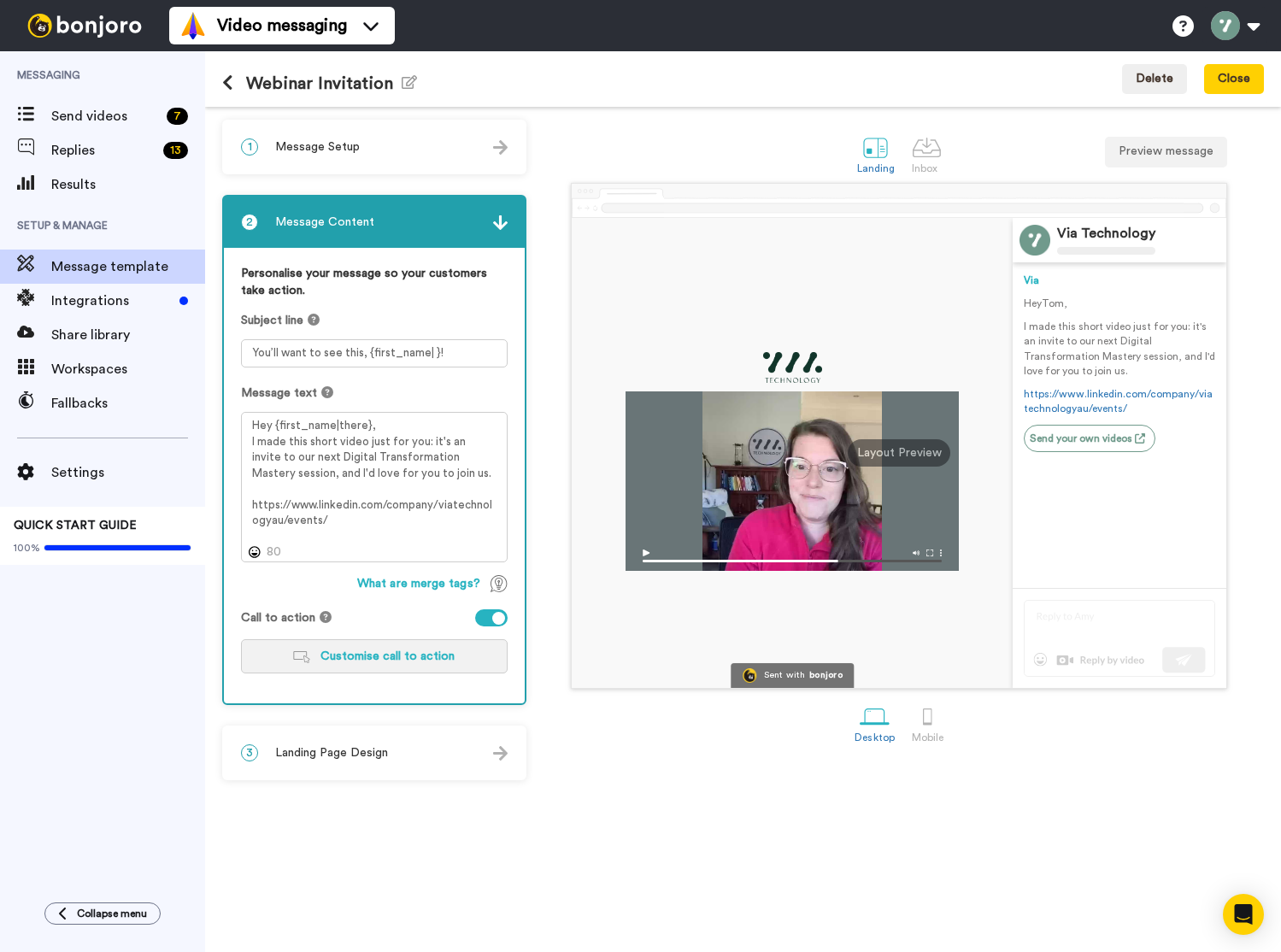 click on "Customise call to action" at bounding box center (387, 656) 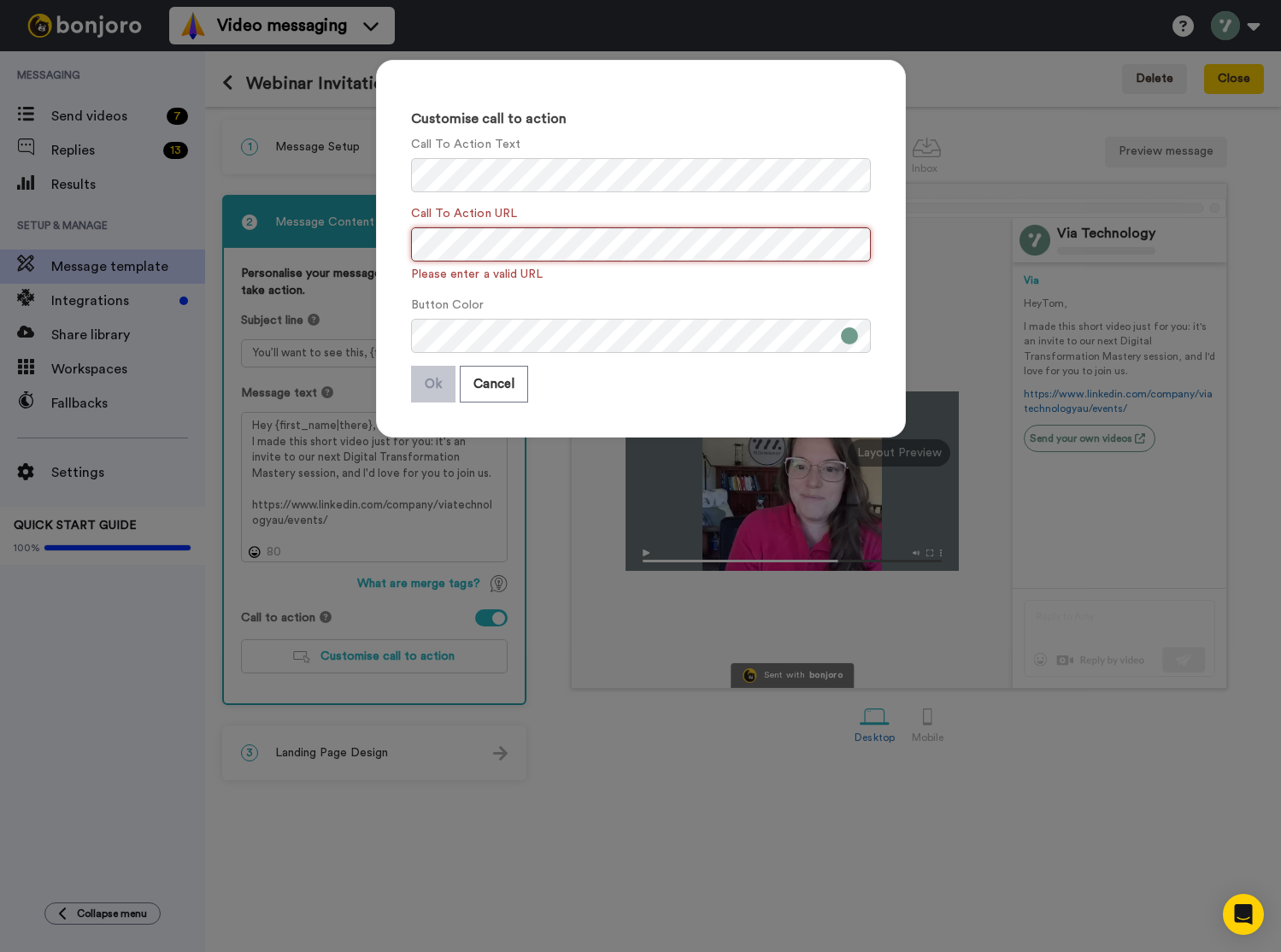 click on "Customise call to action Call To Action Text Call To Action URL Please enter a valid URL Button Color Ok Cancel" at bounding box center (641, 249) 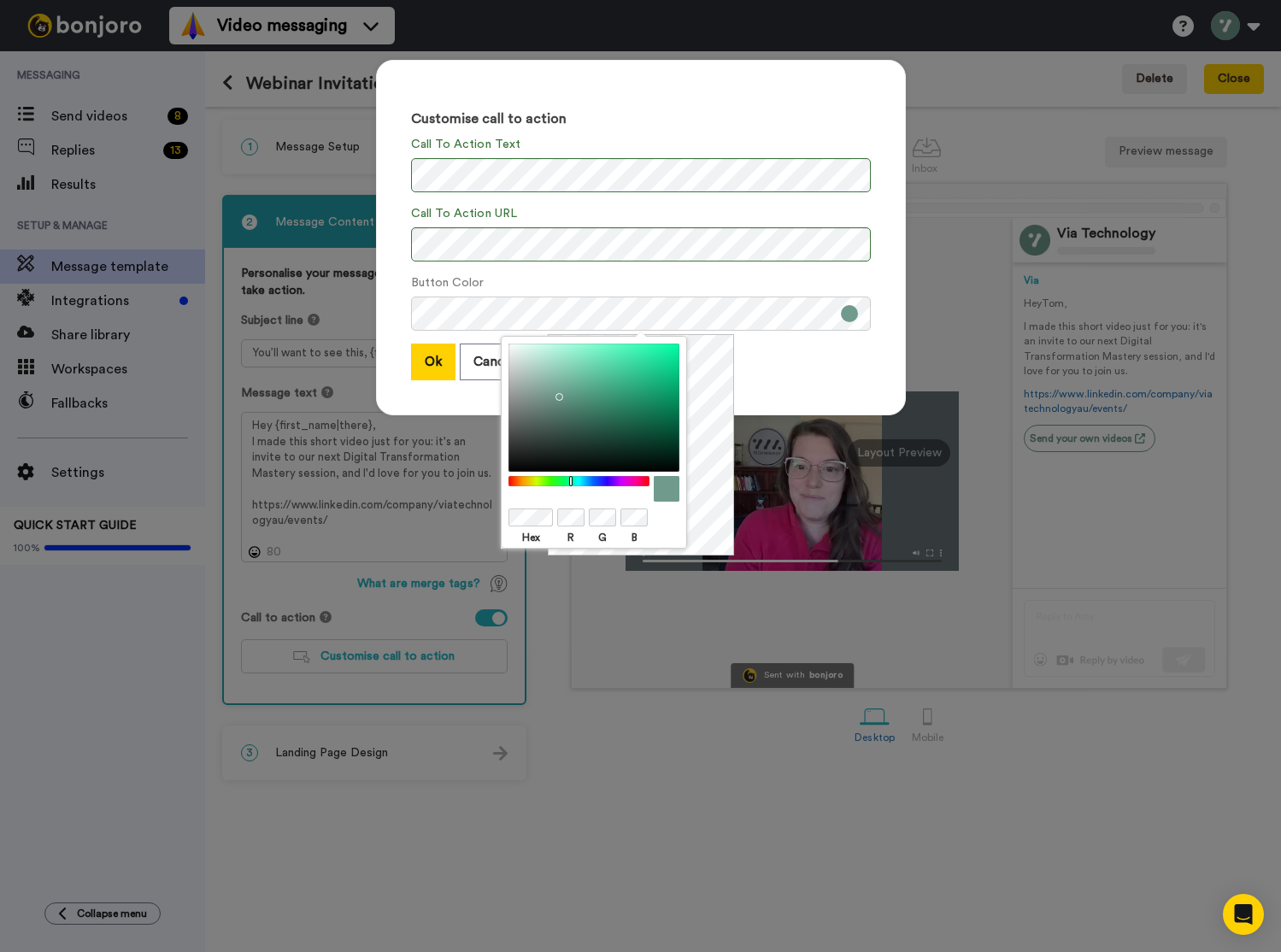 click on "Ok Cancel" at bounding box center (641, 361) 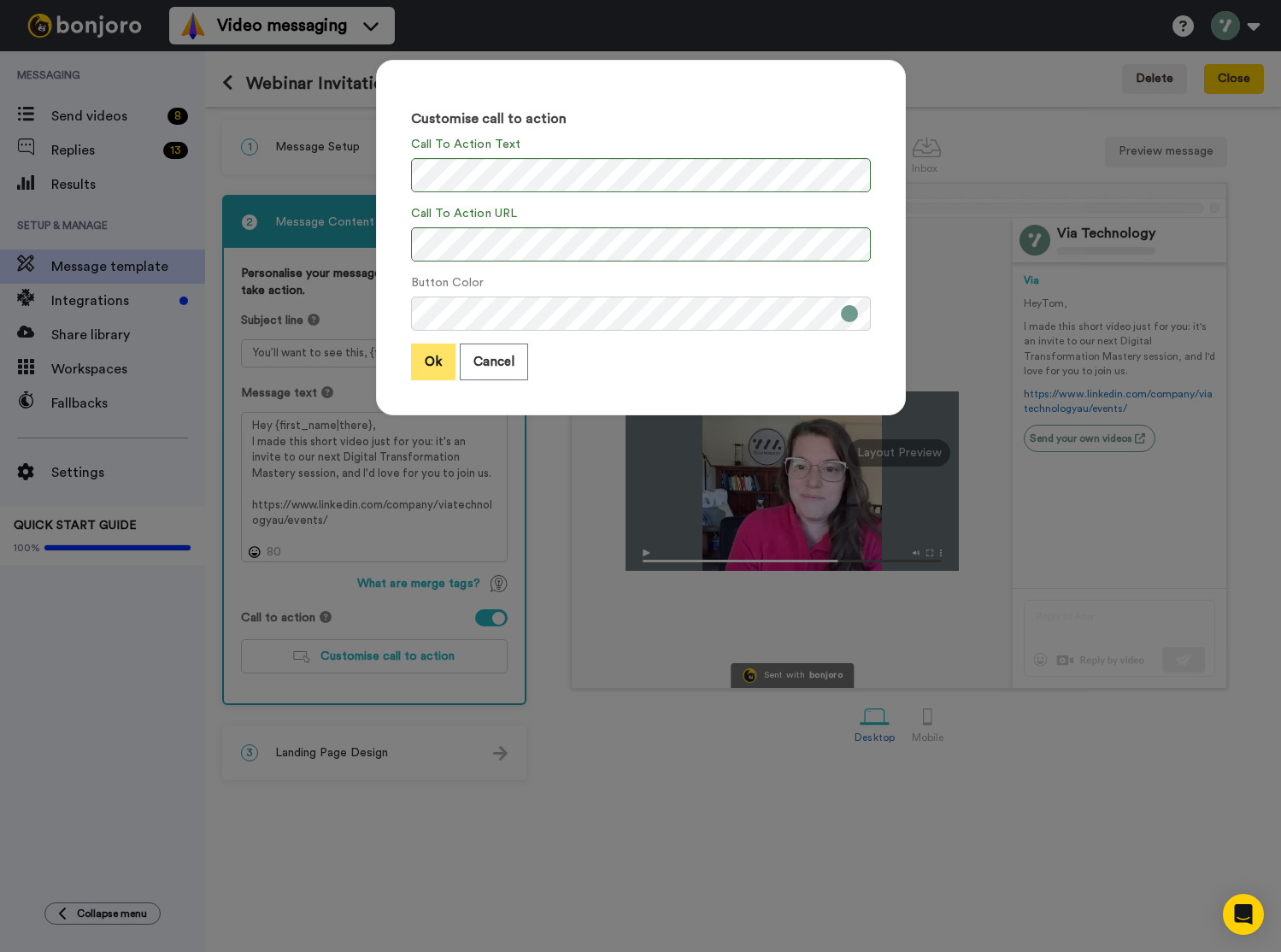 click on "Ok" at bounding box center [433, 361] 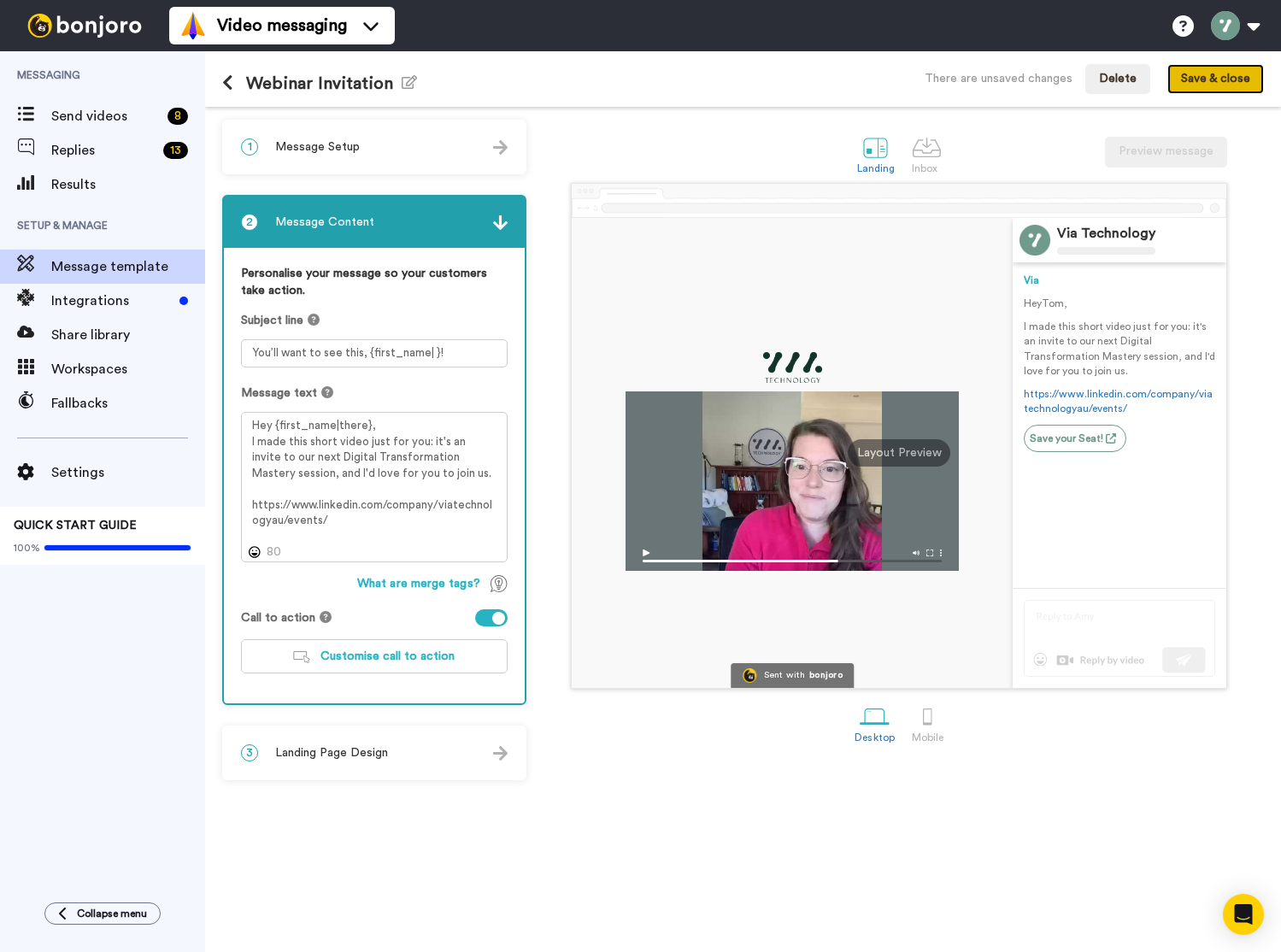click on "Save & close" at bounding box center (1215, 79) 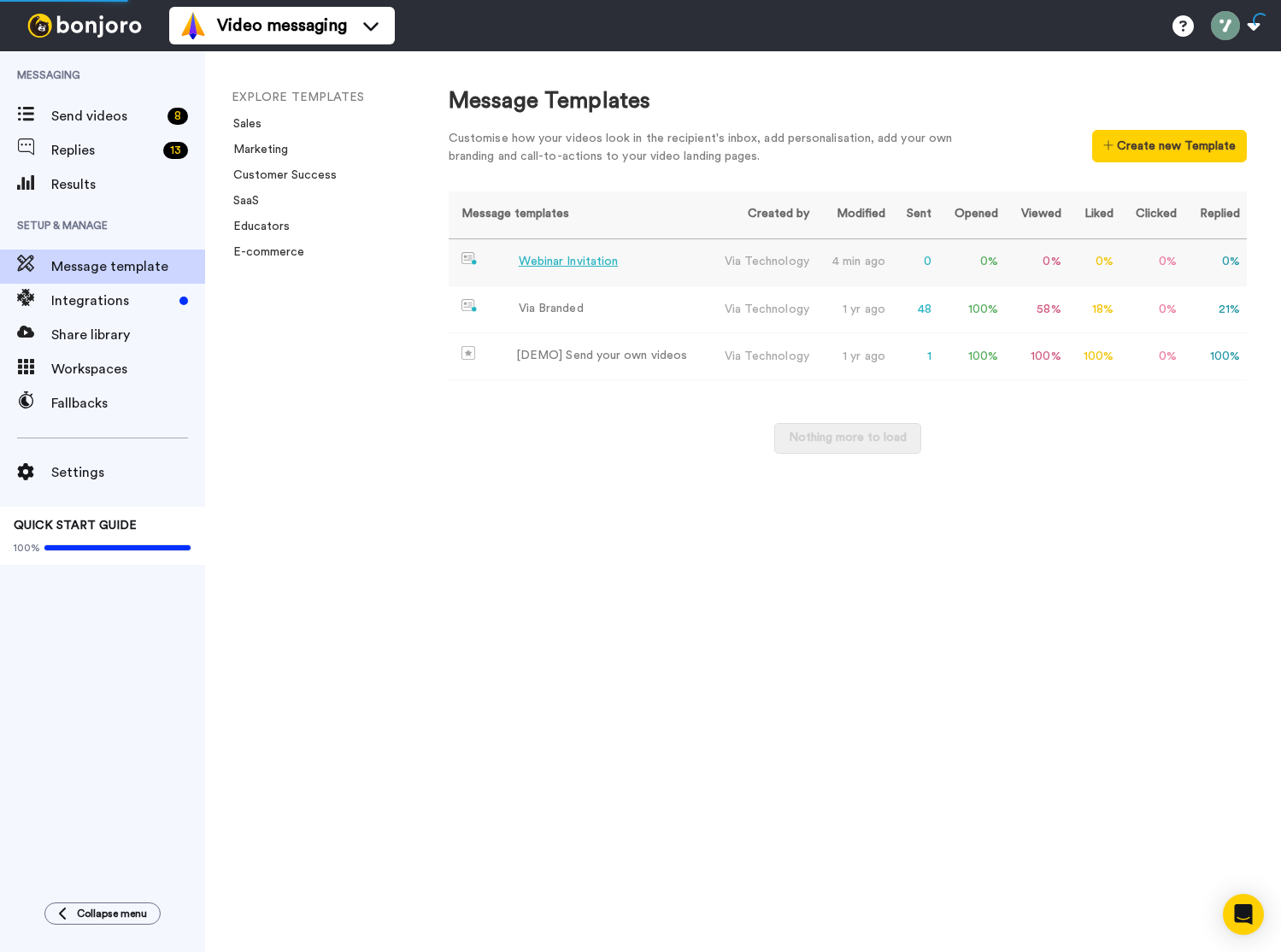 click on "Via   Technology" at bounding box center [761, 262] 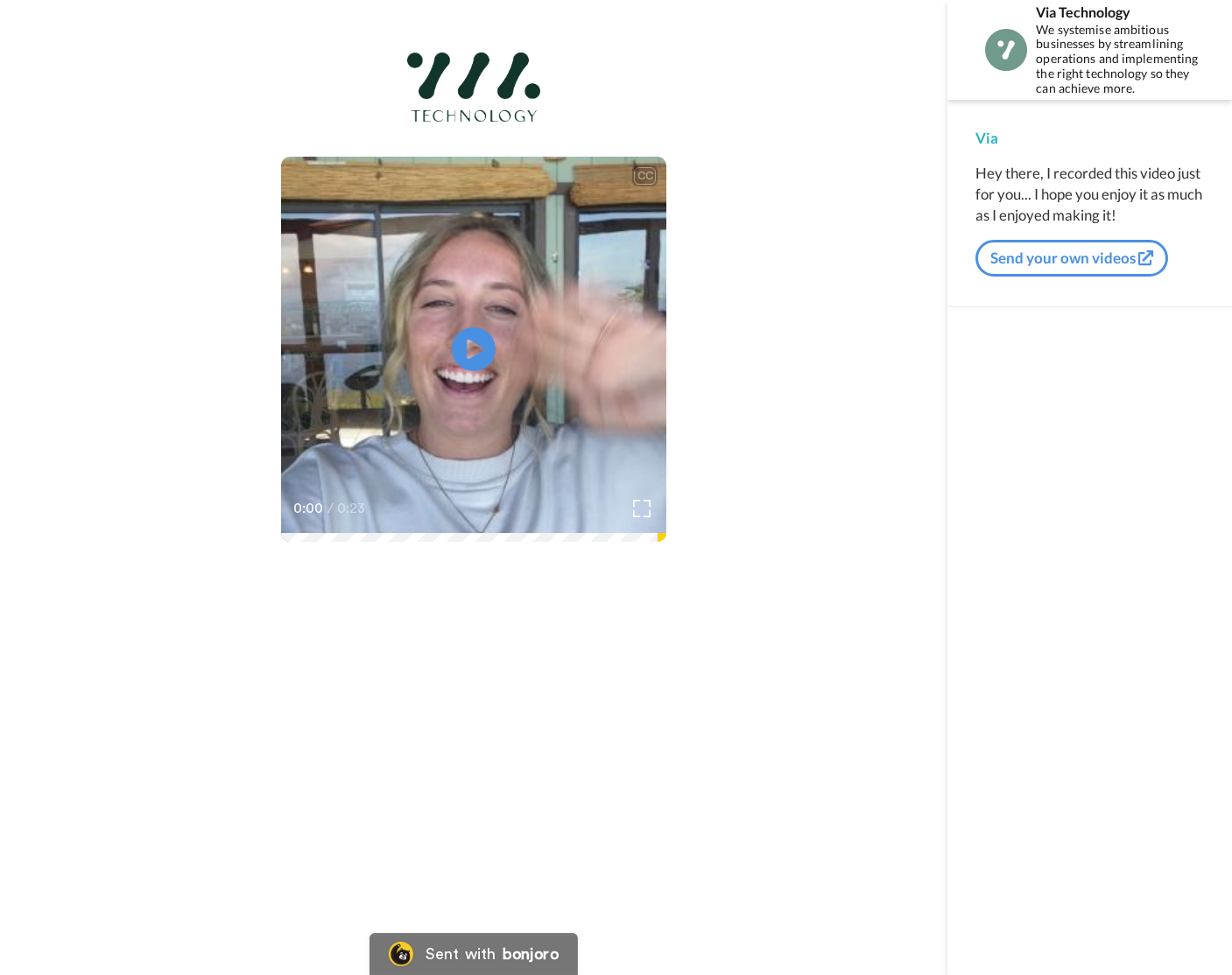 scroll, scrollTop: 0, scrollLeft: 0, axis: both 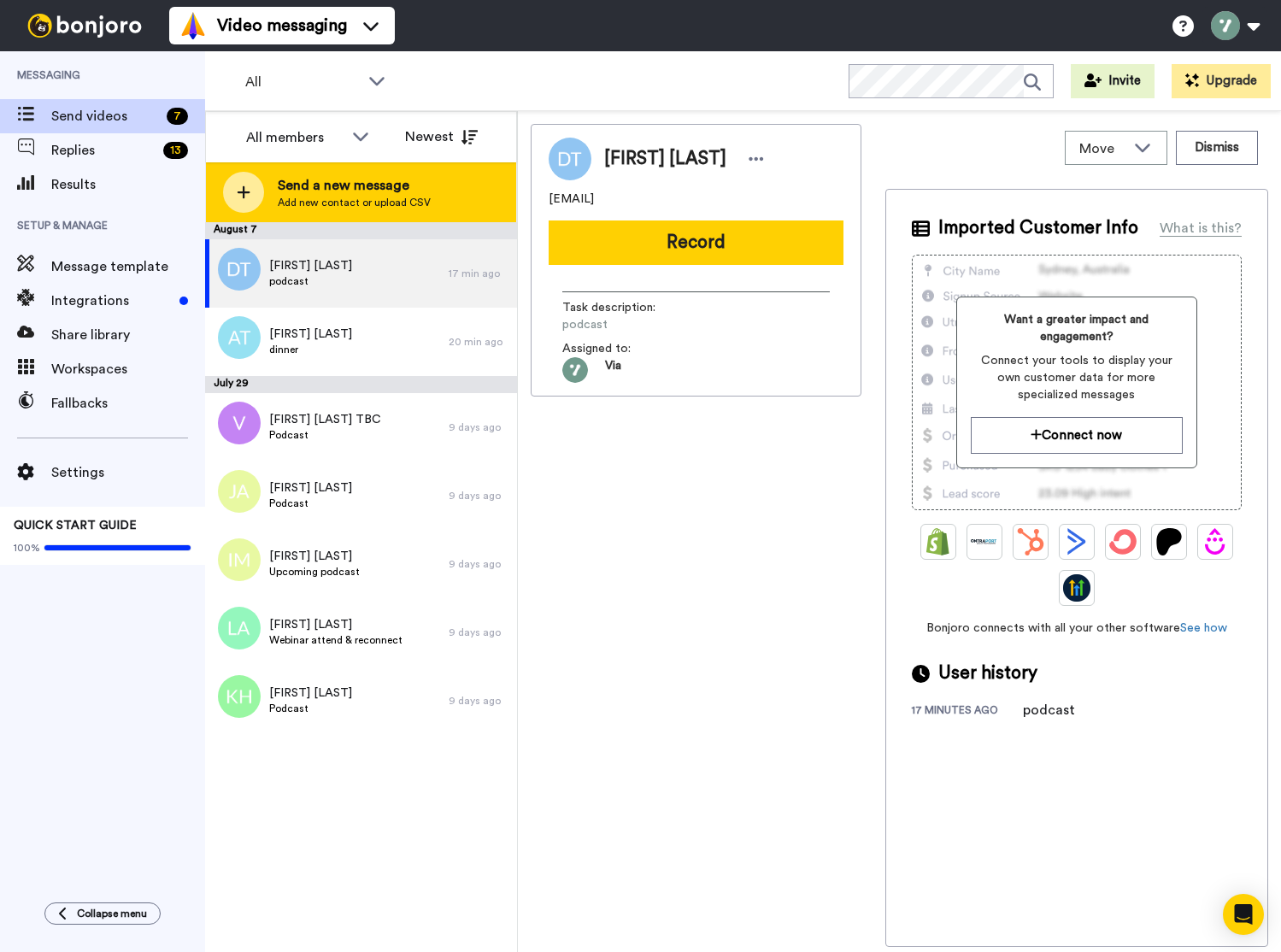 click on "Add new contact or upload CSV" at bounding box center (354, 203) 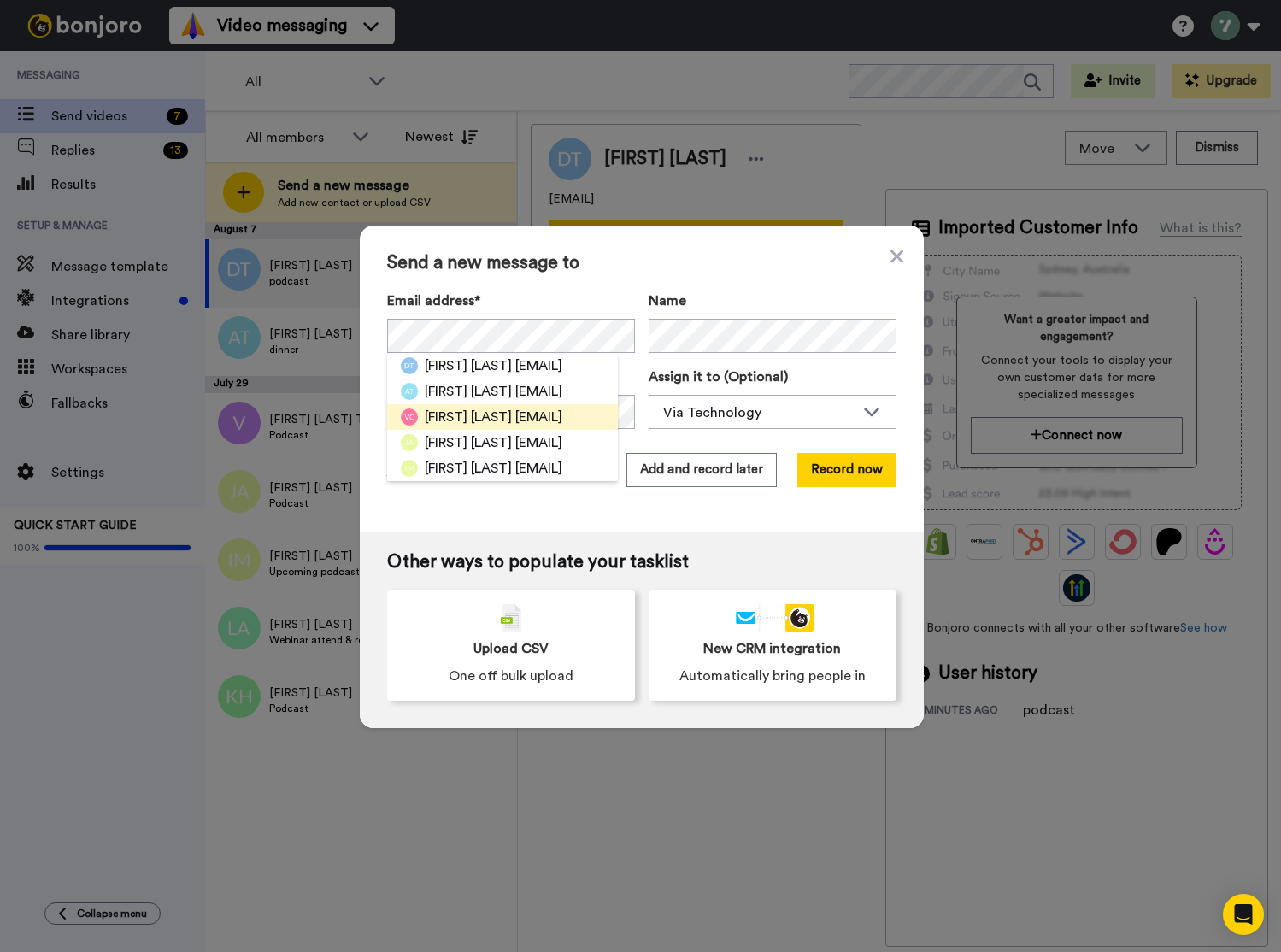 click on "Valentina Coin" at bounding box center (468, 417) 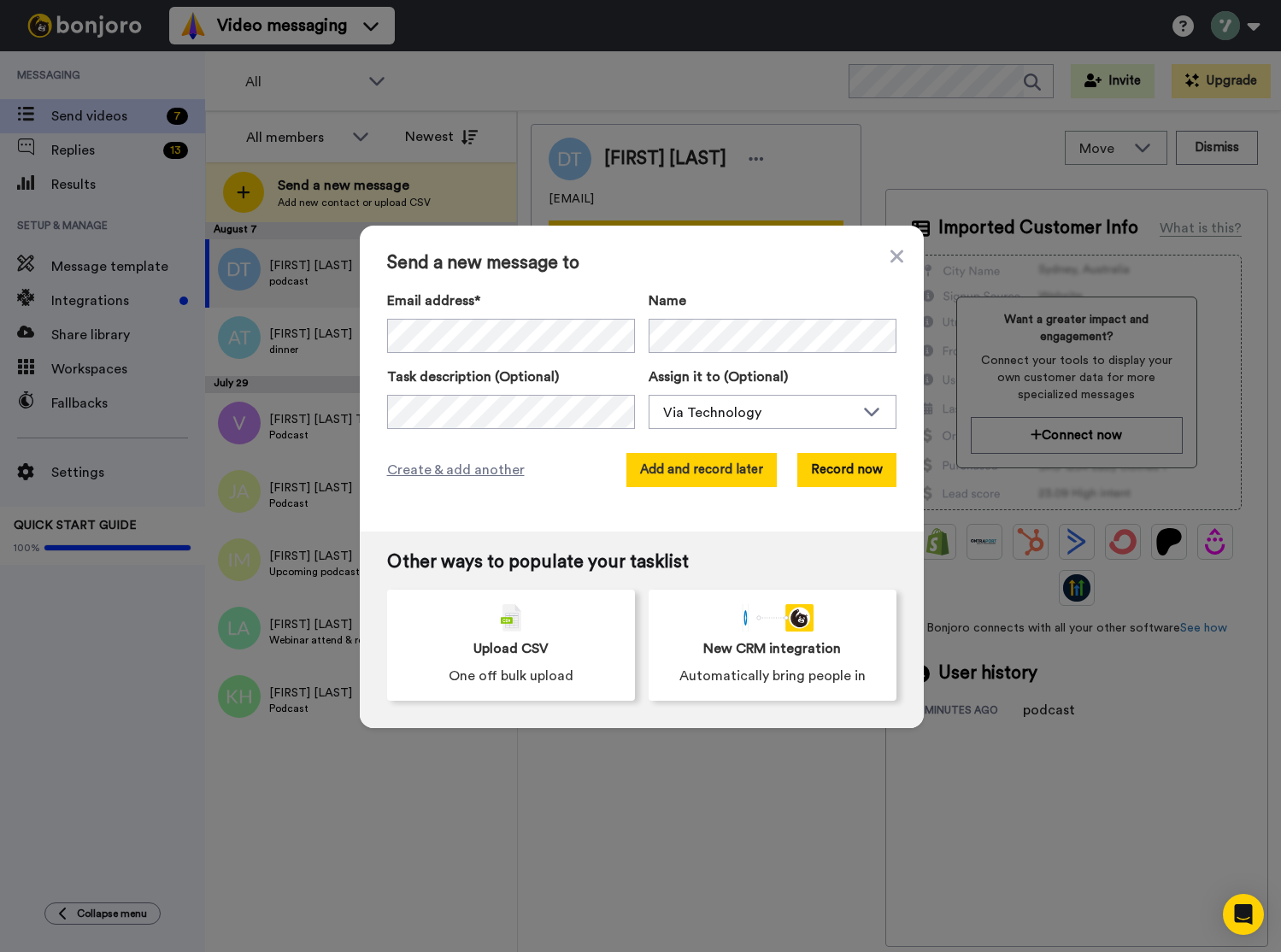 click on "Add and record later" at bounding box center (702, 470) 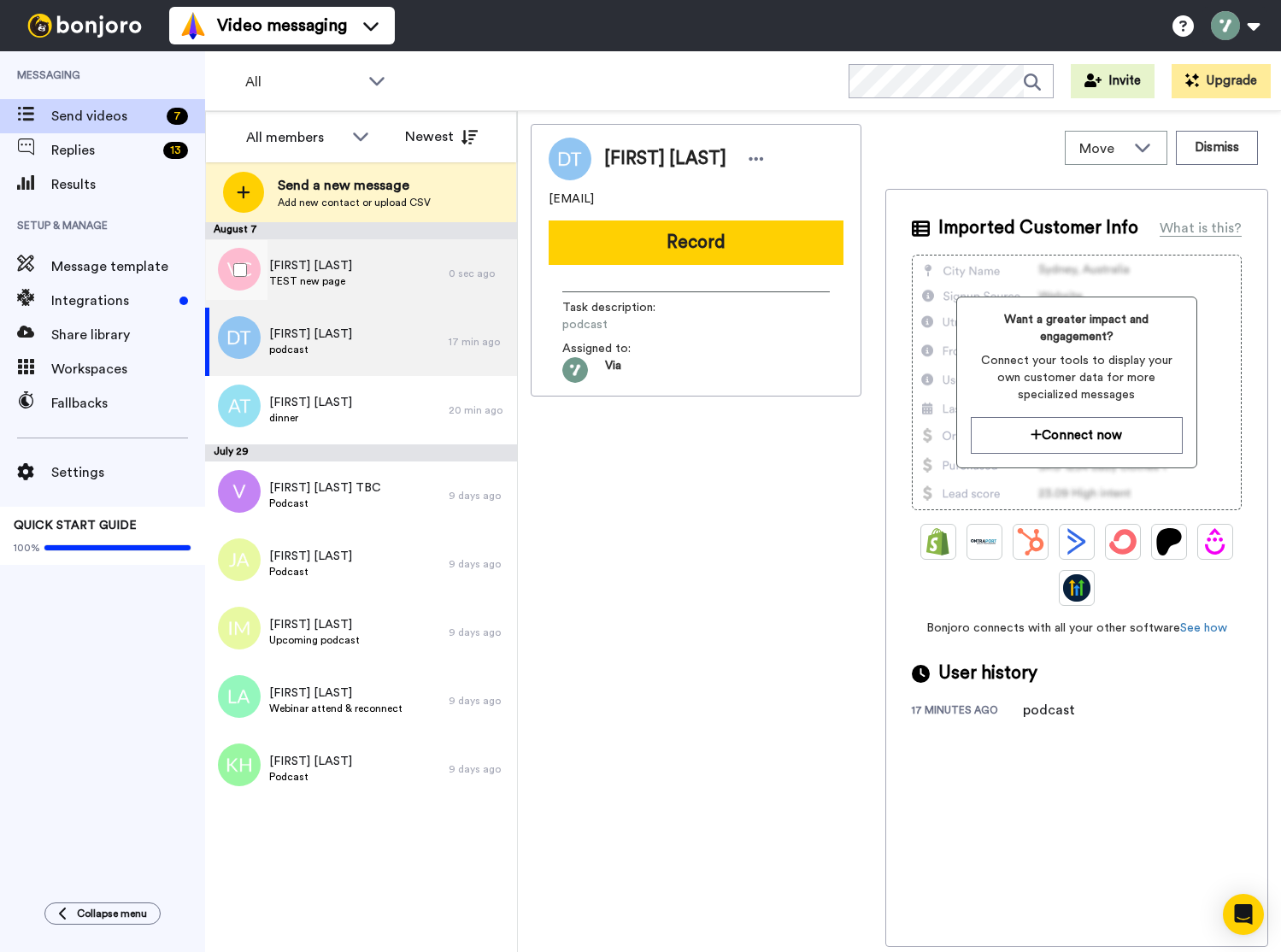 click on "Valentina Coin TEST new page" at bounding box center [326, 273] 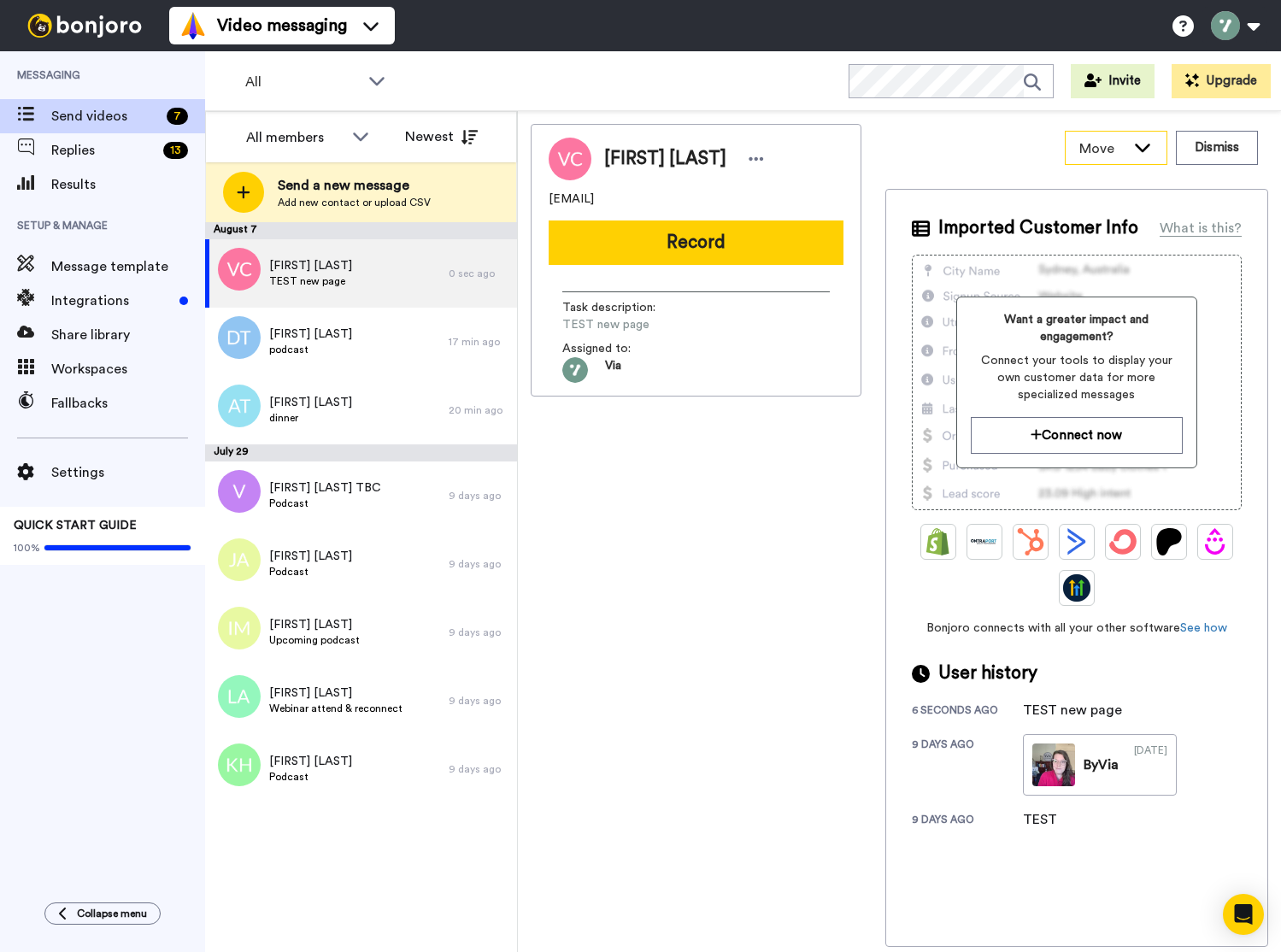 click 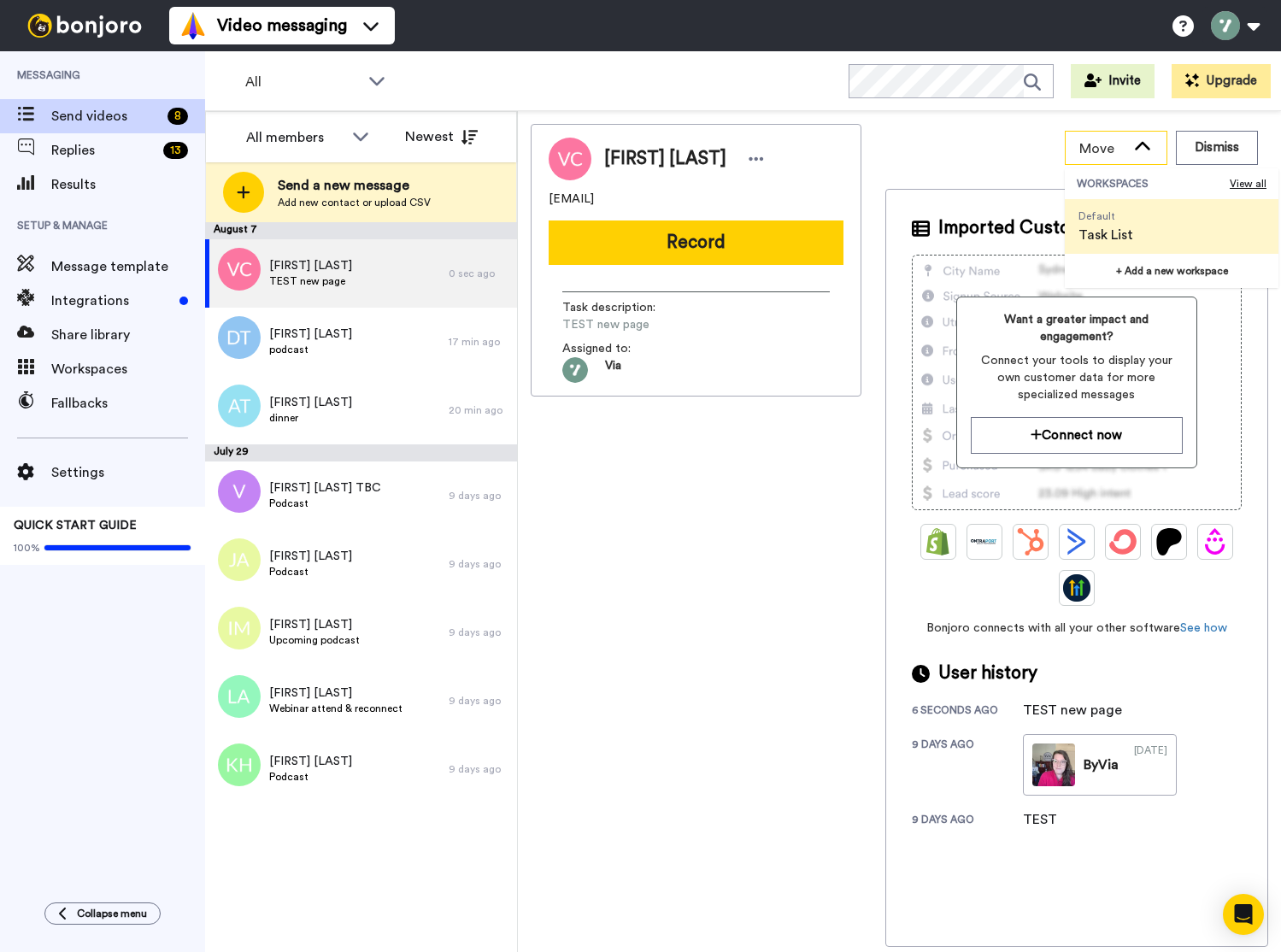 click 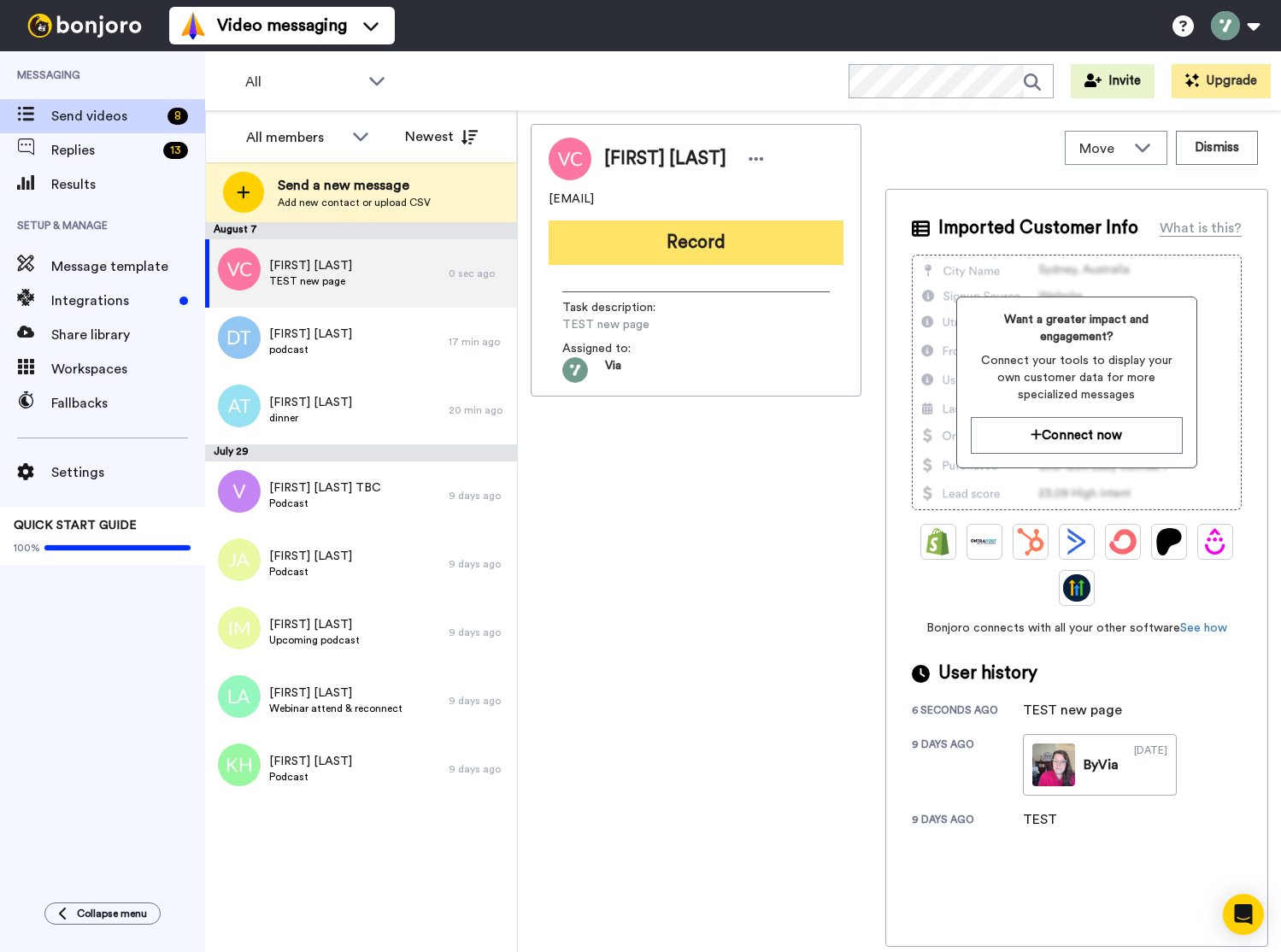 click on "Record" at bounding box center [696, 243] 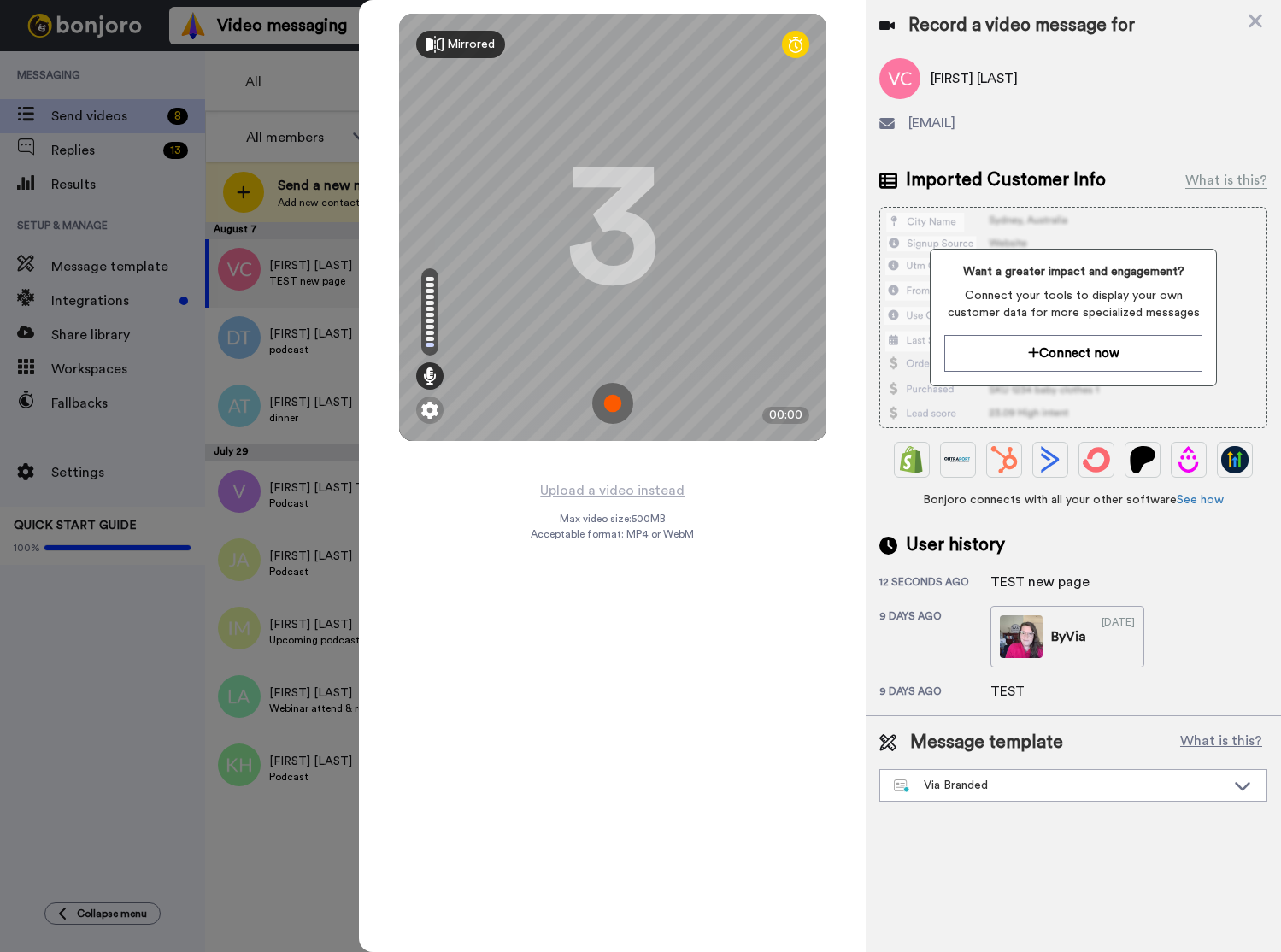 click on "Mirrored" at bounding box center [471, 44] 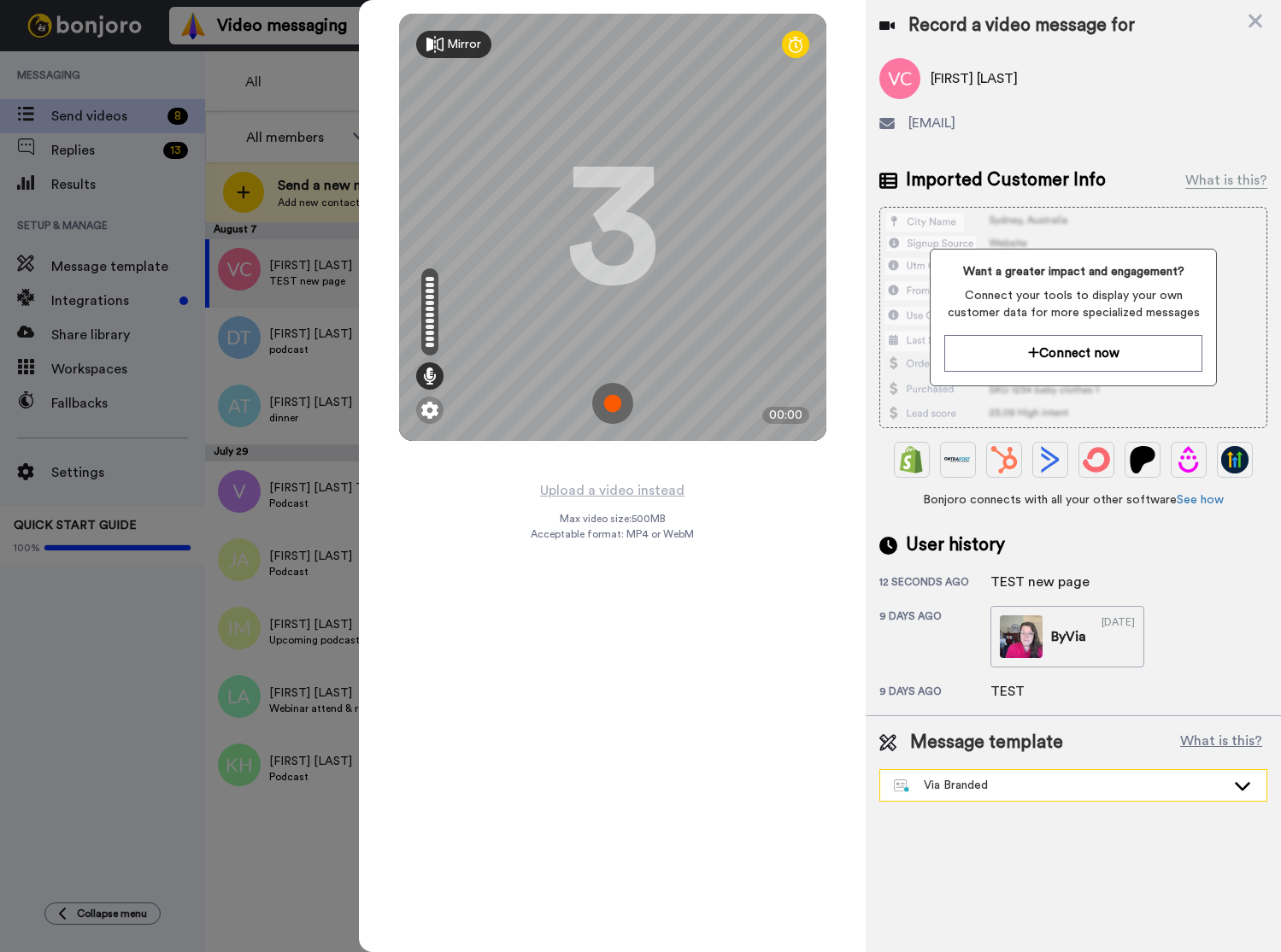 click on "Via Branded" at bounding box center (1060, 785) 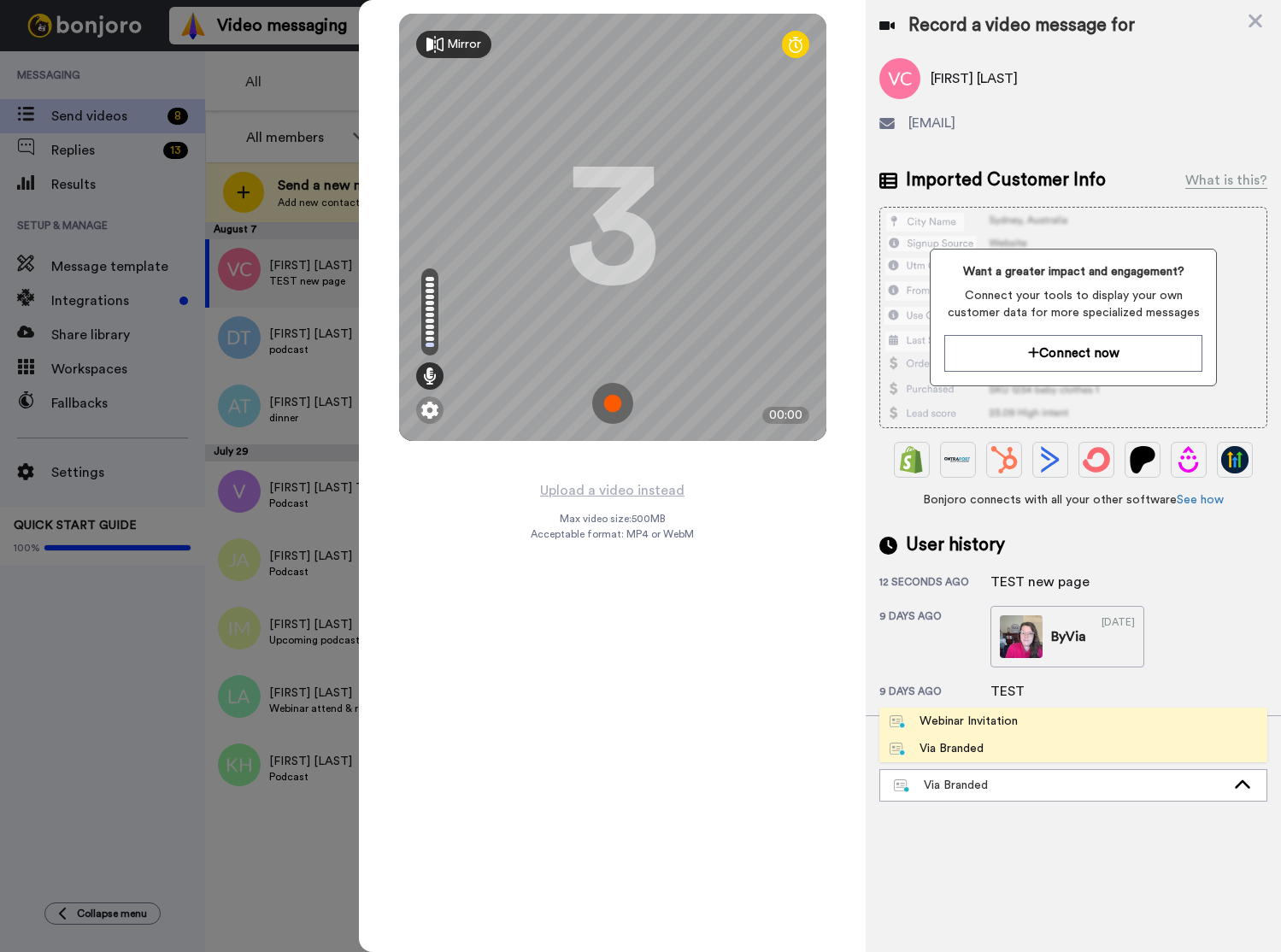 click on "Webinar Invitation" at bounding box center [1073, 721] 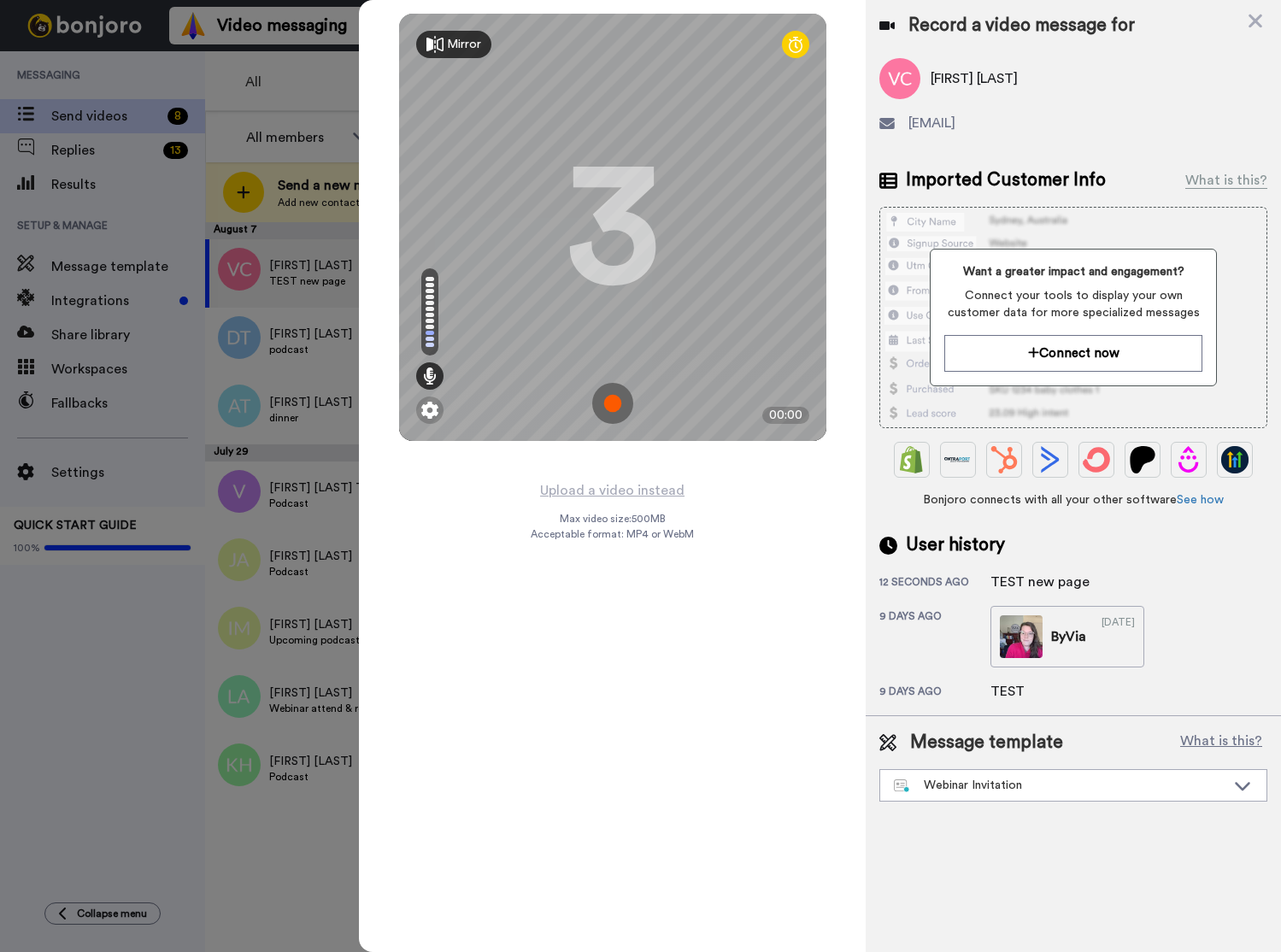 click at bounding box center [613, 403] 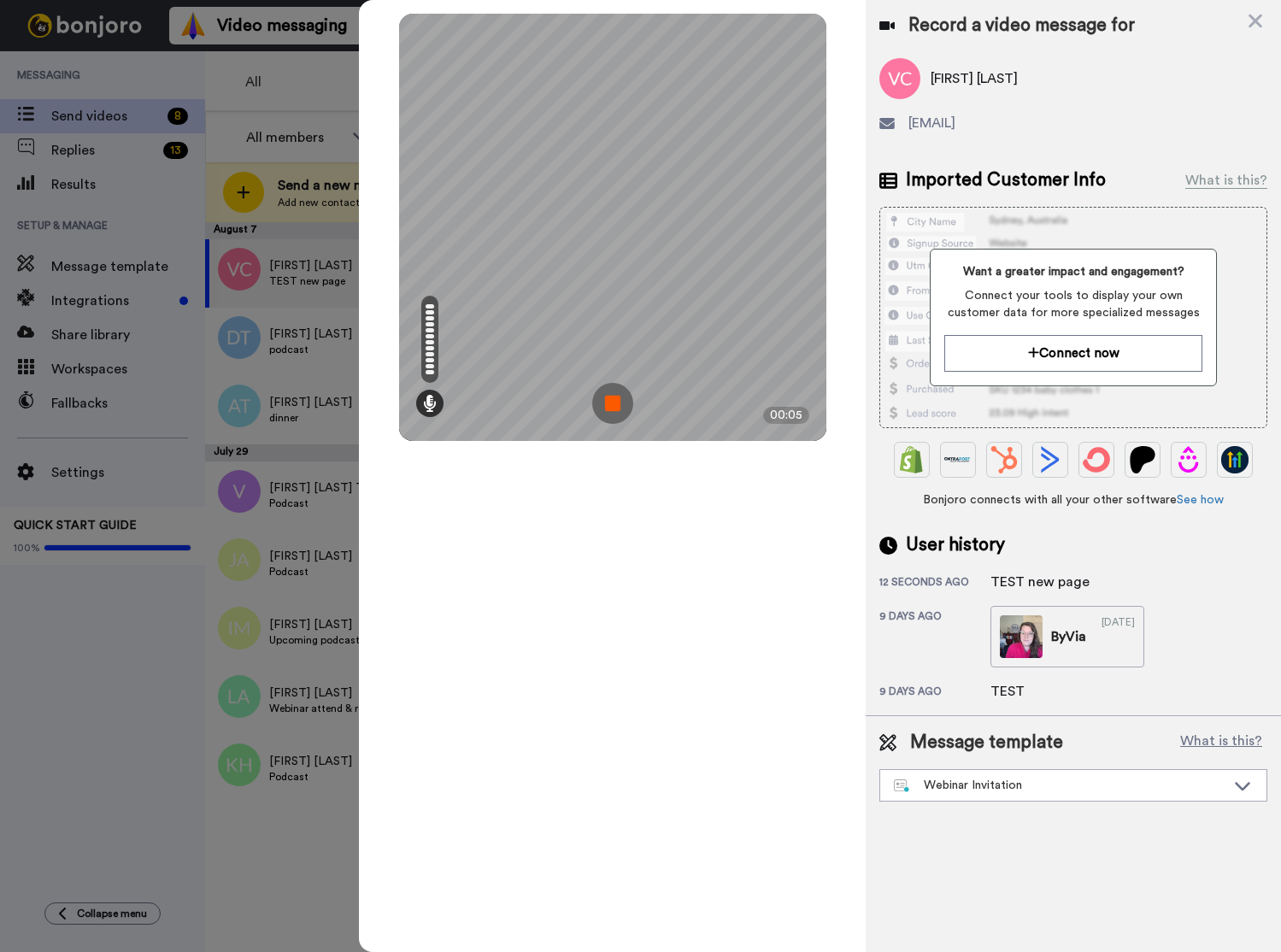 click at bounding box center [613, 403] 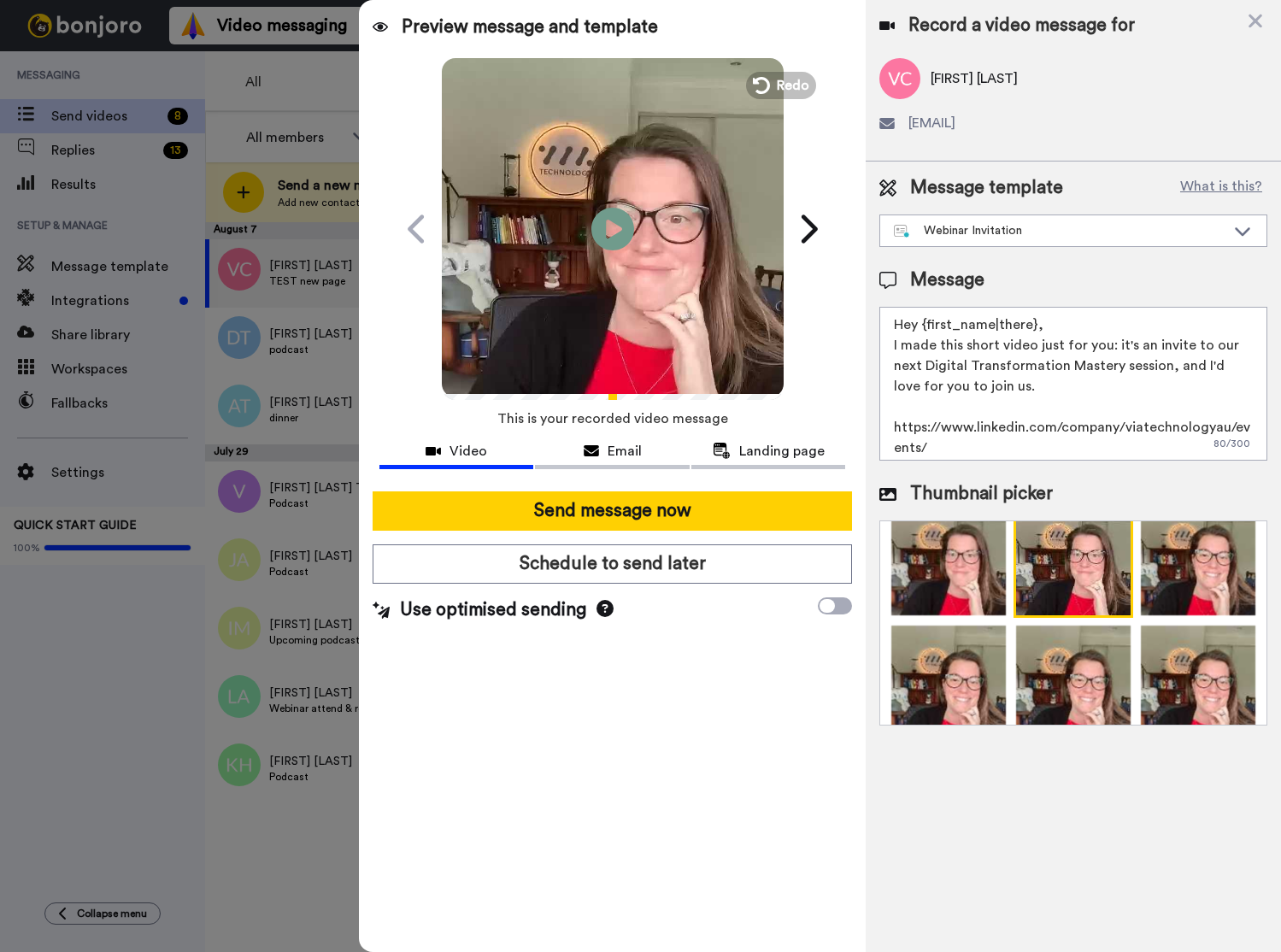scroll, scrollTop: 182, scrollLeft: 0, axis: vertical 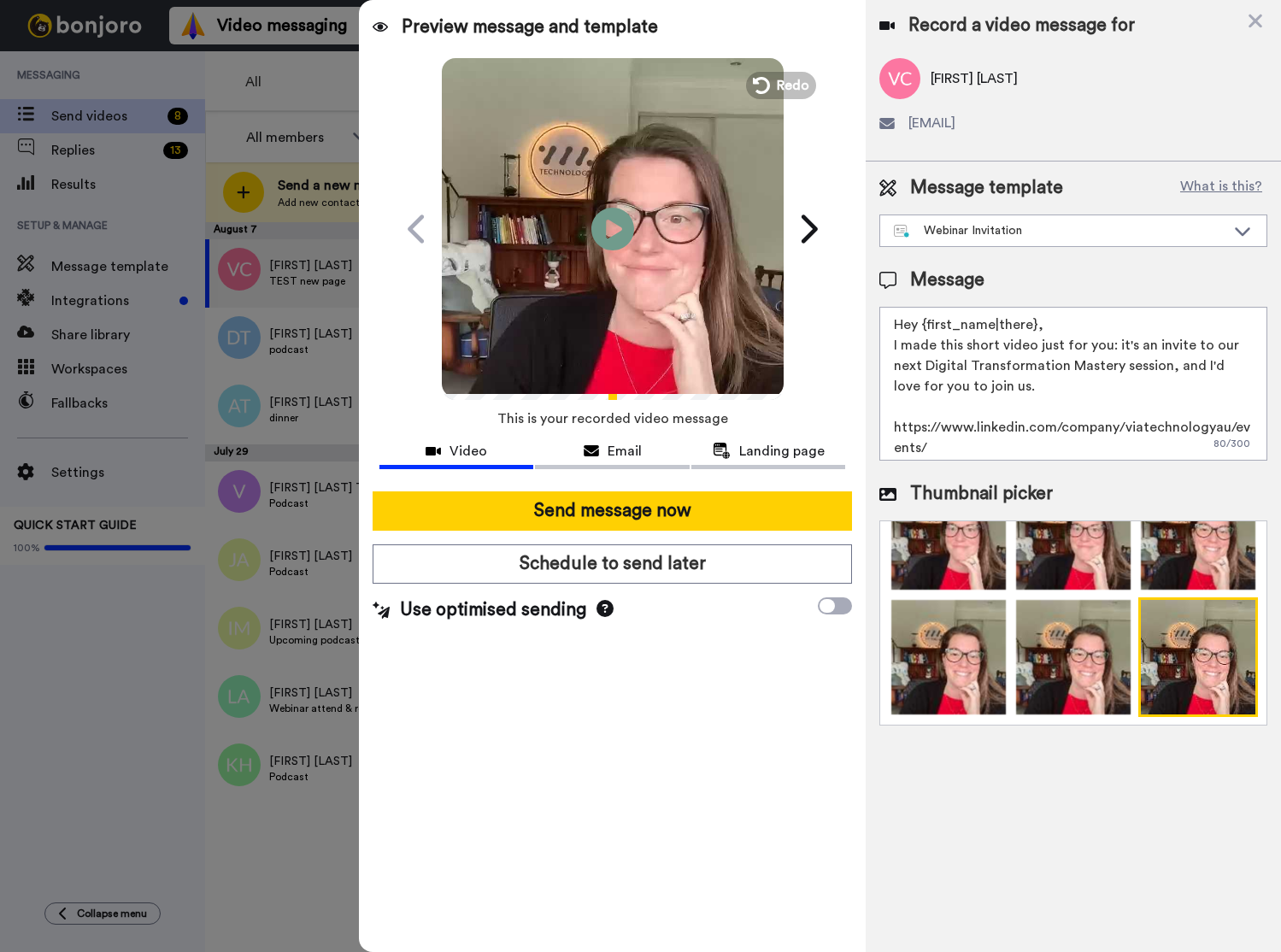 click at bounding box center (1198, 657) 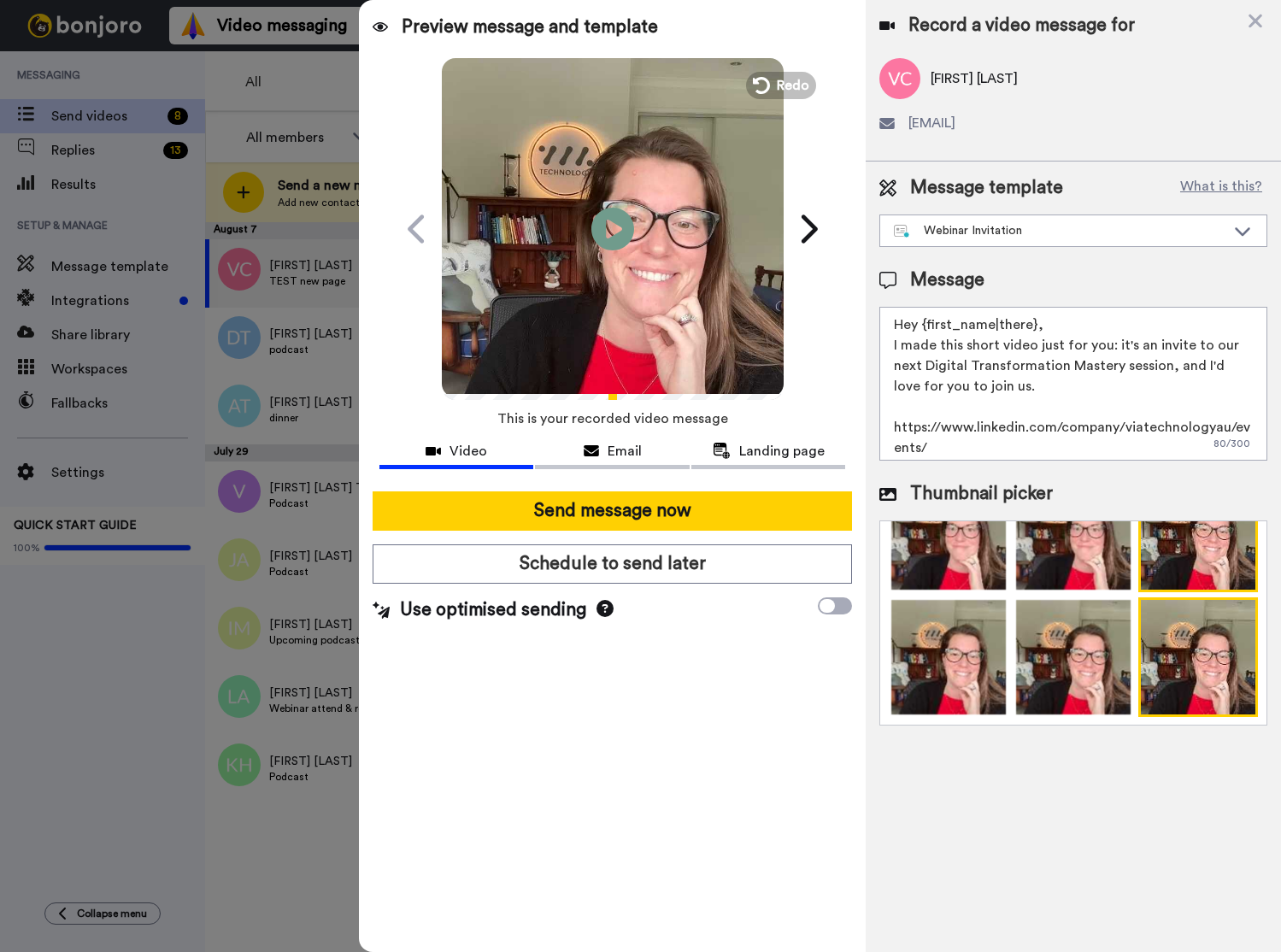 click at bounding box center (1198, 532) 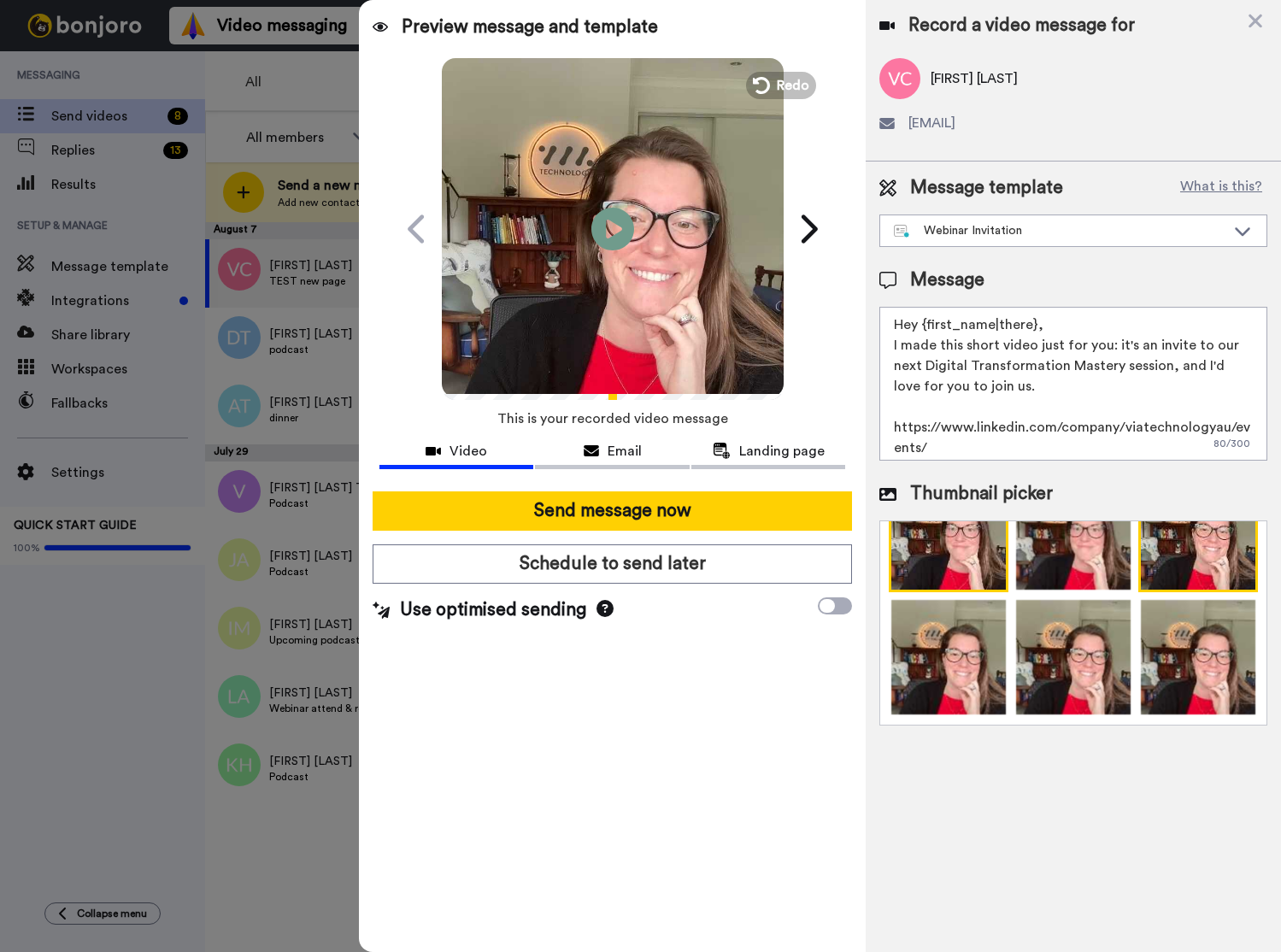 click at bounding box center [949, 532] 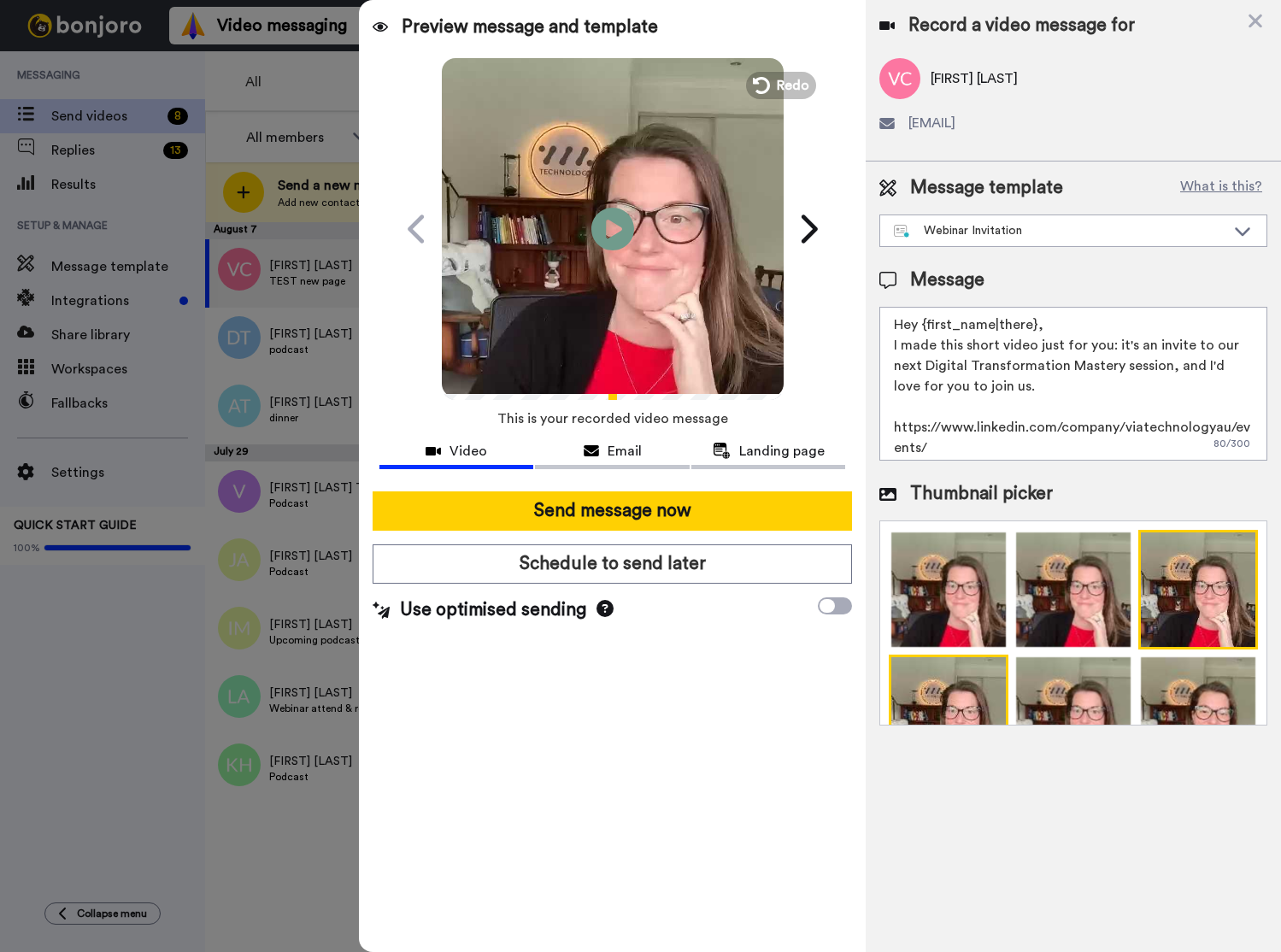 scroll, scrollTop: 3, scrollLeft: 0, axis: vertical 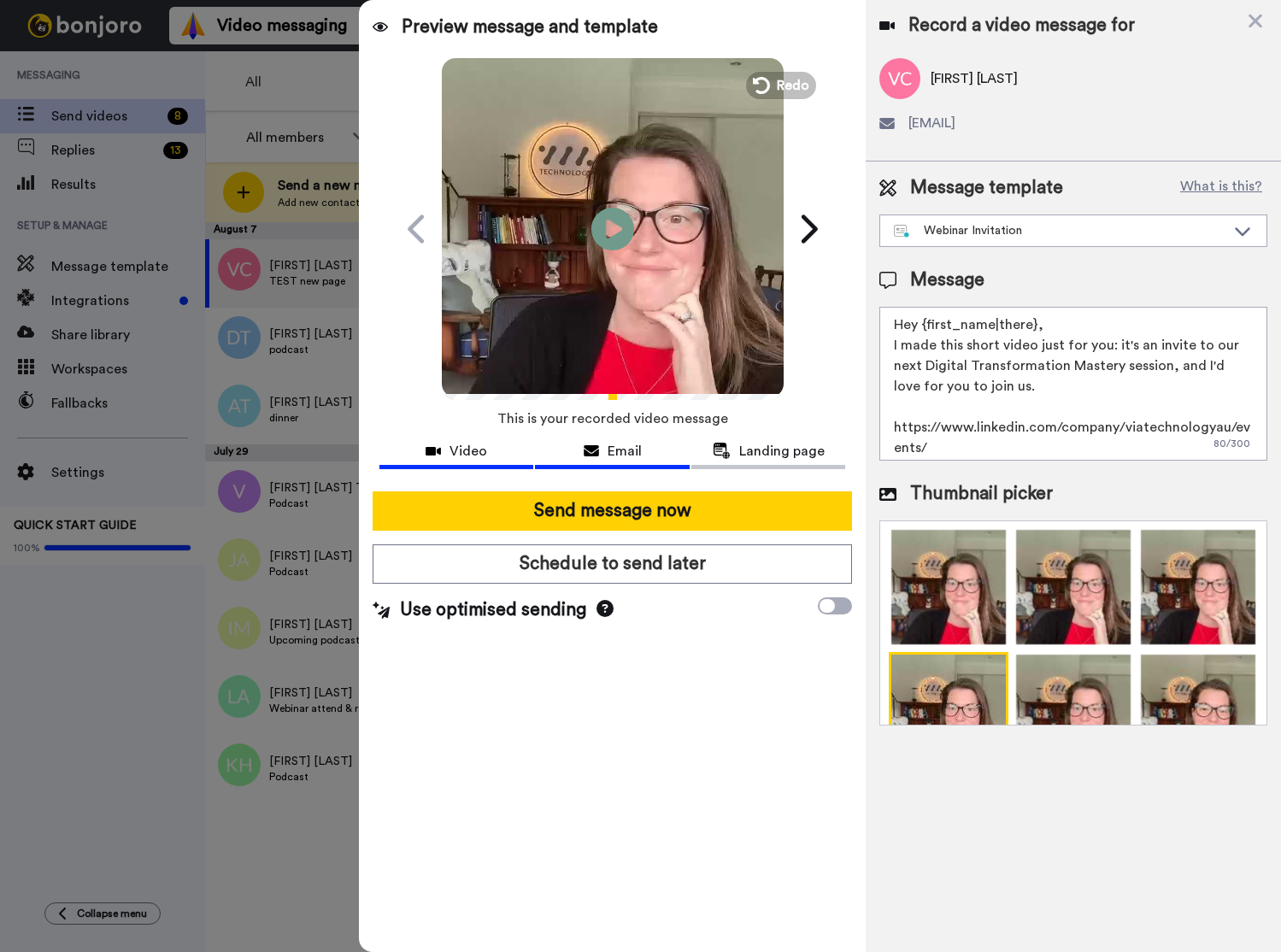 click on "Email" at bounding box center (625, 451) 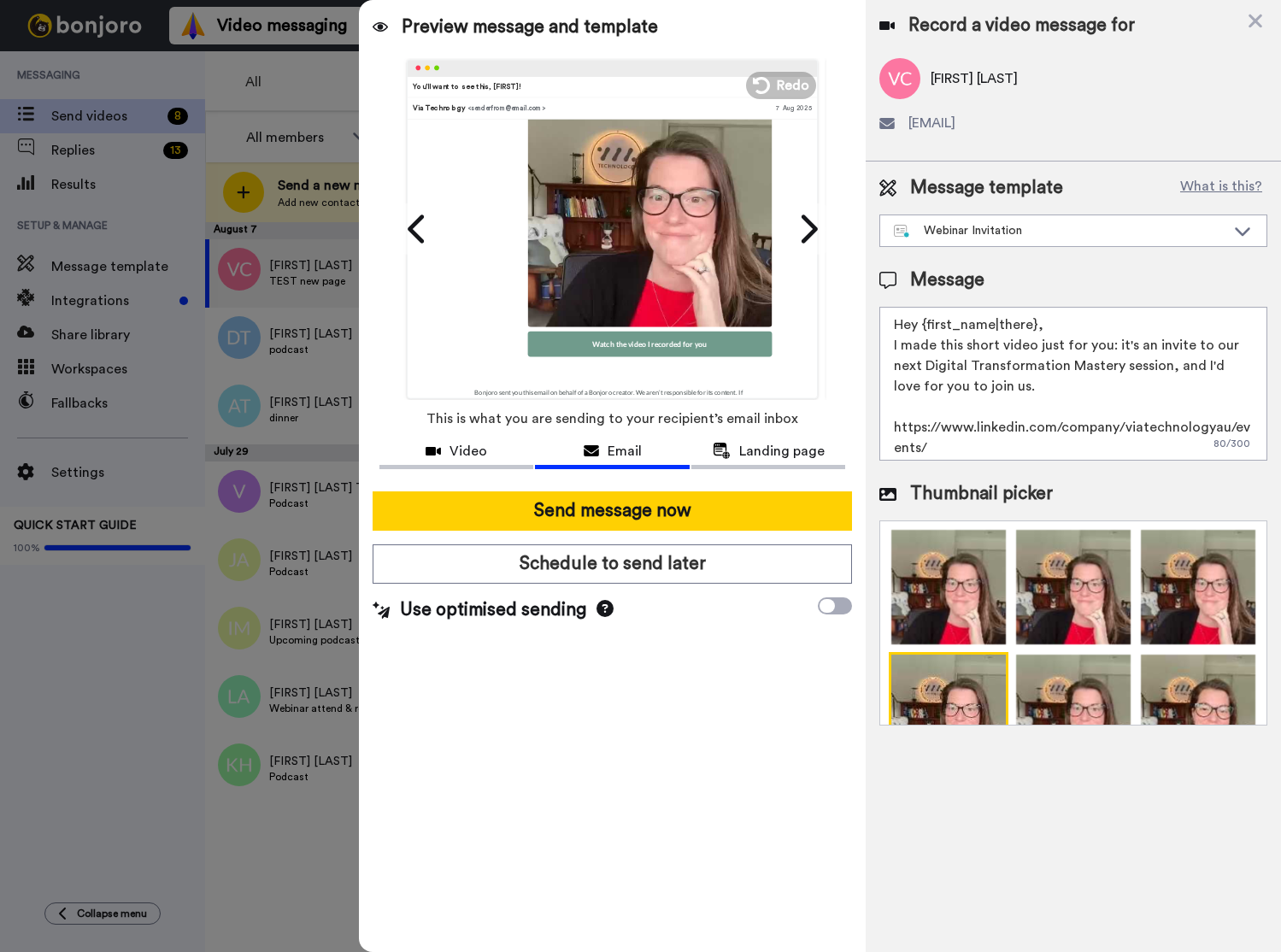 scroll, scrollTop: 322, scrollLeft: 0, axis: vertical 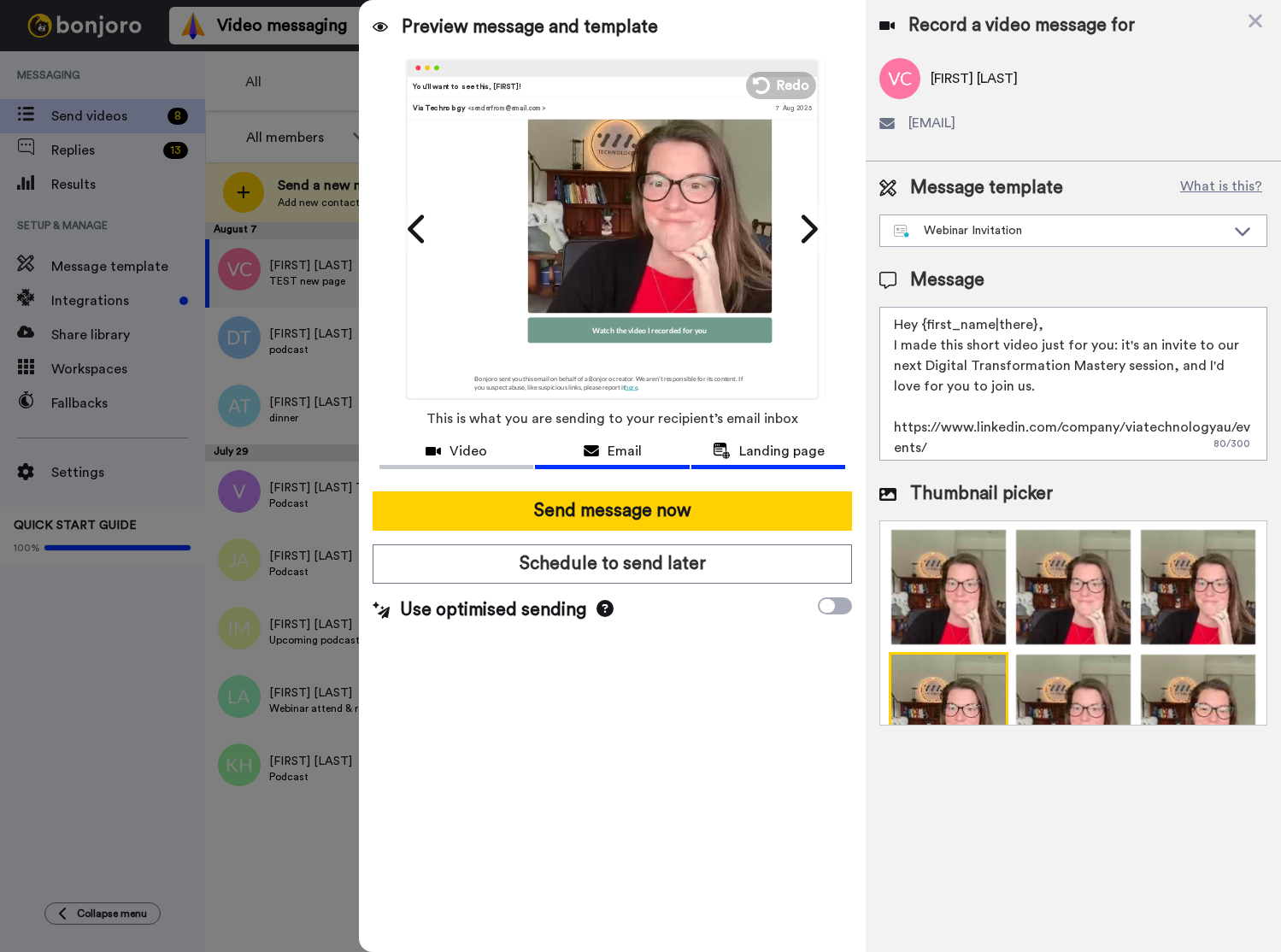 click on "Landing page" at bounding box center (782, 451) 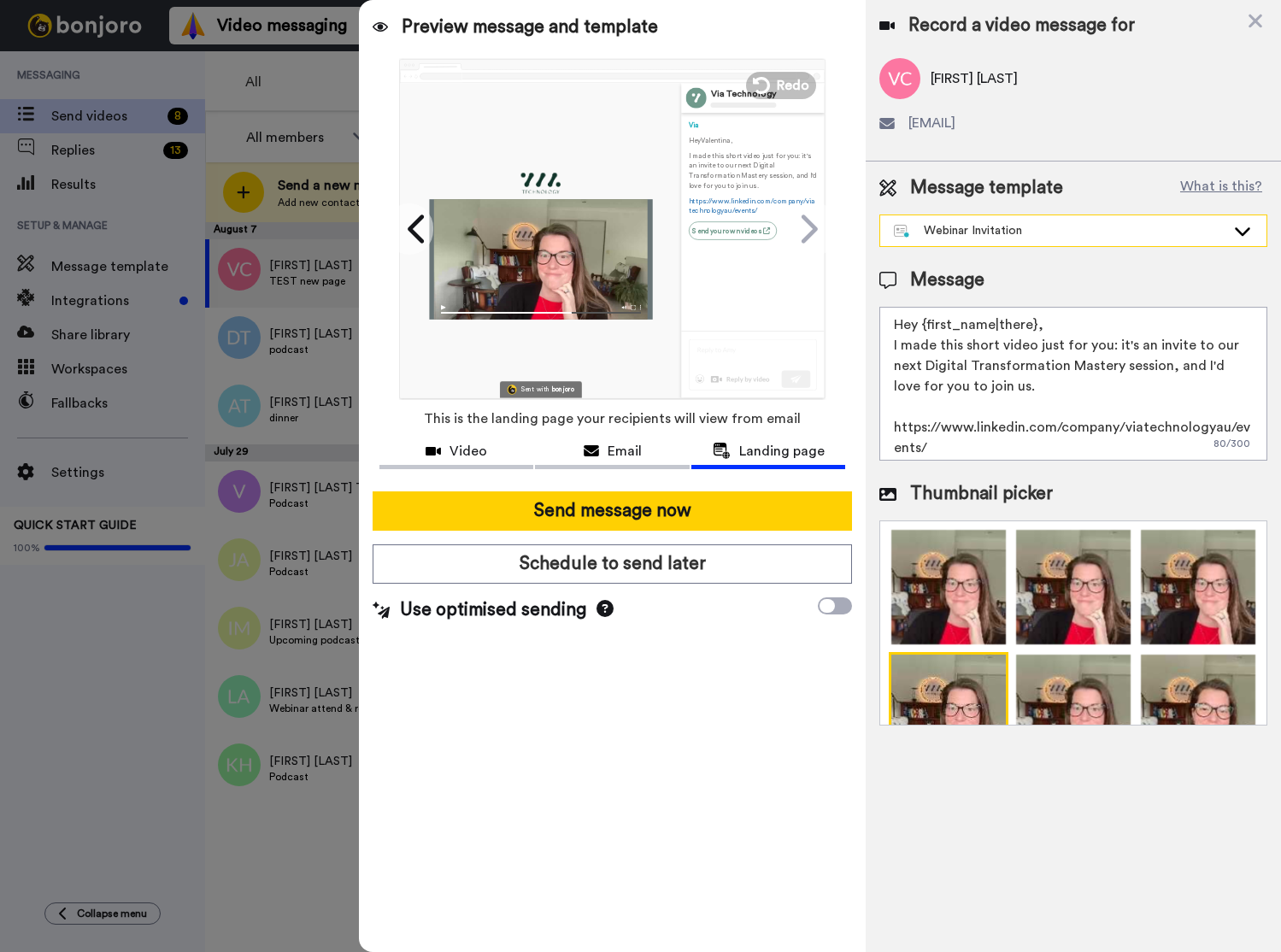 click on "Webinar Invitation" at bounding box center (1060, 231) 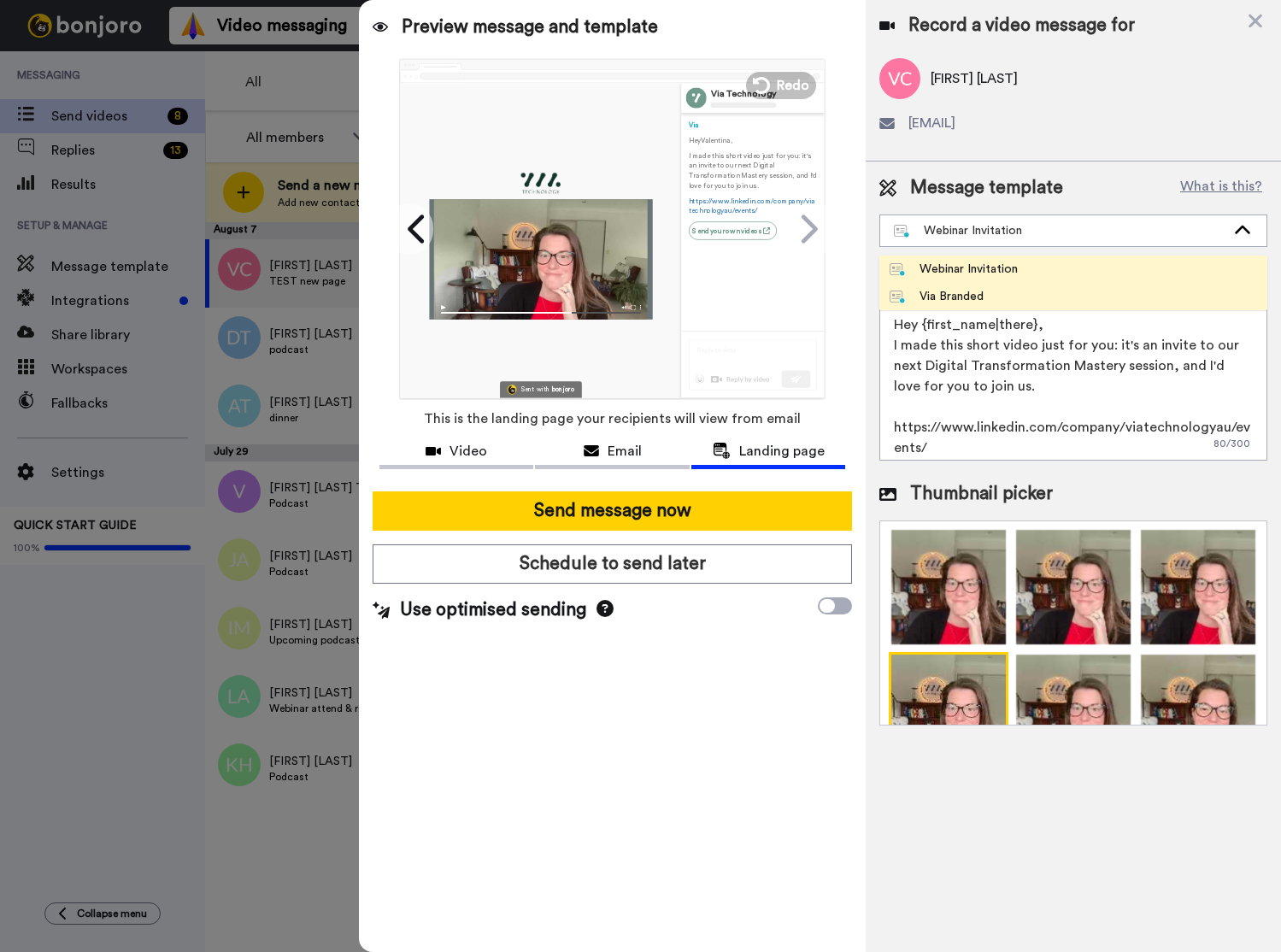 click on "Via Branded" at bounding box center [1073, 297] 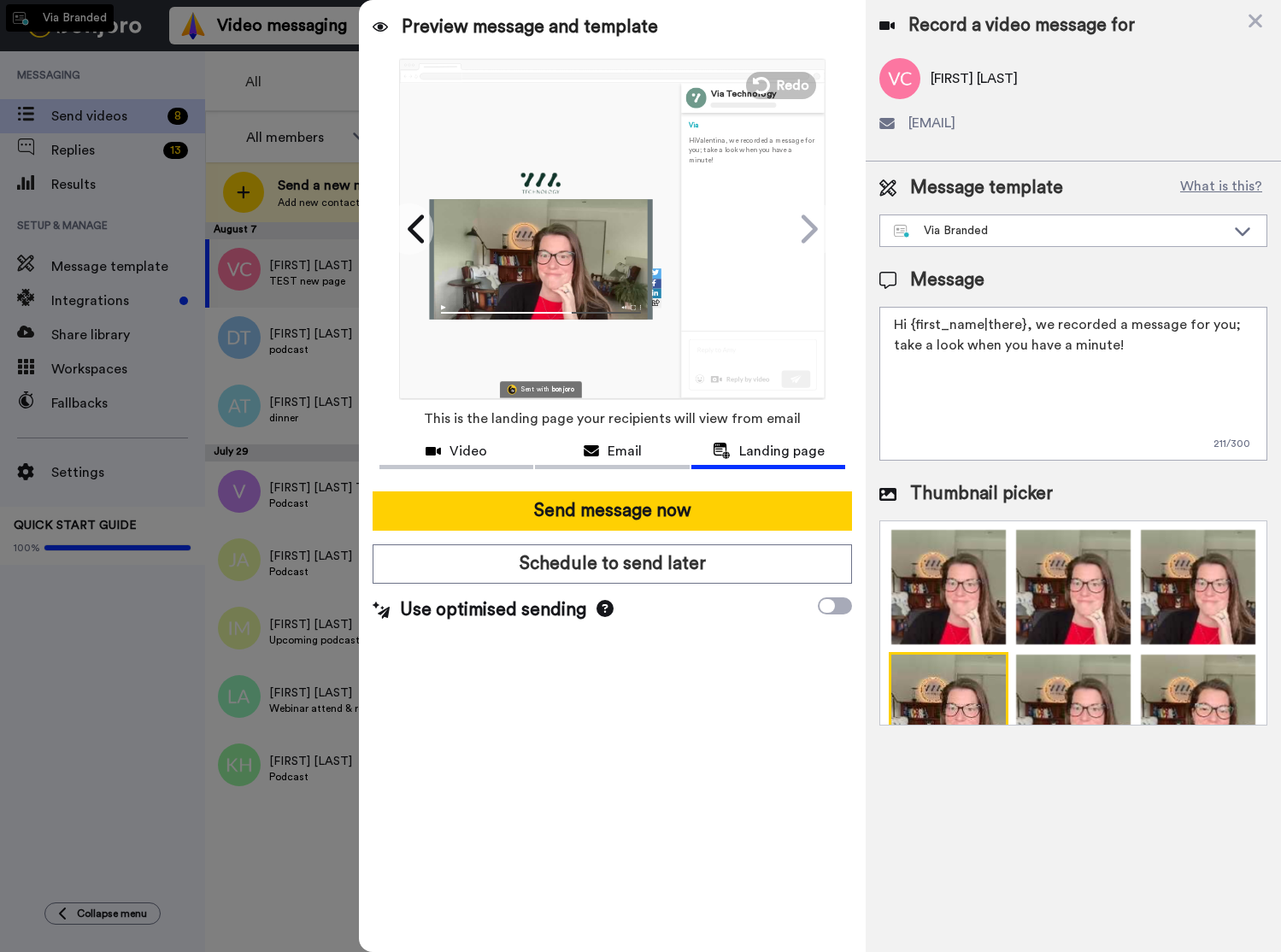scroll, scrollTop: 280, scrollLeft: 0, axis: vertical 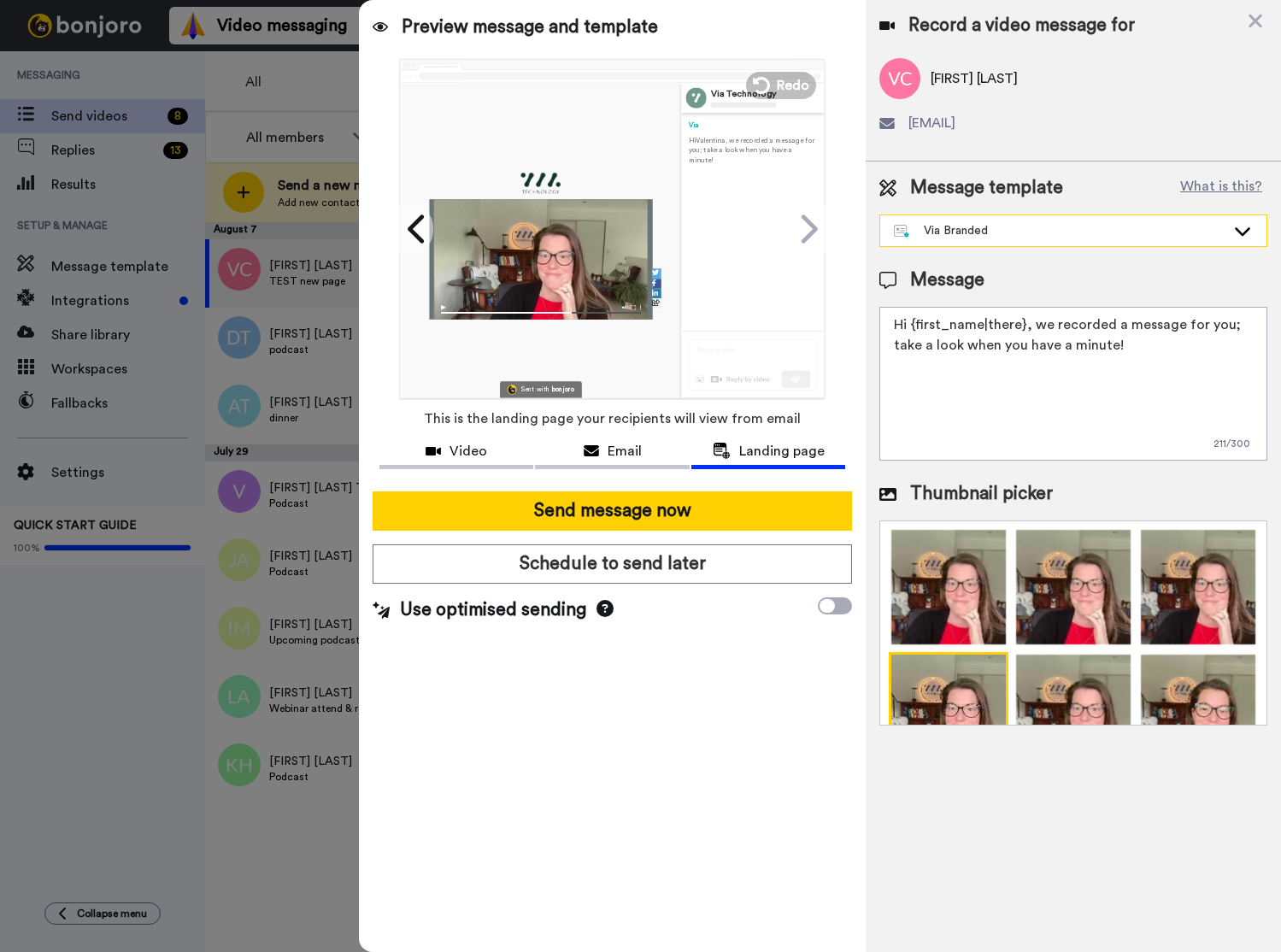 click on "Via Branded" at bounding box center (1060, 231) 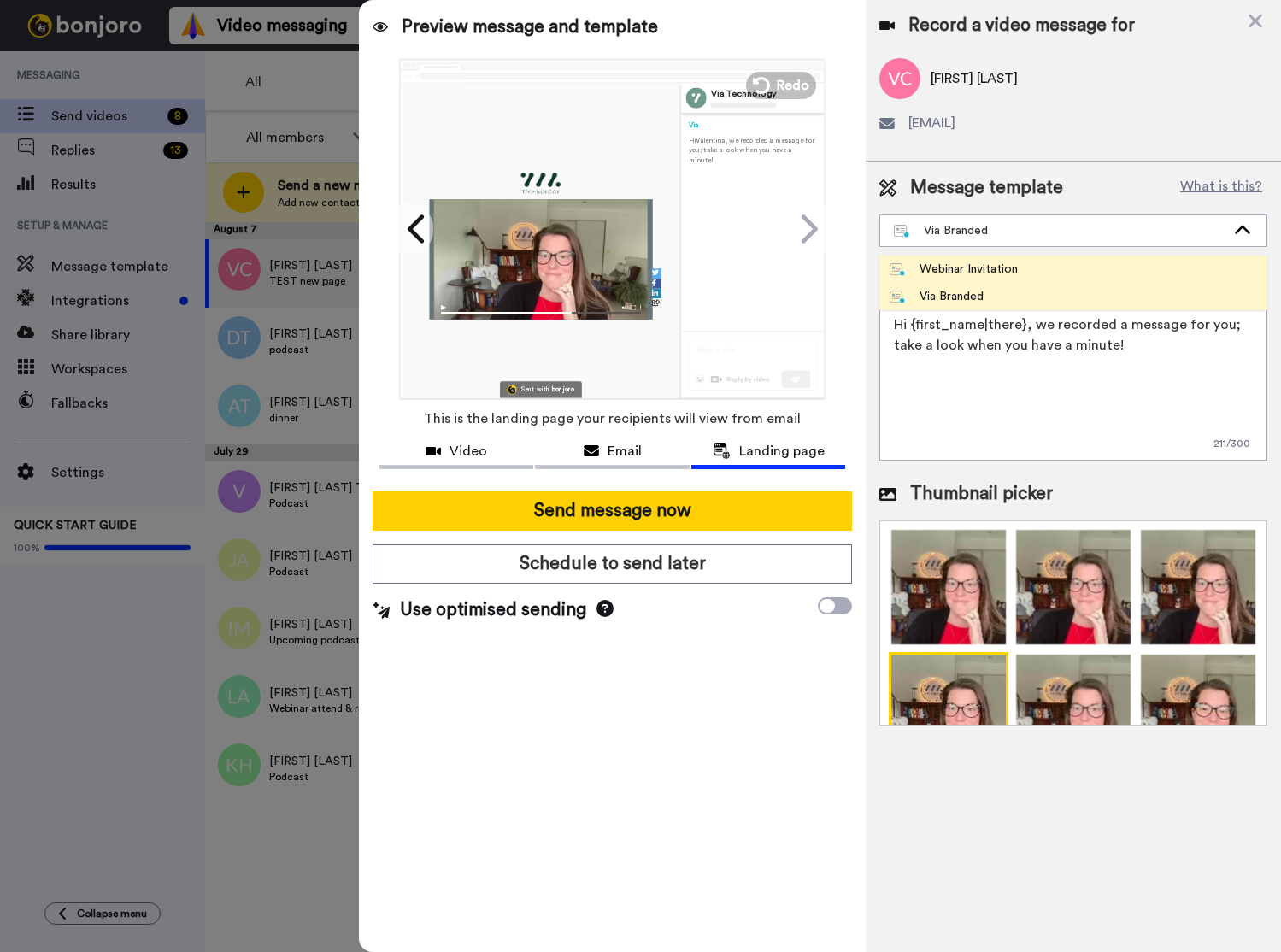 click on "Webinar Invitation" at bounding box center (954, 269) 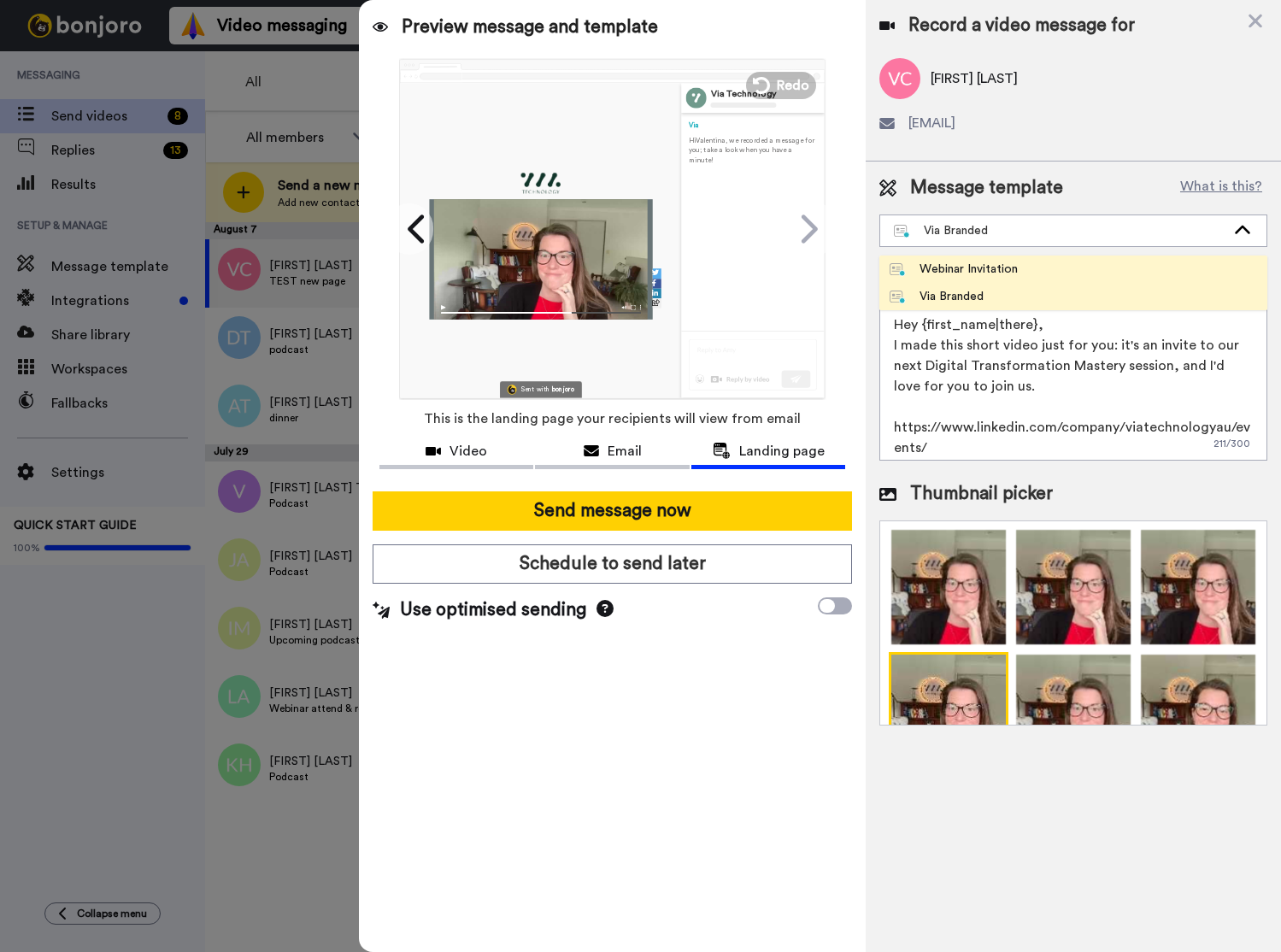 scroll, scrollTop: 322, scrollLeft: 0, axis: vertical 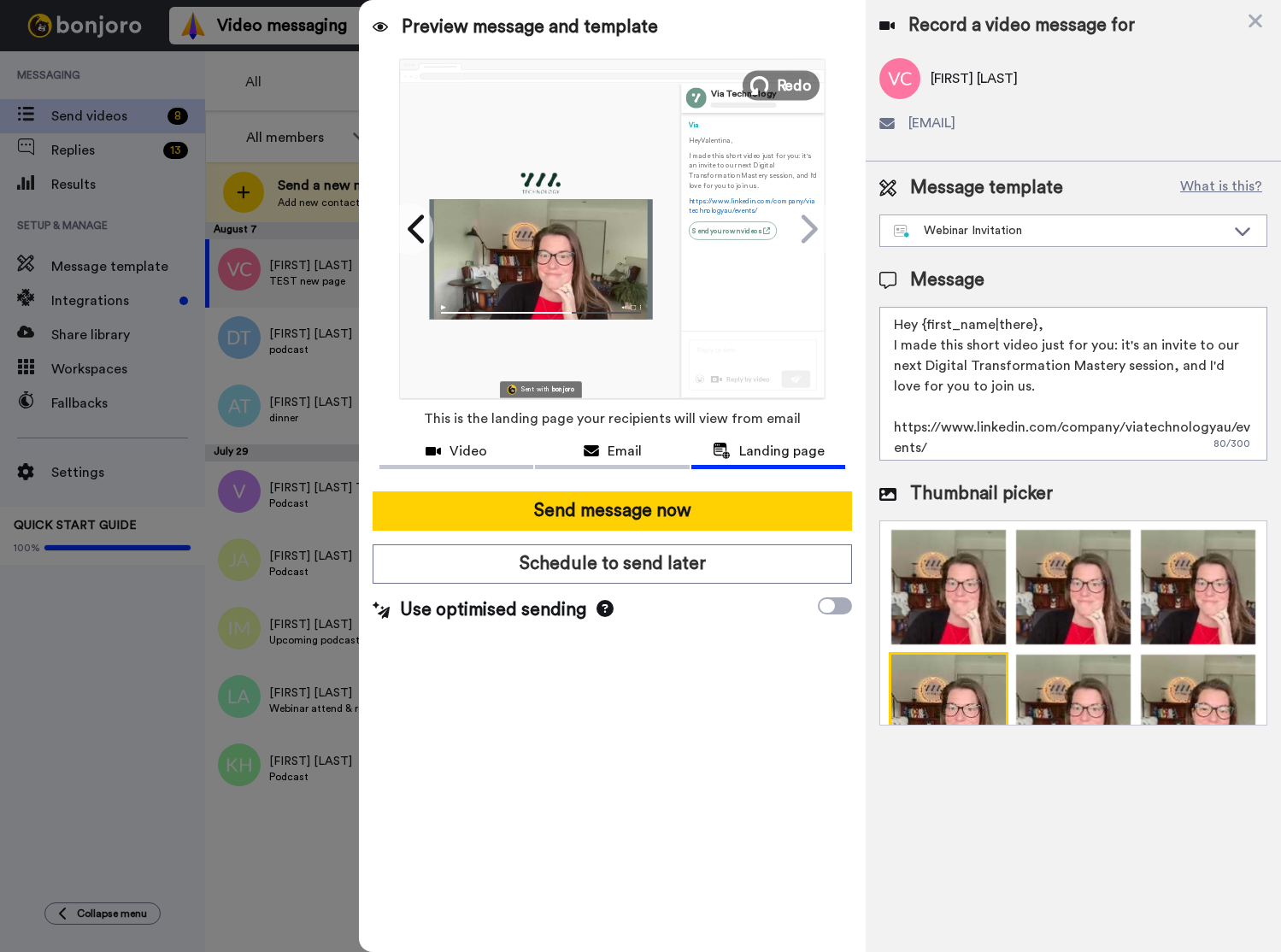 click on "Redo" at bounding box center [794, 85] 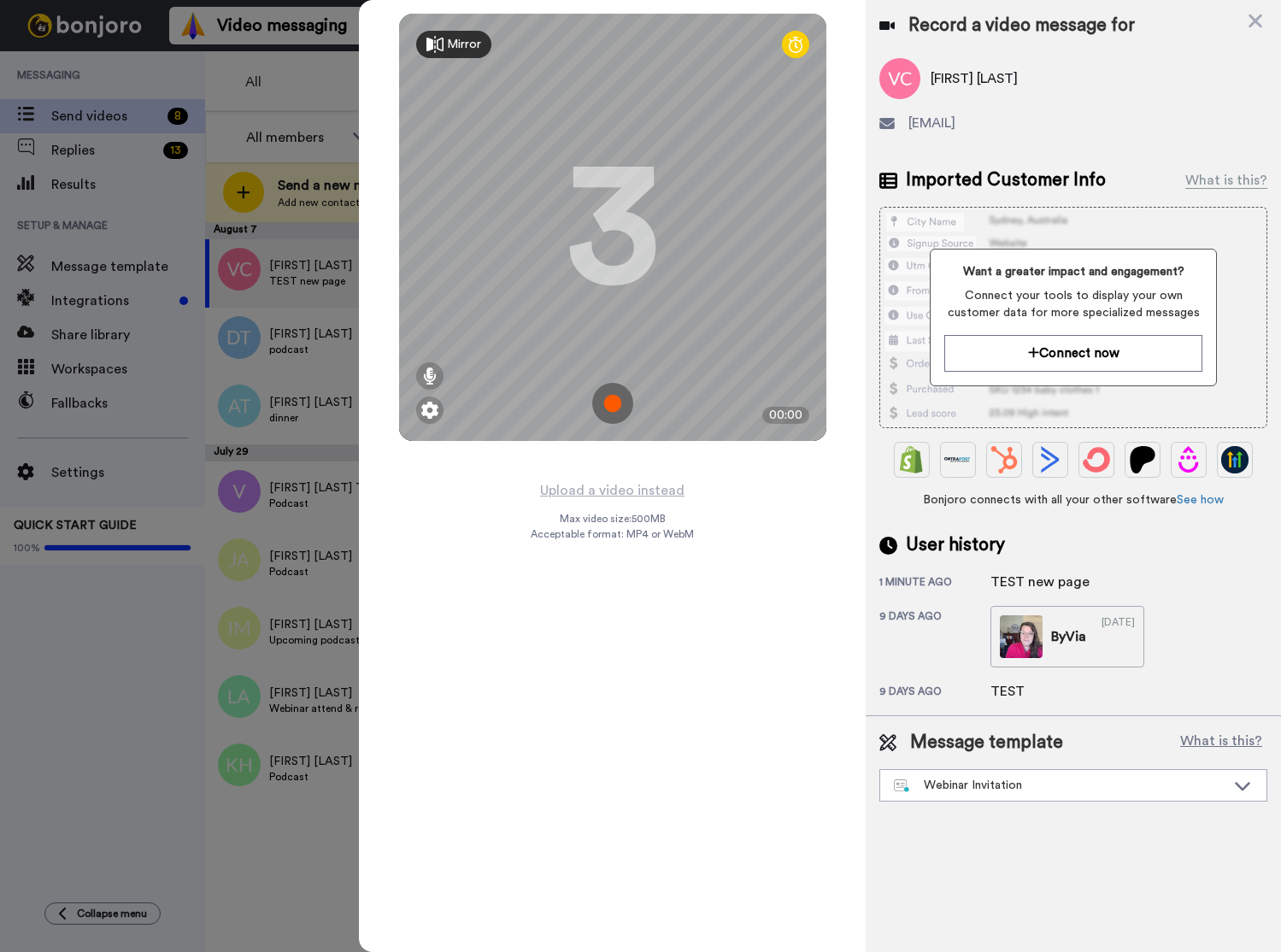 click at bounding box center (613, 403) 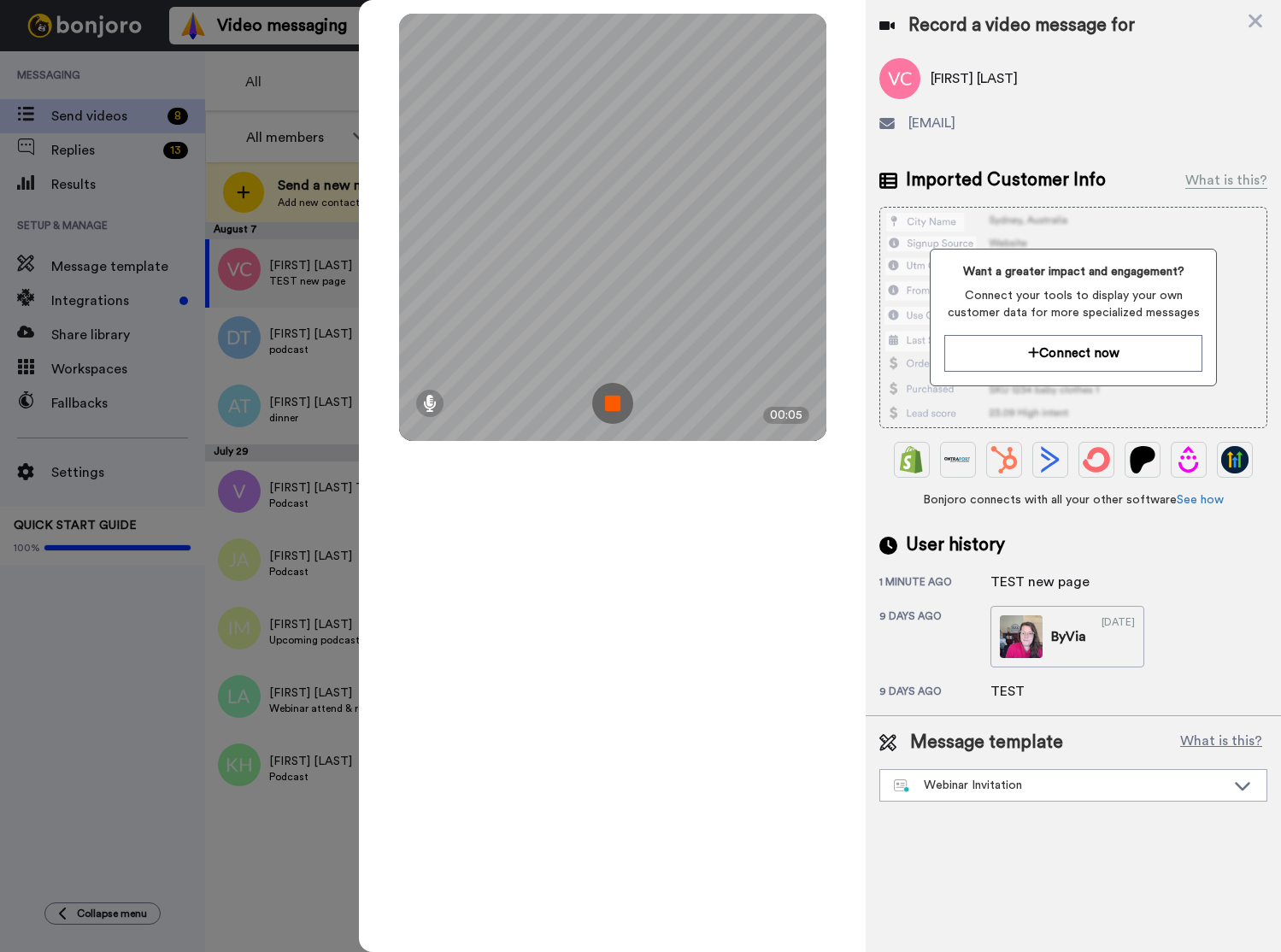 click at bounding box center (613, 403) 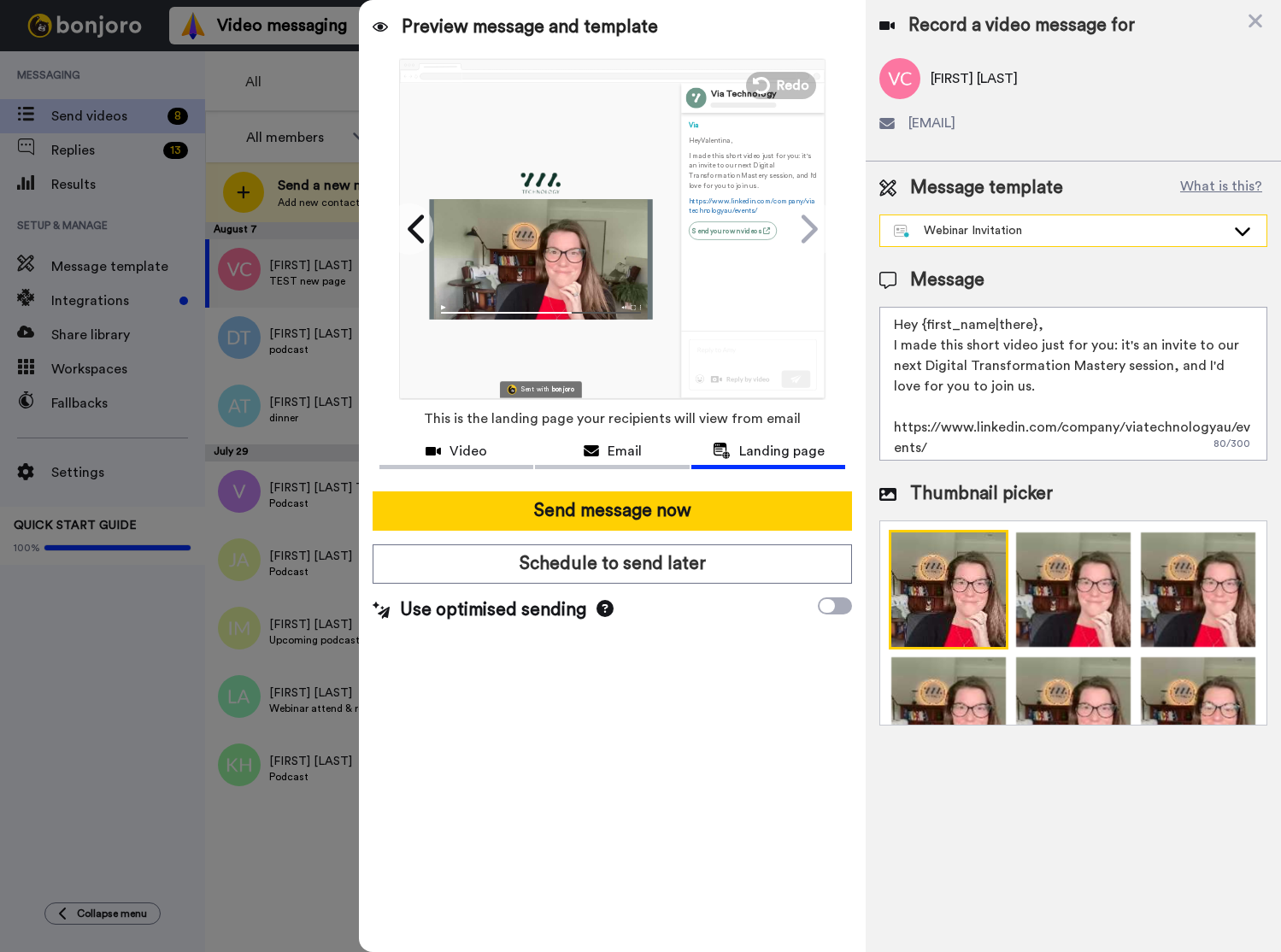 click on "Webinar Invitation" at bounding box center [1060, 231] 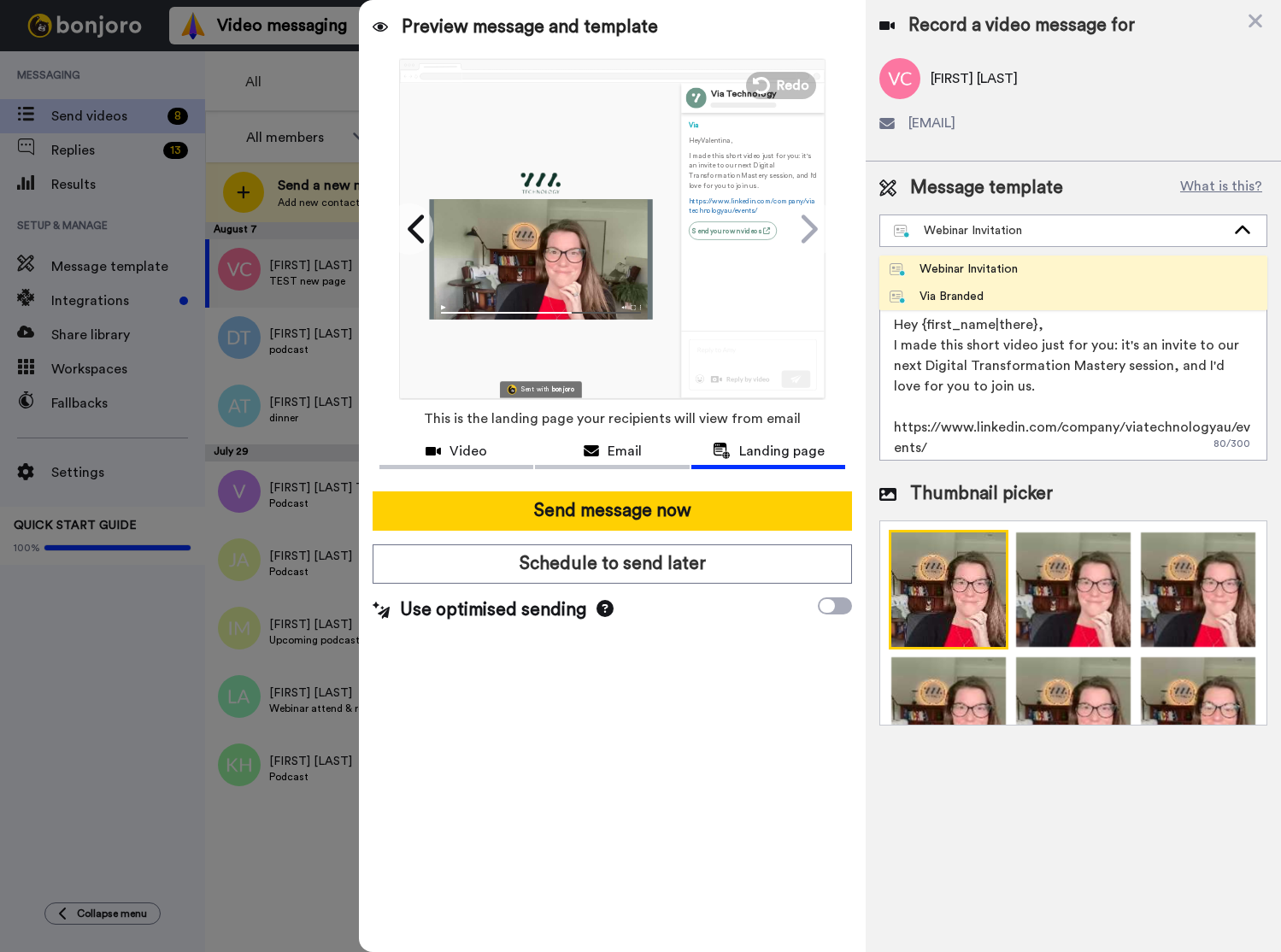 click on "Via Branded" at bounding box center [1073, 297] 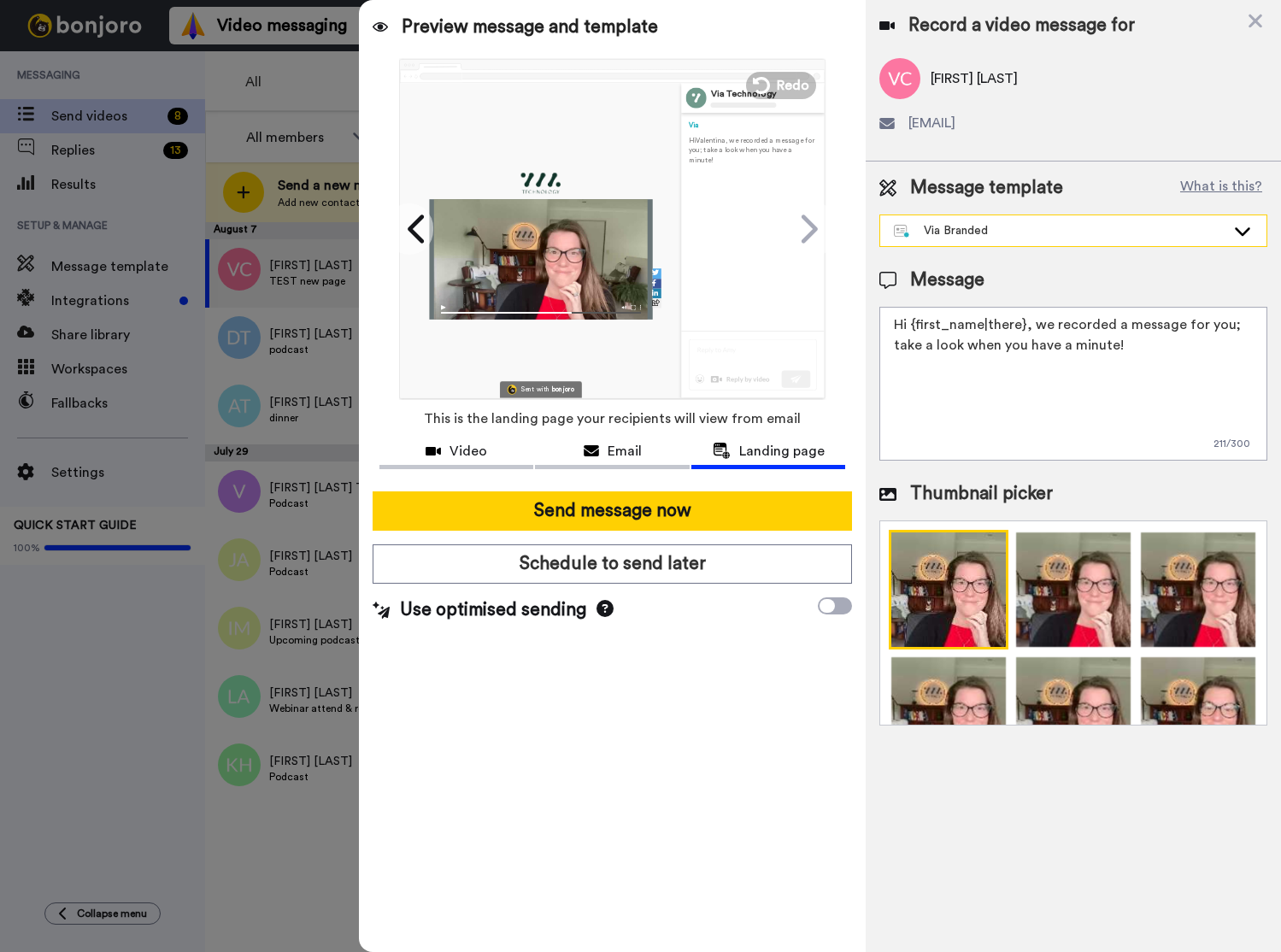 click on "Via Branded" at bounding box center (1060, 231) 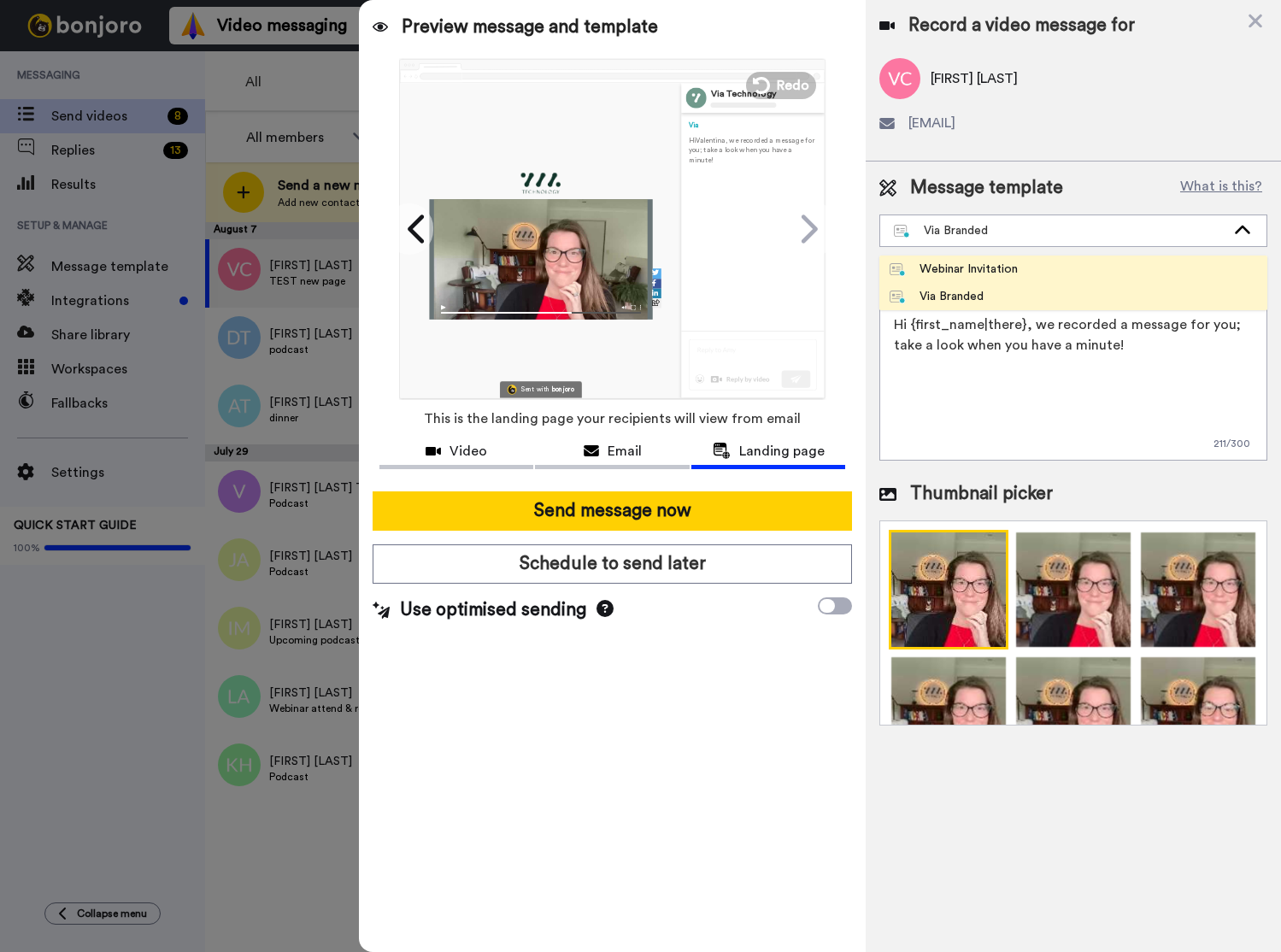 click on "Webinar Invitation" at bounding box center (954, 269) 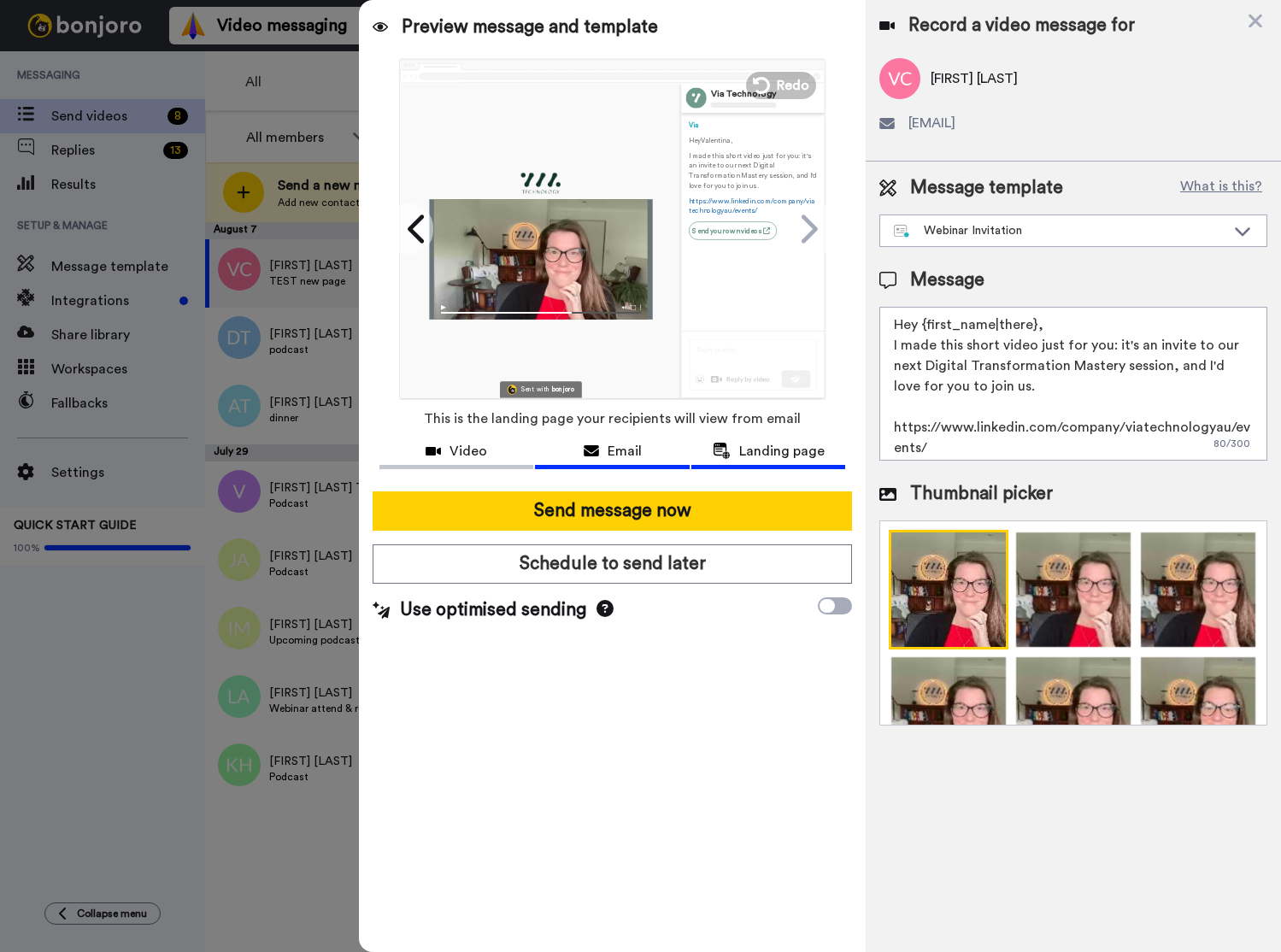 click on "Email" at bounding box center [612, 451] 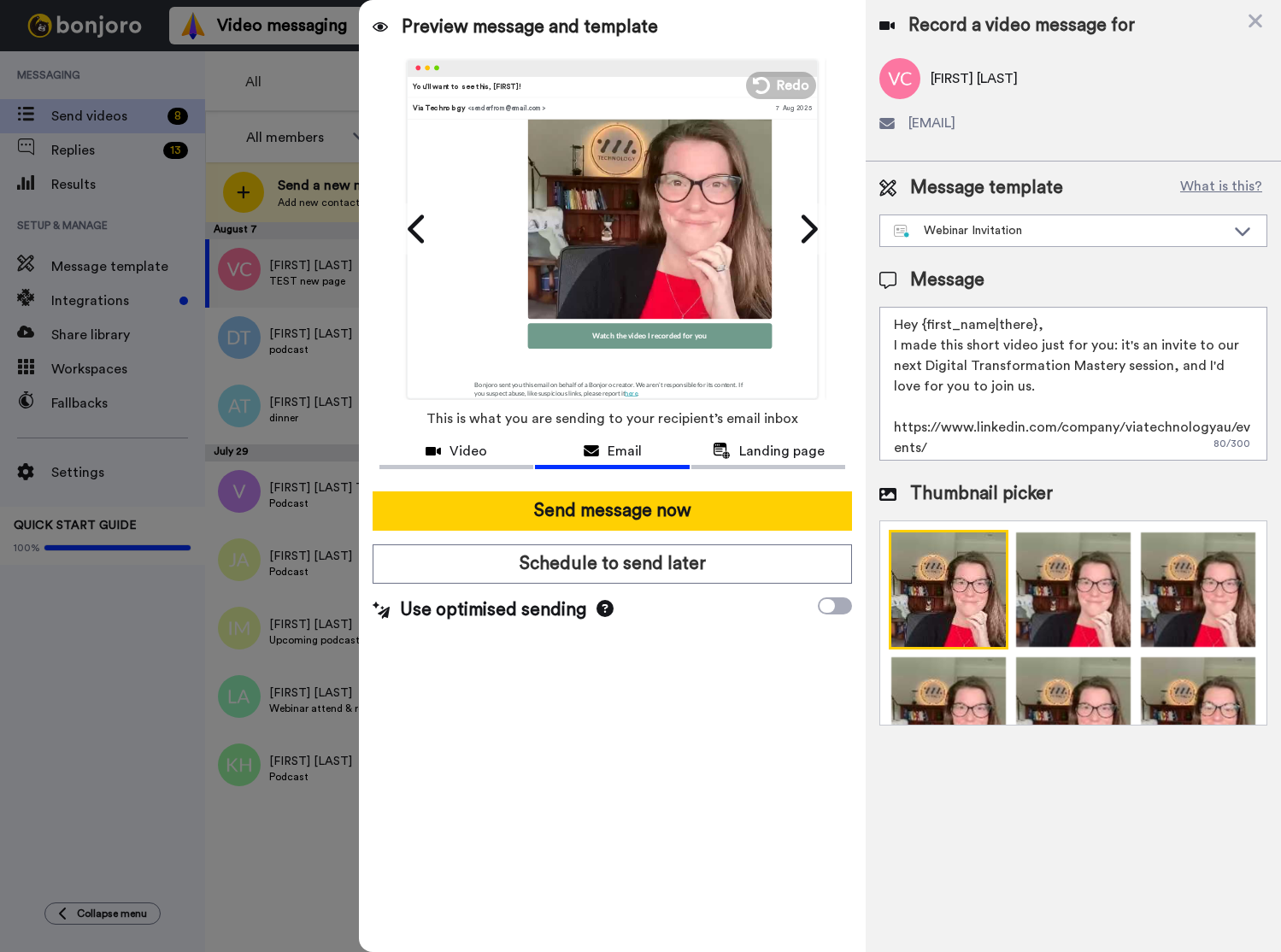 scroll, scrollTop: 322, scrollLeft: 0, axis: vertical 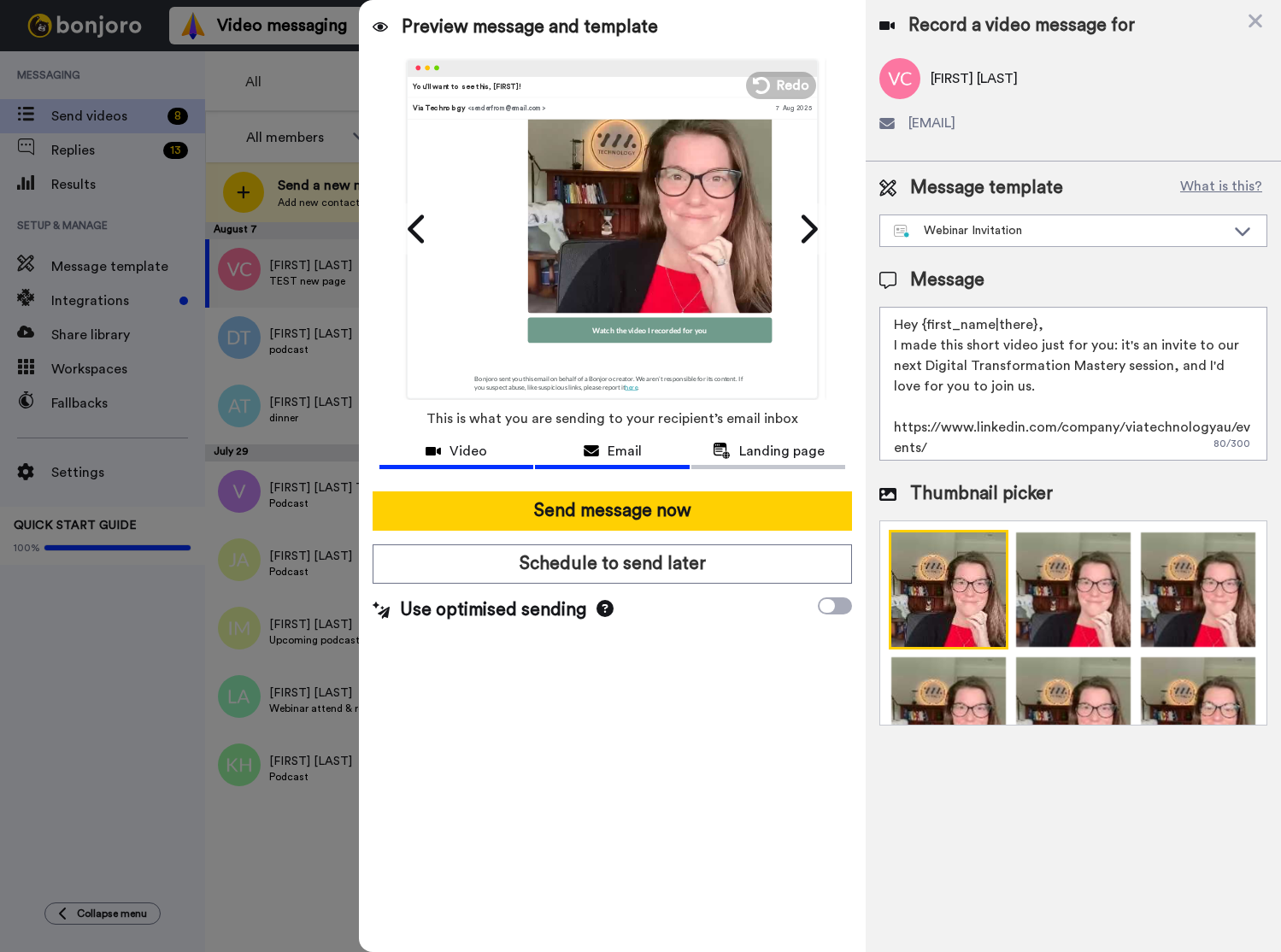 click on "Video" at bounding box center [468, 451] 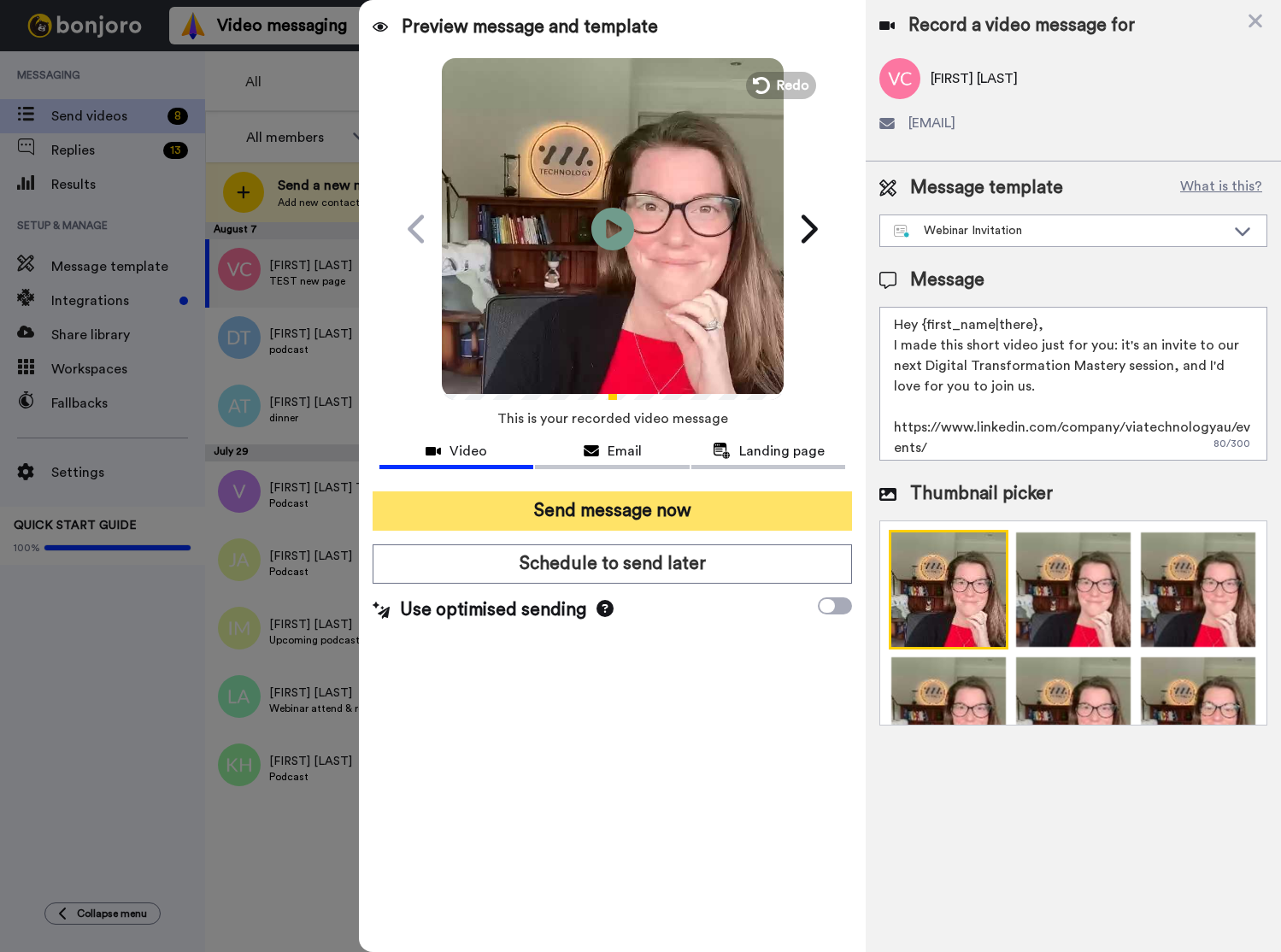 click on "Send message now" at bounding box center (613, 511) 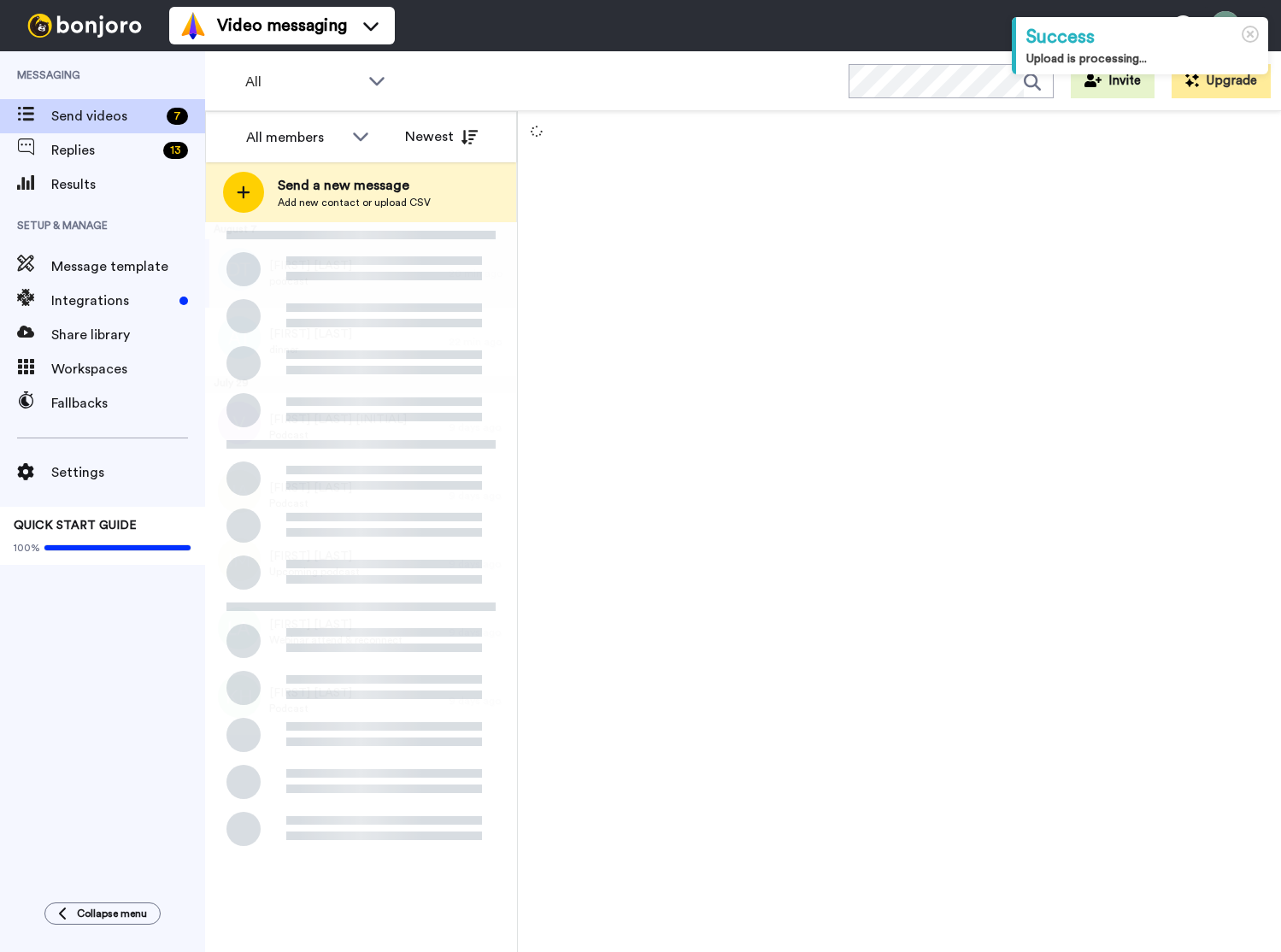 scroll, scrollTop: 0, scrollLeft: 0, axis: both 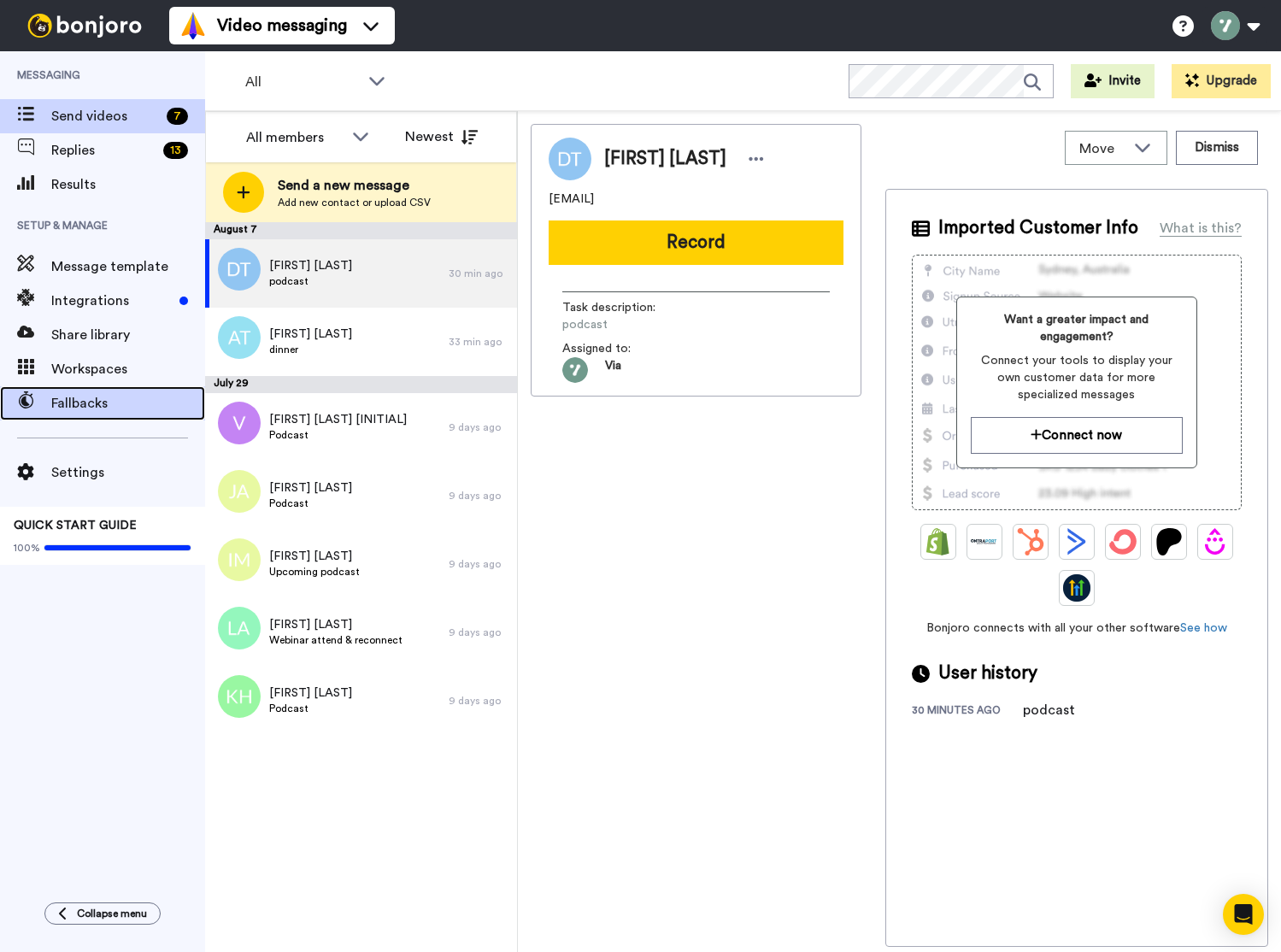 click on "Fallbacks" at bounding box center (128, 403) 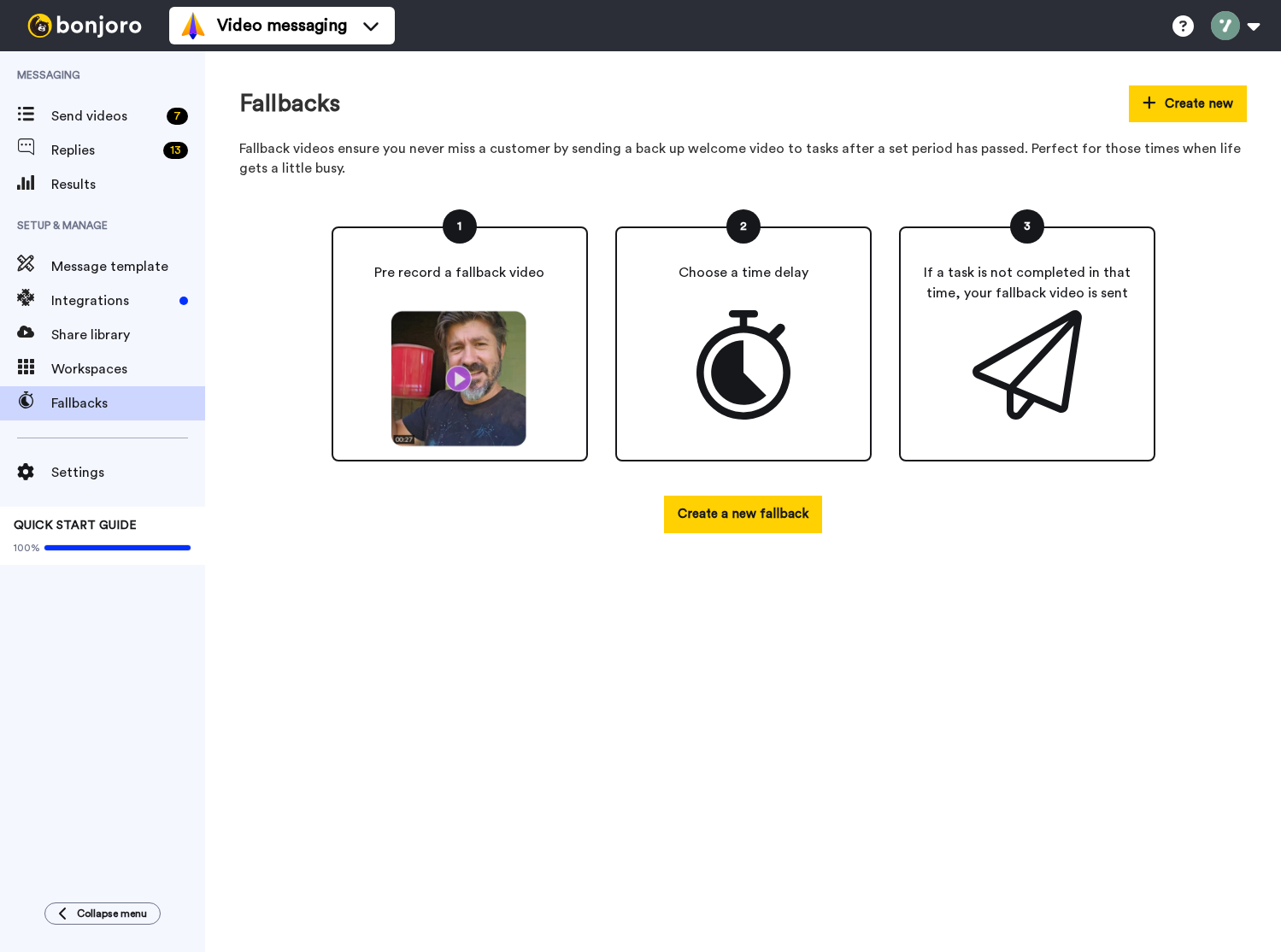 scroll, scrollTop: 0, scrollLeft: 0, axis: both 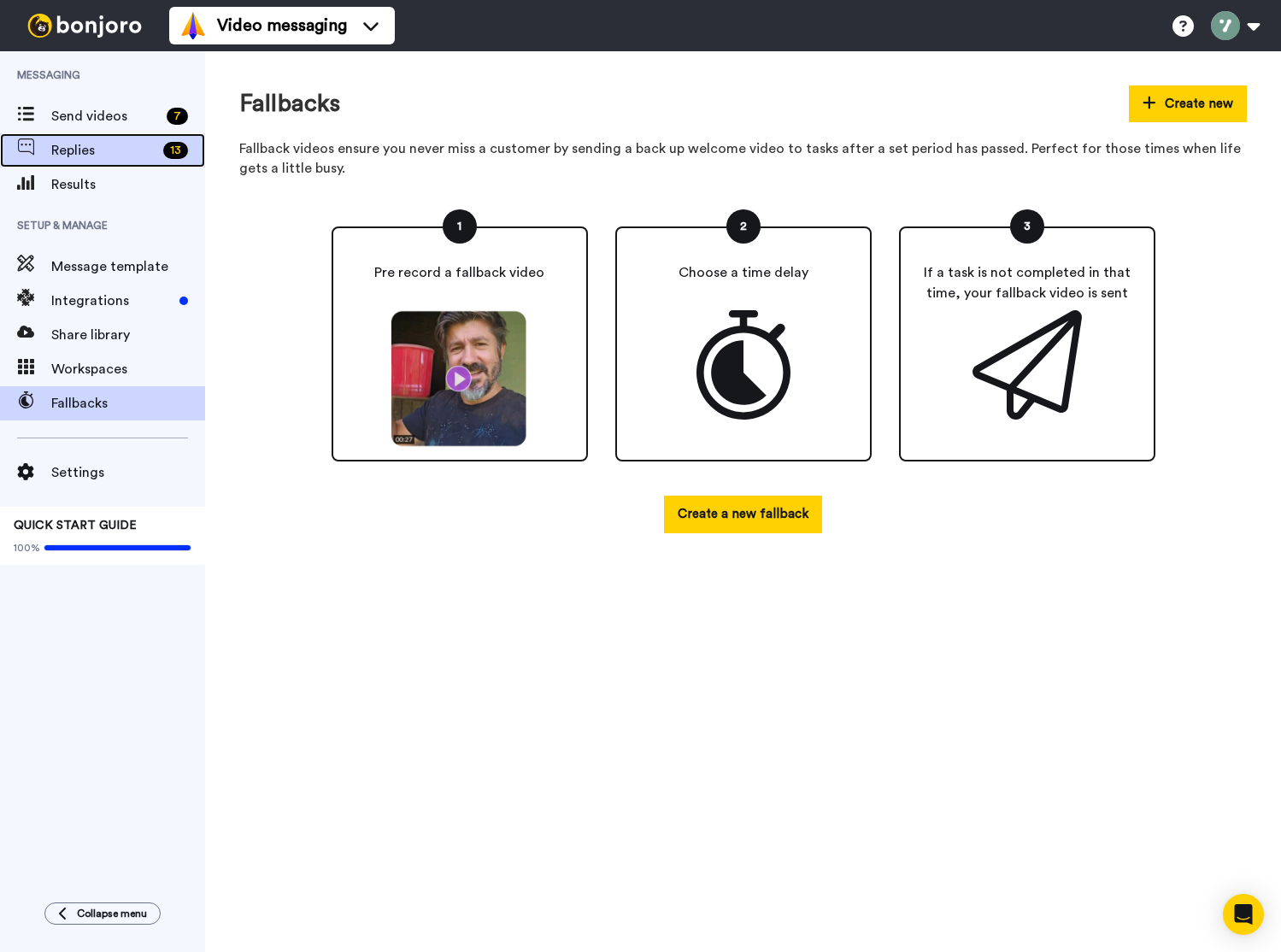 click on "Replies" at bounding box center (103, 150) 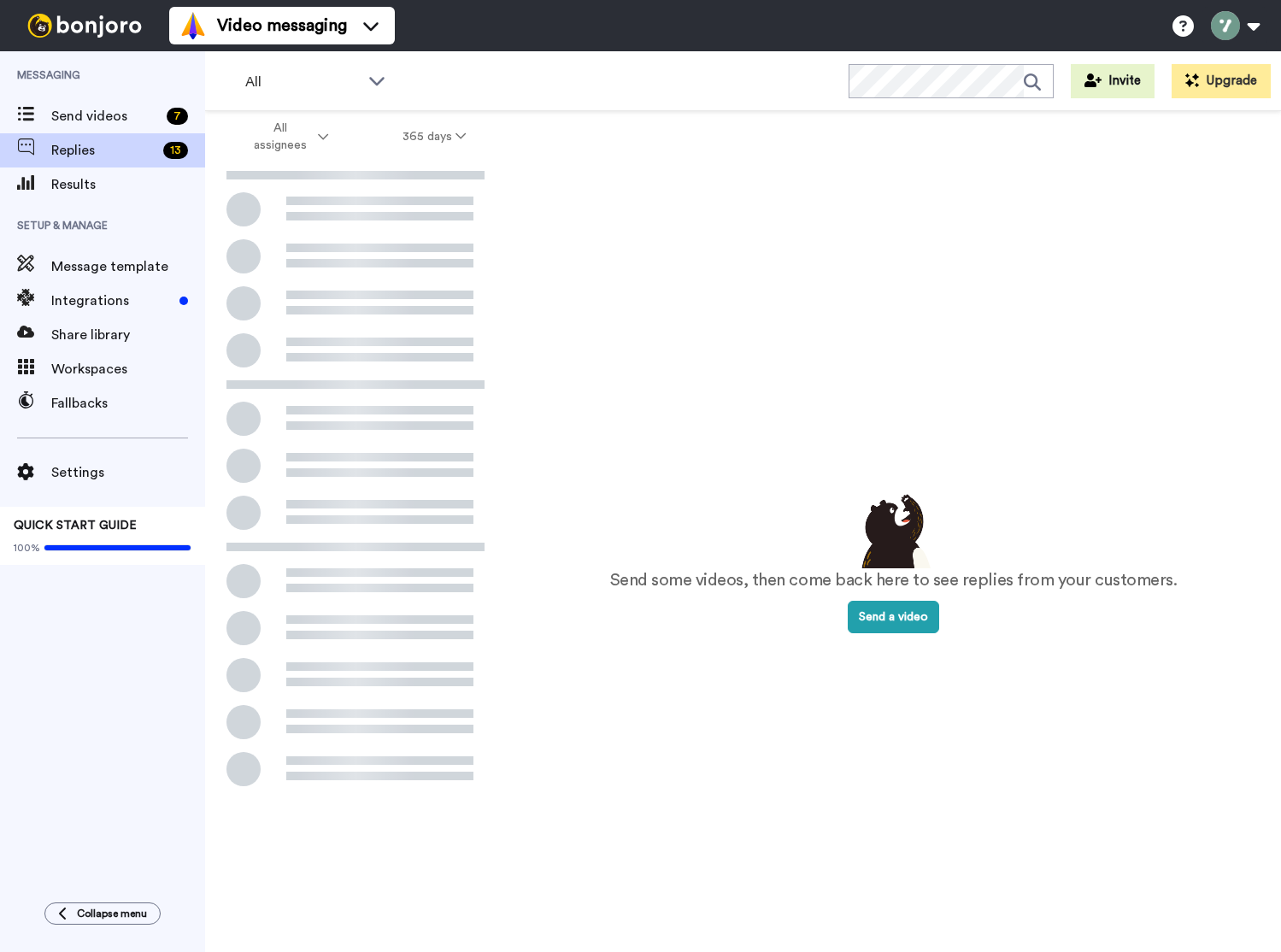 scroll, scrollTop: 0, scrollLeft: 0, axis: both 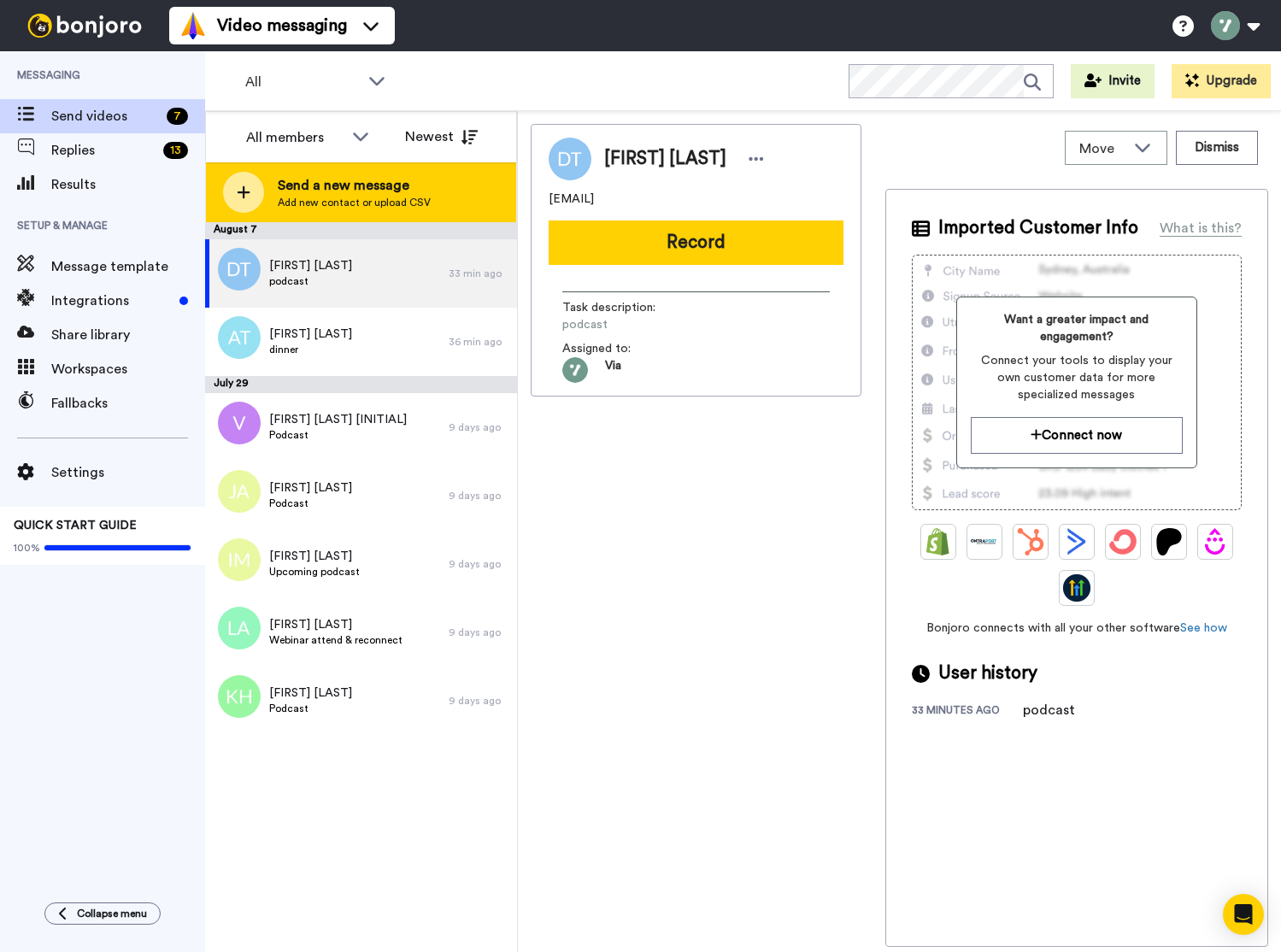 click on "Send a new message" at bounding box center [354, 185] 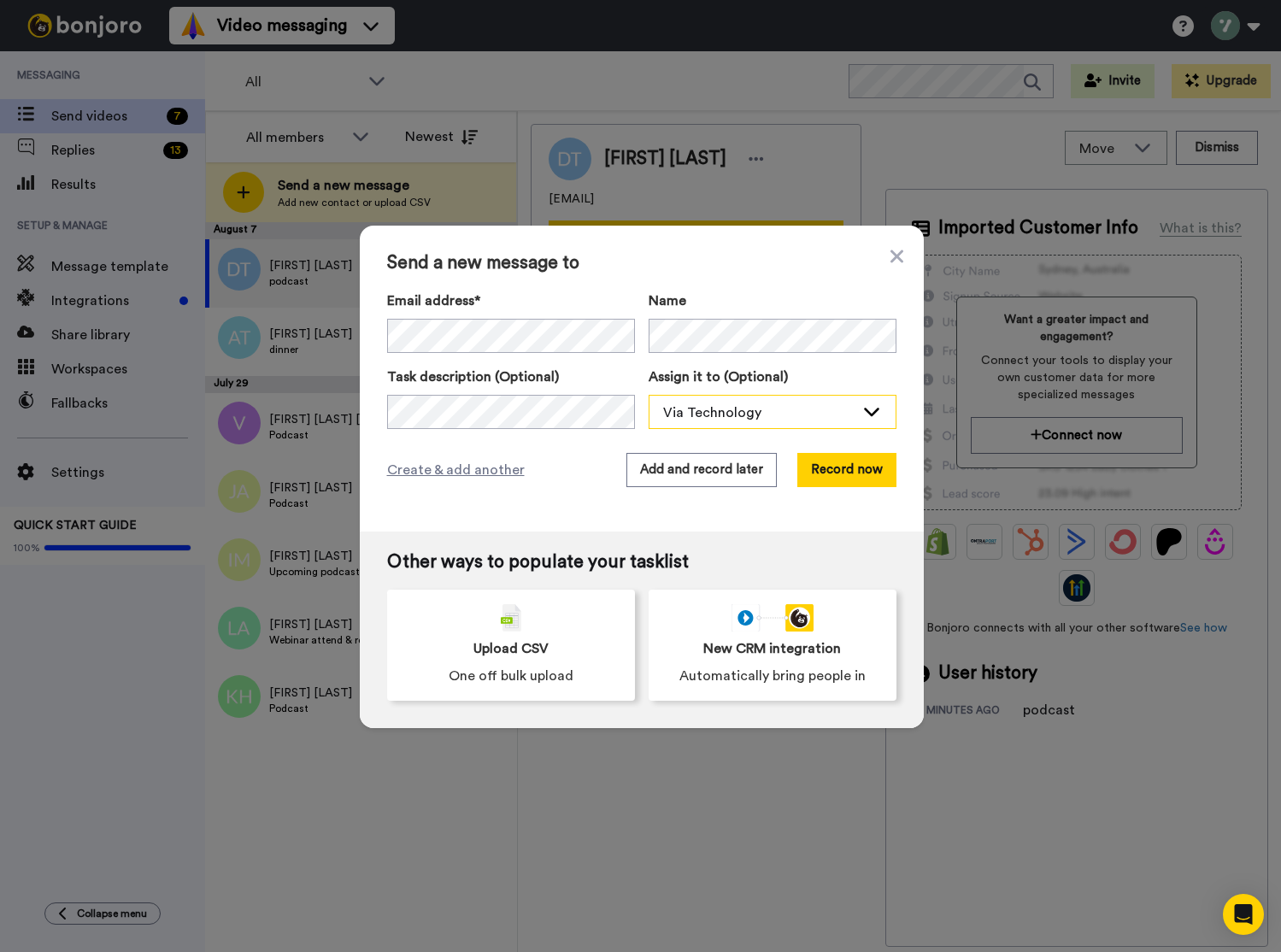 click on "Via Technology" at bounding box center (759, 413) 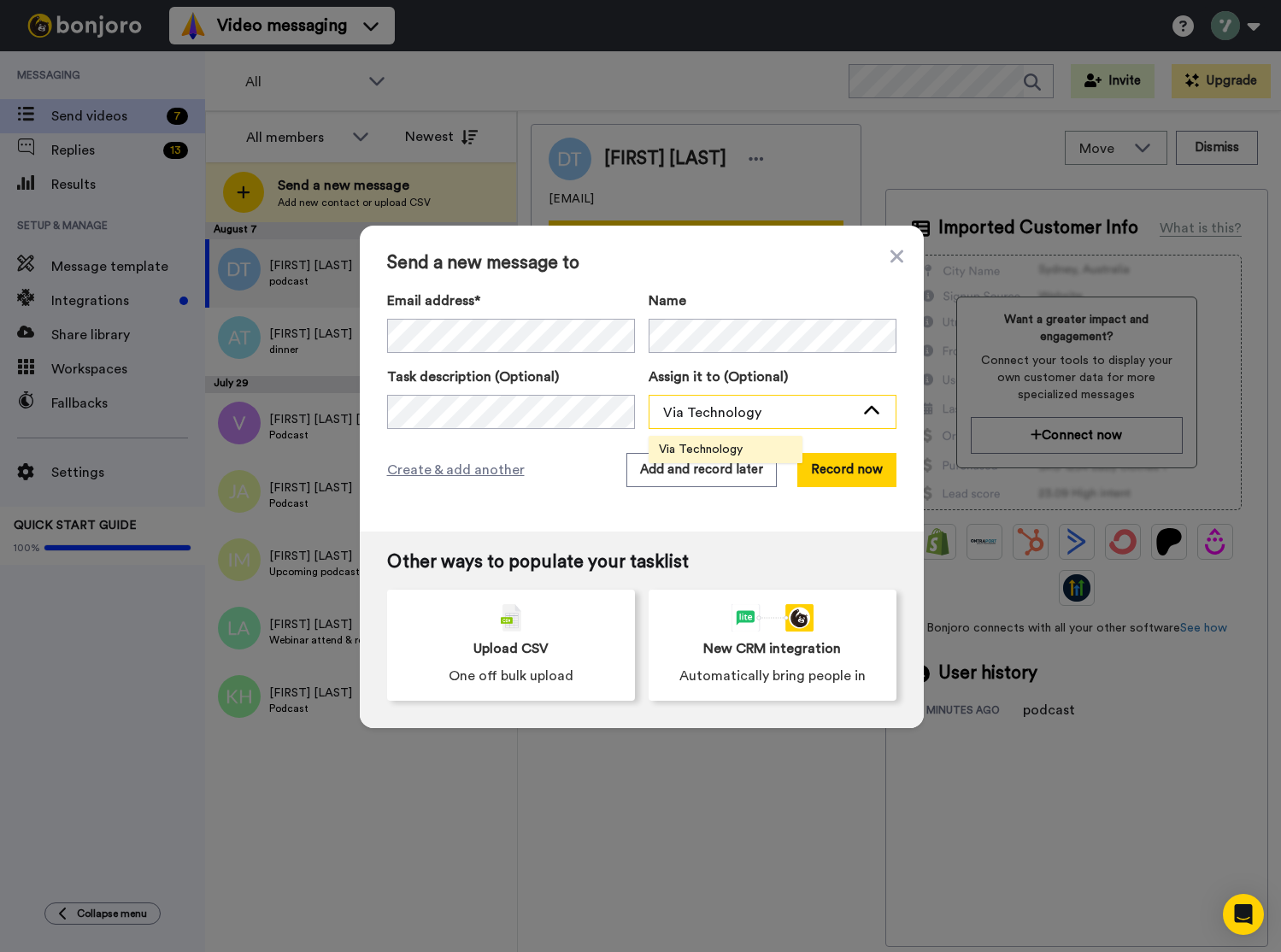 click on "Via Technology" at bounding box center (759, 413) 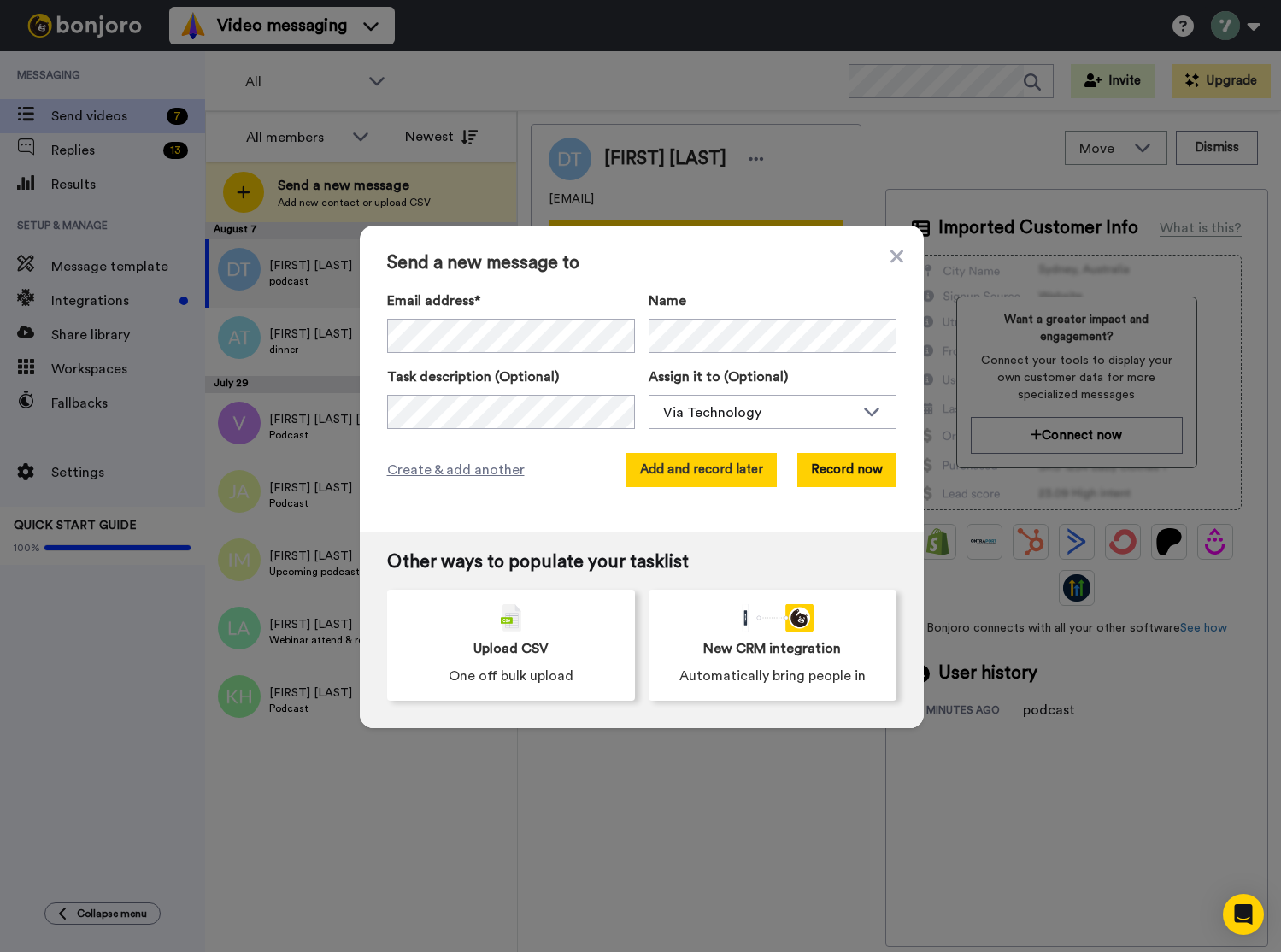 click on "Add and record later" at bounding box center [702, 470] 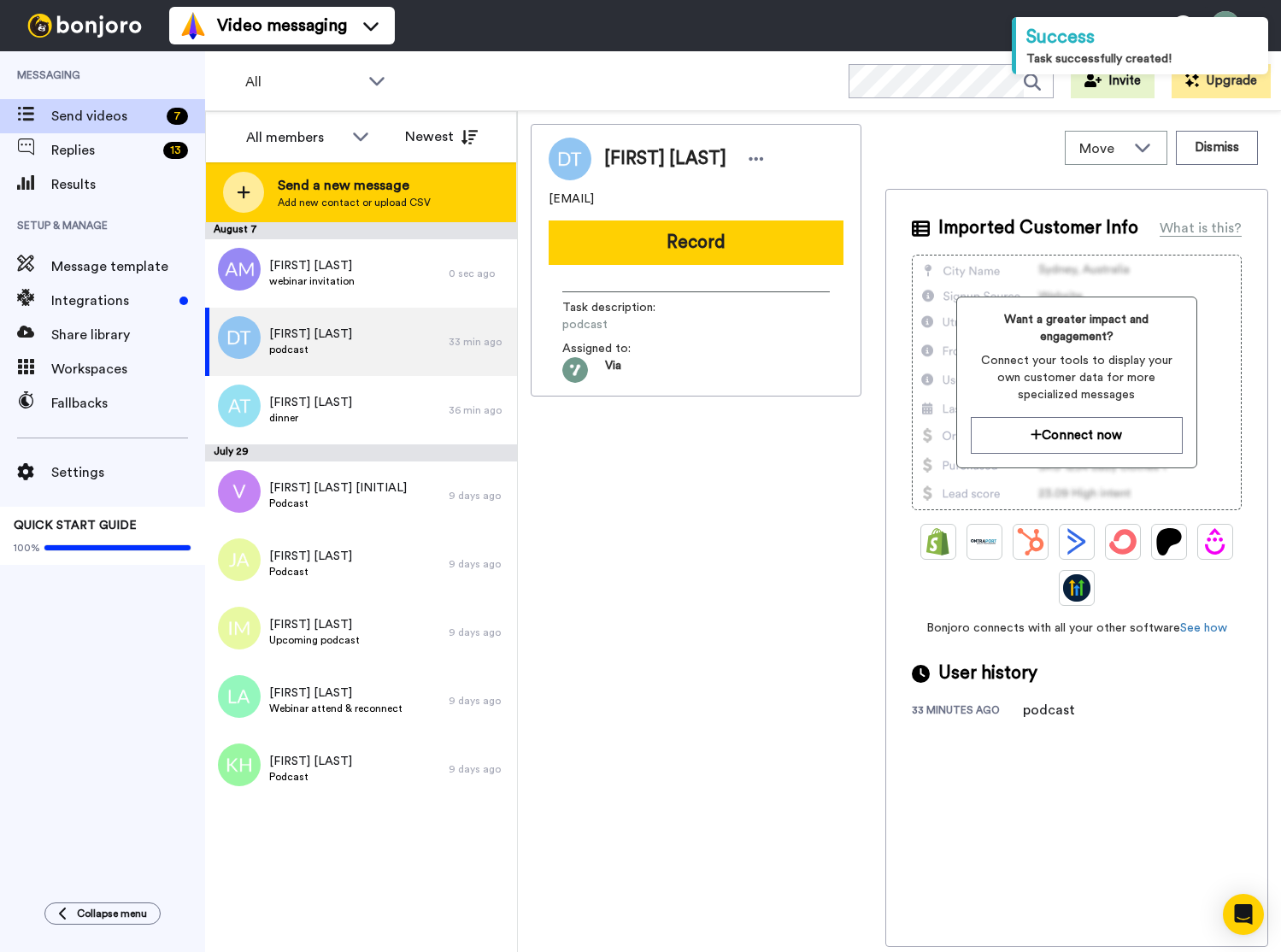 click on "Send a new message" at bounding box center [354, 185] 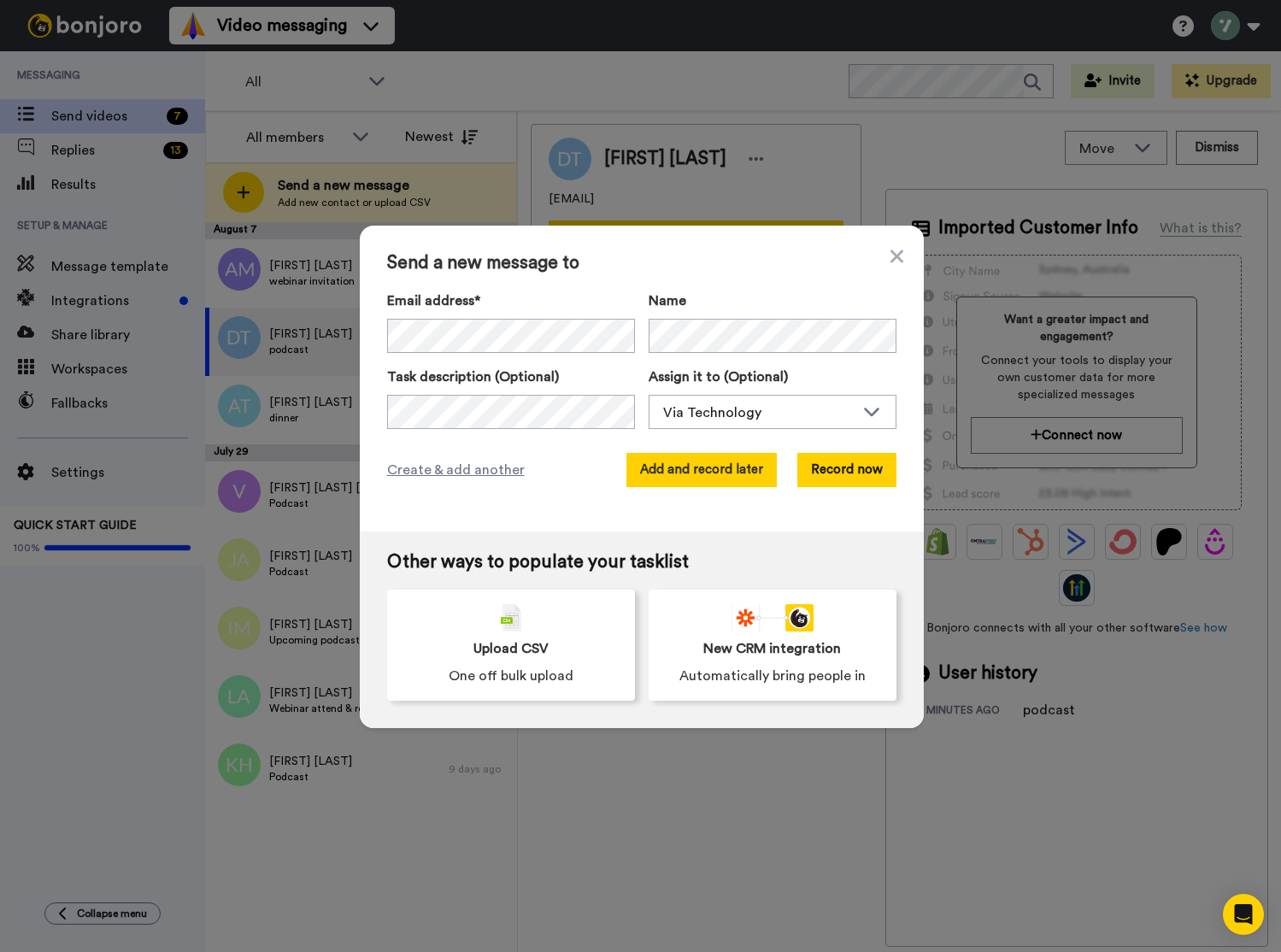 click on "Add and record later" at bounding box center [702, 470] 